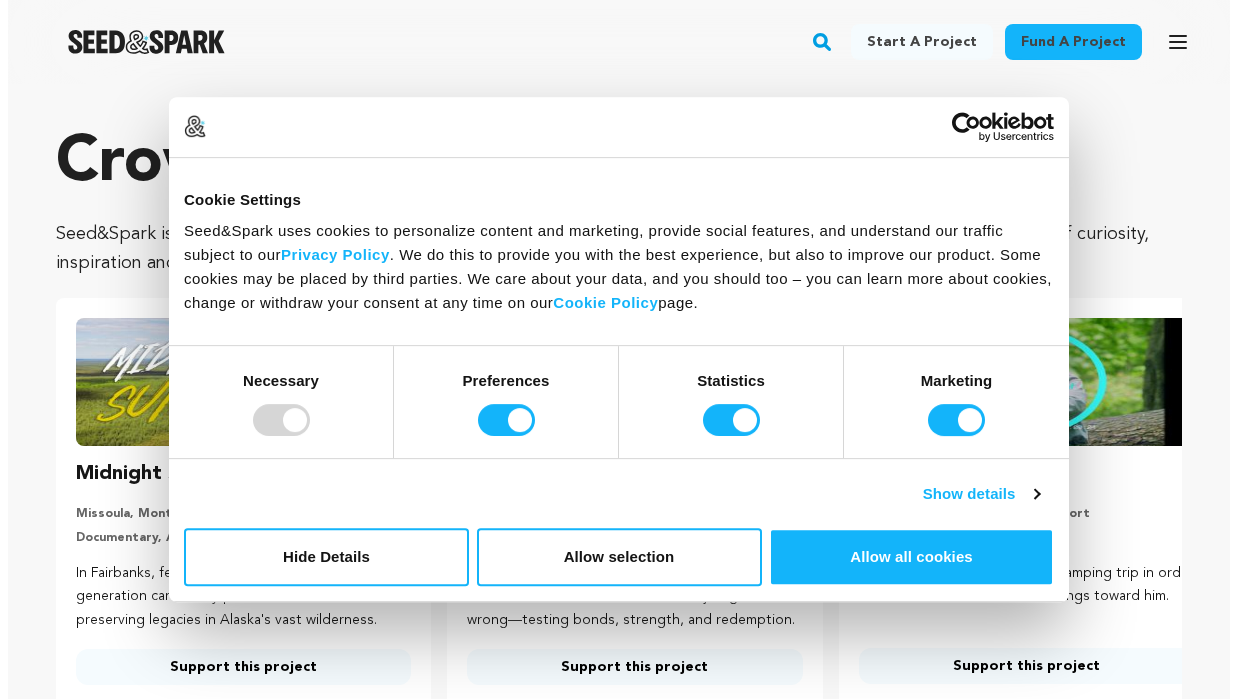 scroll, scrollTop: 0, scrollLeft: 0, axis: both 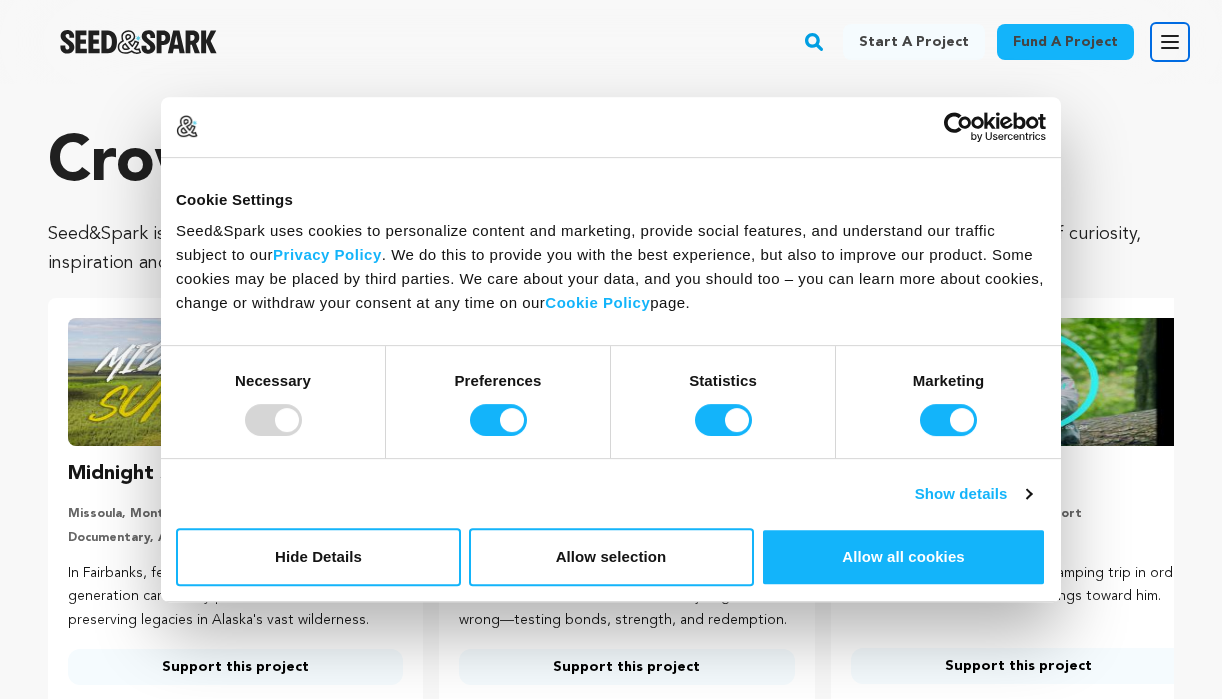 click 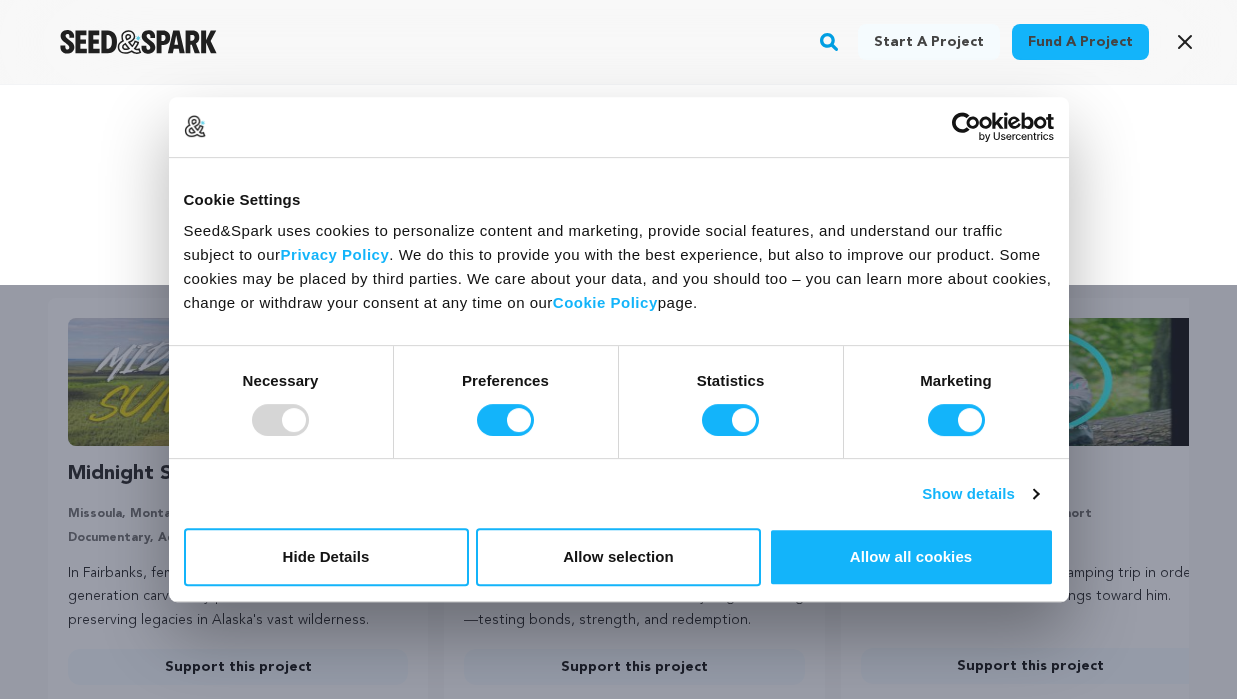 click on "Start a project
Fund a project
Sign Up
Log In" at bounding box center (618, 185) 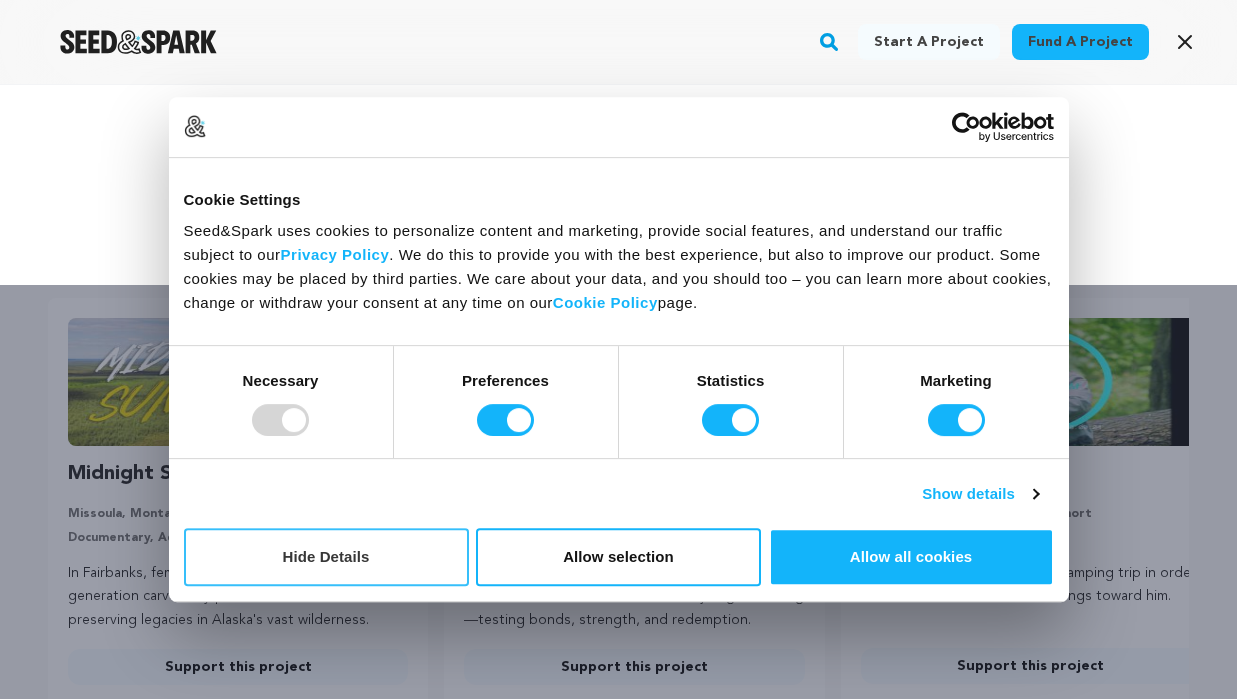 click on "Hide Details" at bounding box center (326, 557) 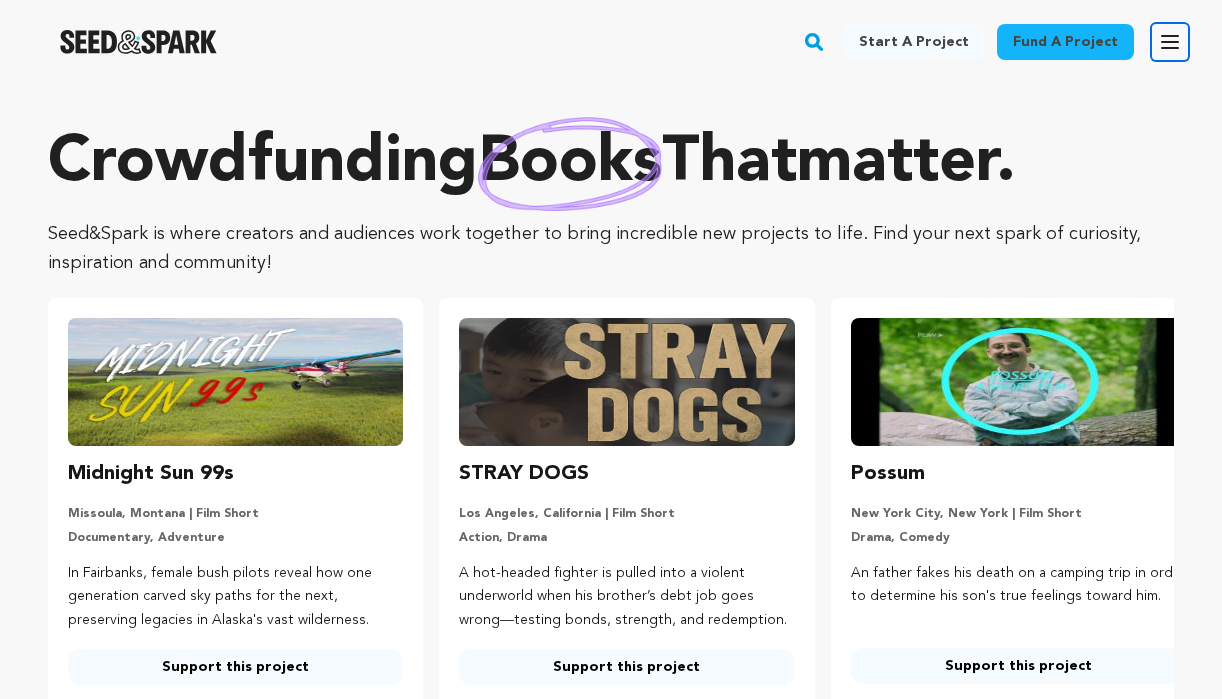 click 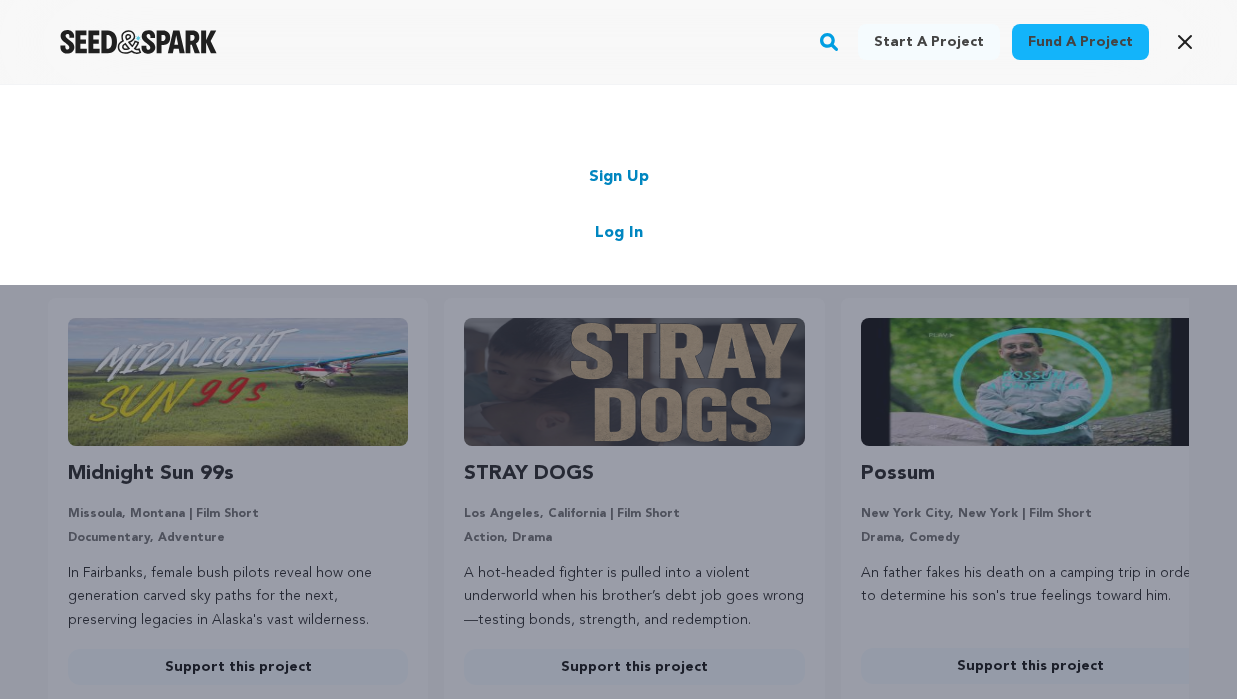 click on "Sign Up
Log In" at bounding box center (618, 205) 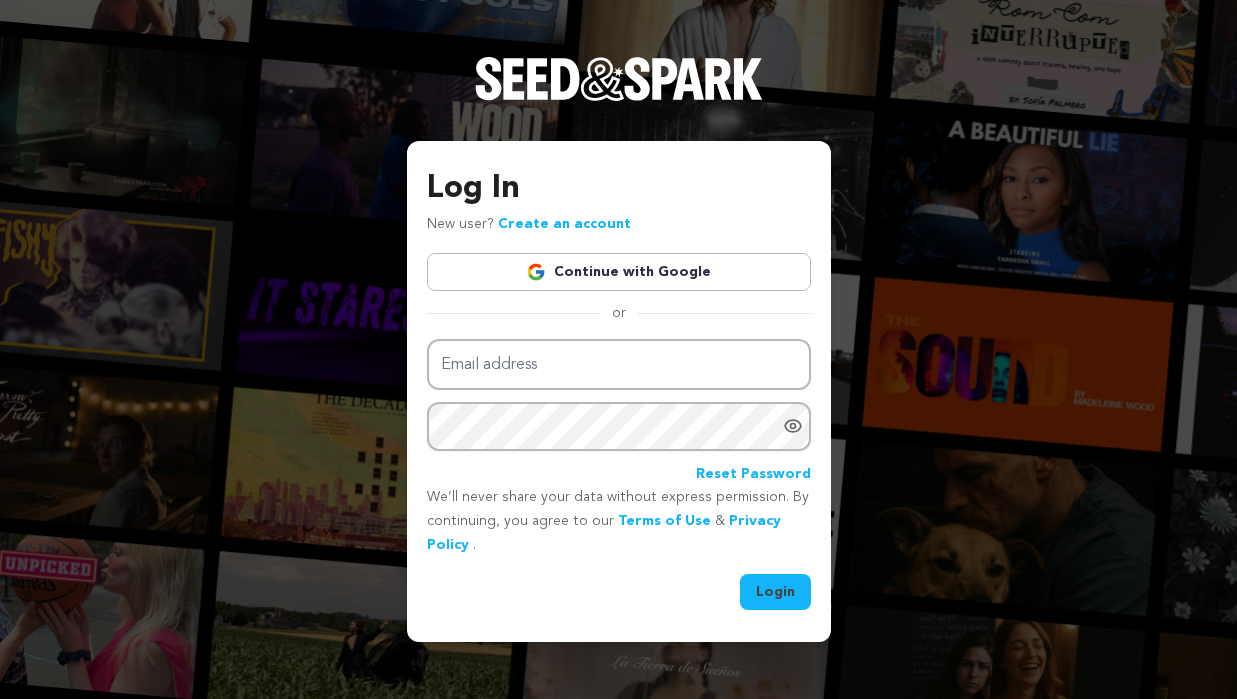 scroll, scrollTop: 0, scrollLeft: 0, axis: both 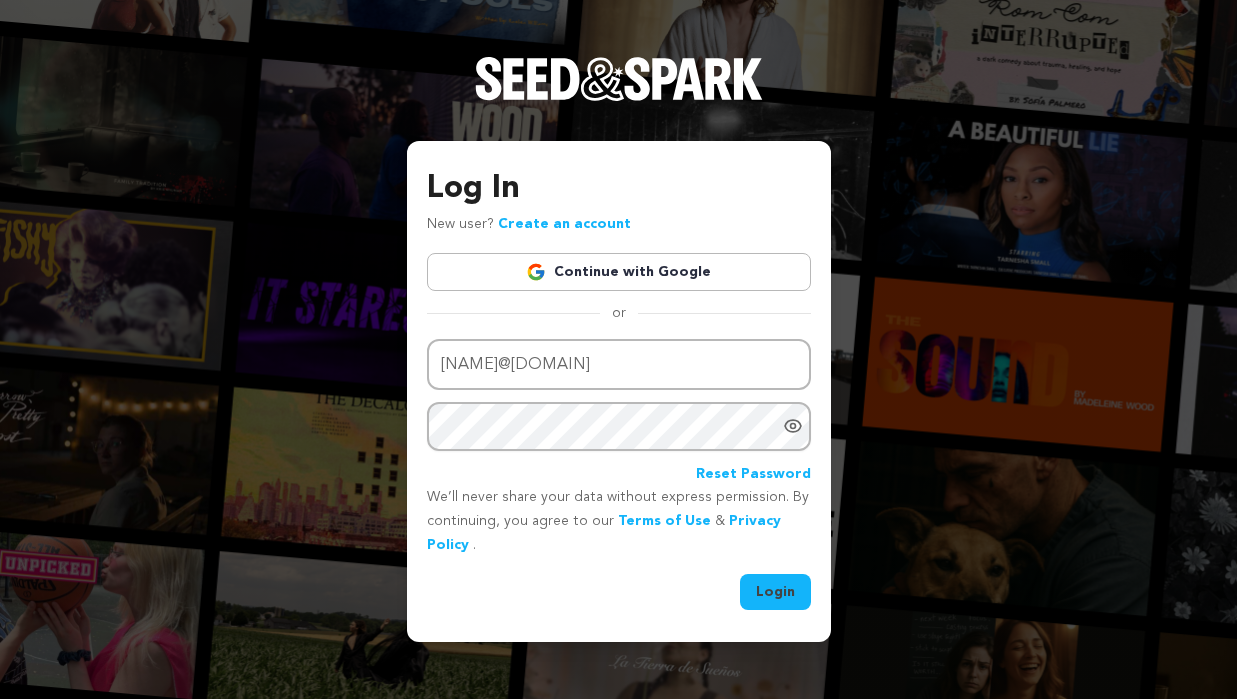 click on "Continue with Google" at bounding box center (619, 272) 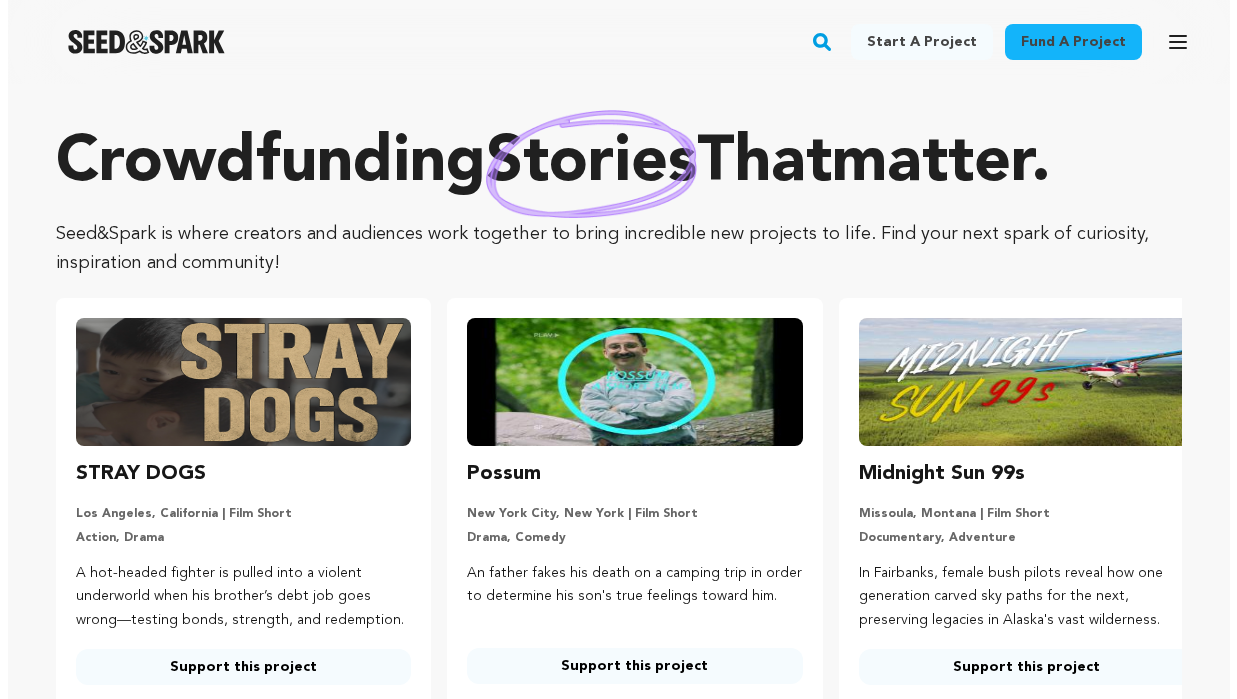 scroll, scrollTop: 0, scrollLeft: 0, axis: both 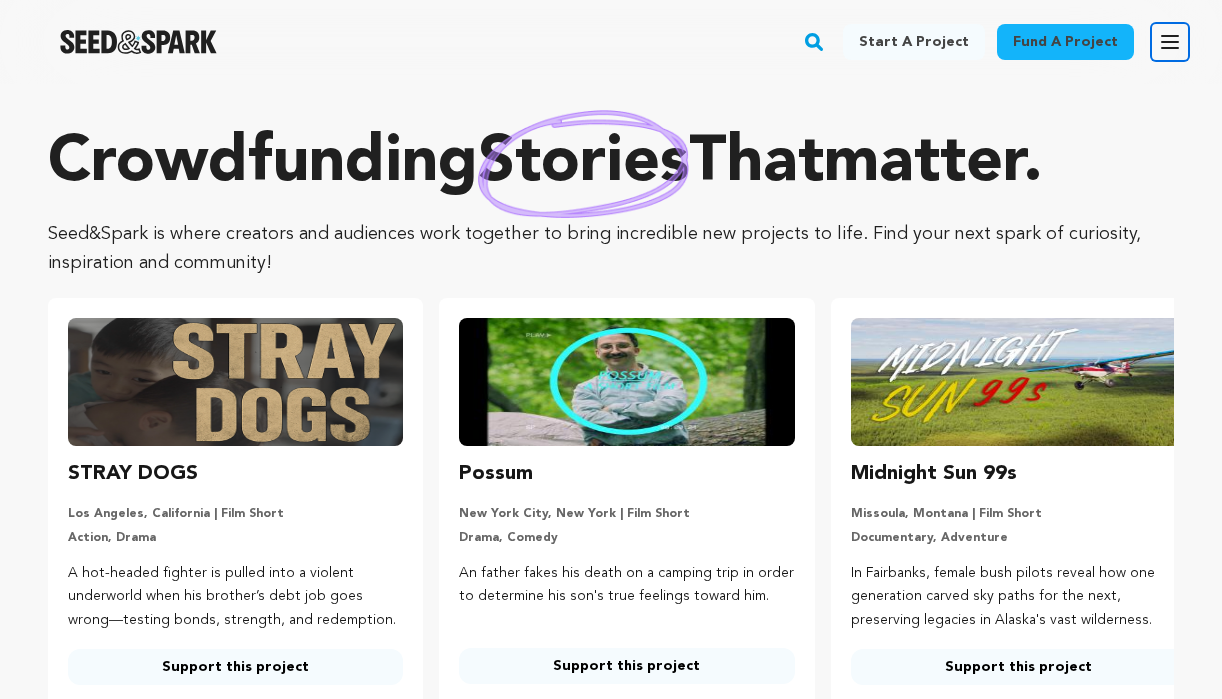 click on "Open main menu" at bounding box center (1170, 42) 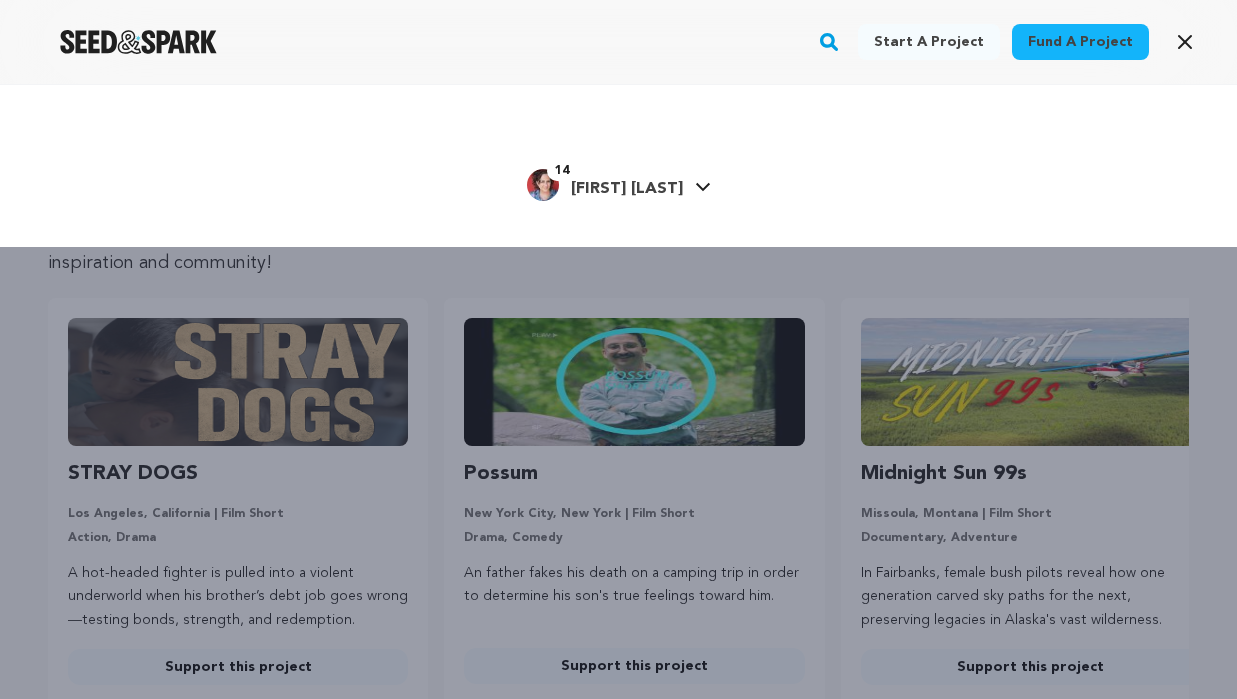 click on "[FIRST] [LAST]" at bounding box center [627, 189] 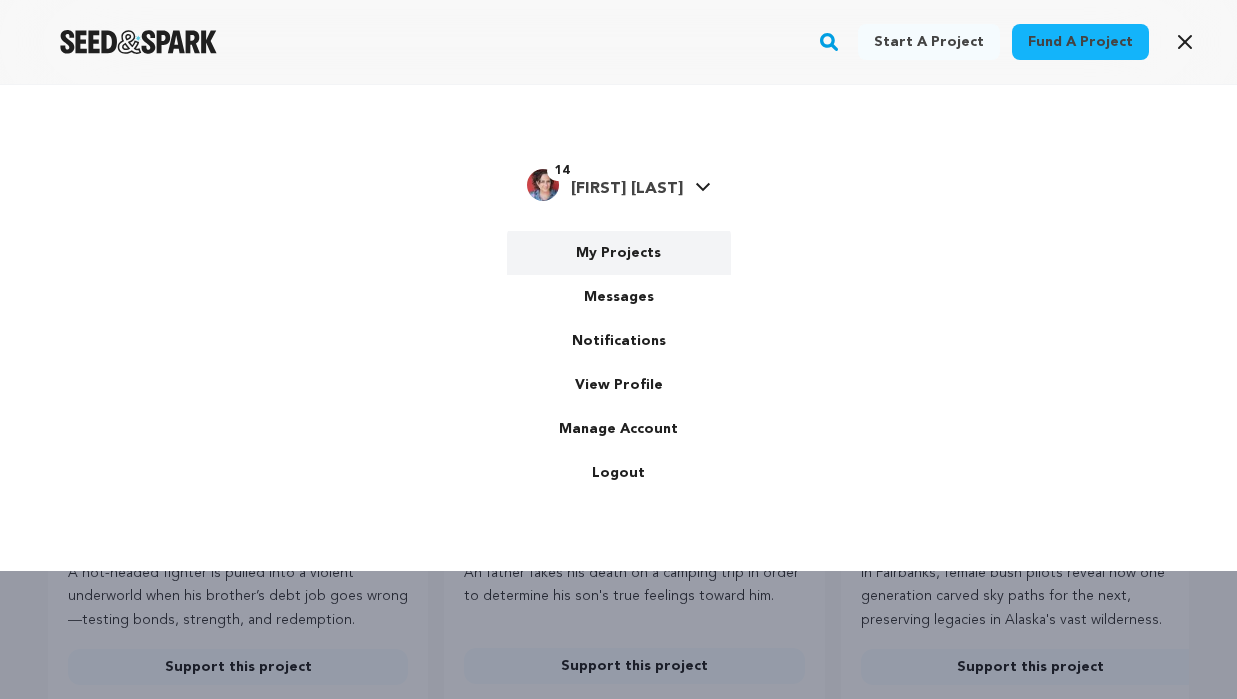 click on "My Projects" at bounding box center (619, 253) 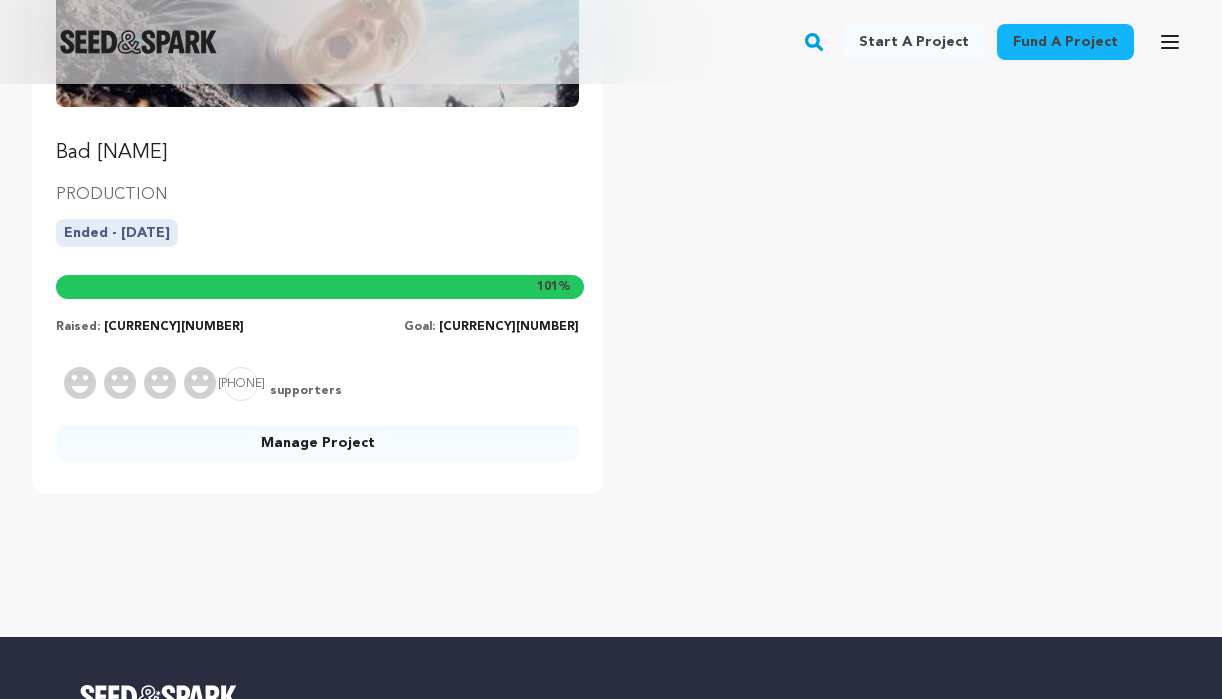 scroll, scrollTop: 500, scrollLeft: 0, axis: vertical 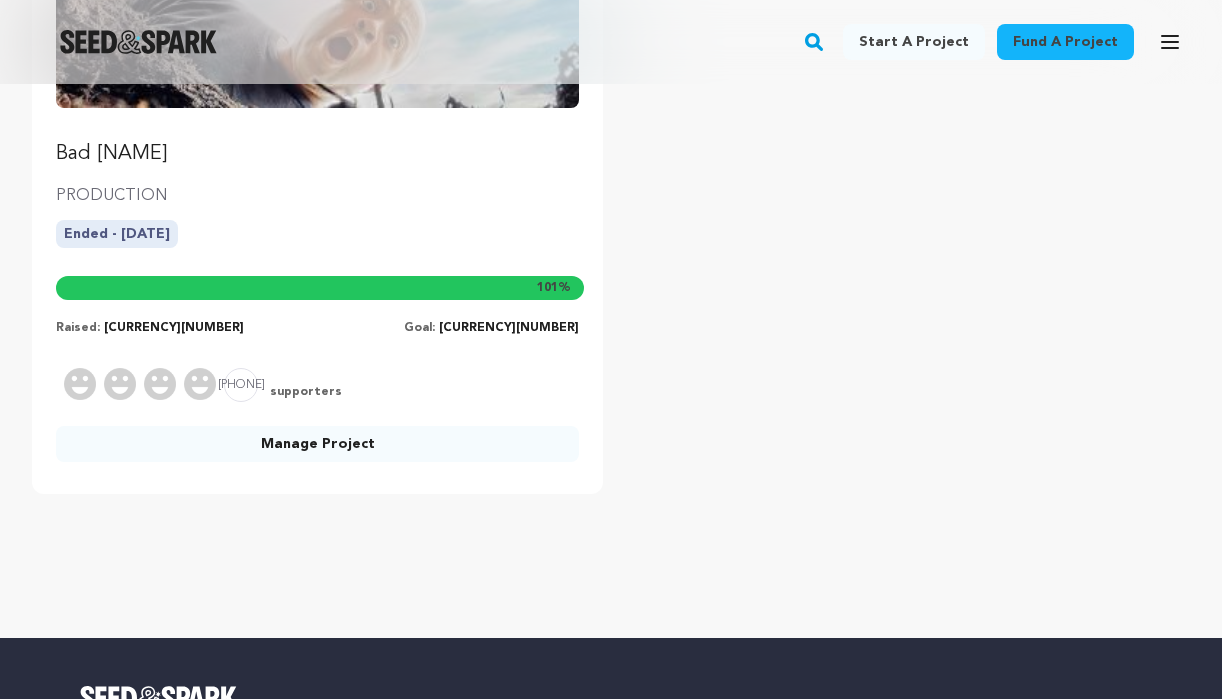 click at bounding box center [320, 288] 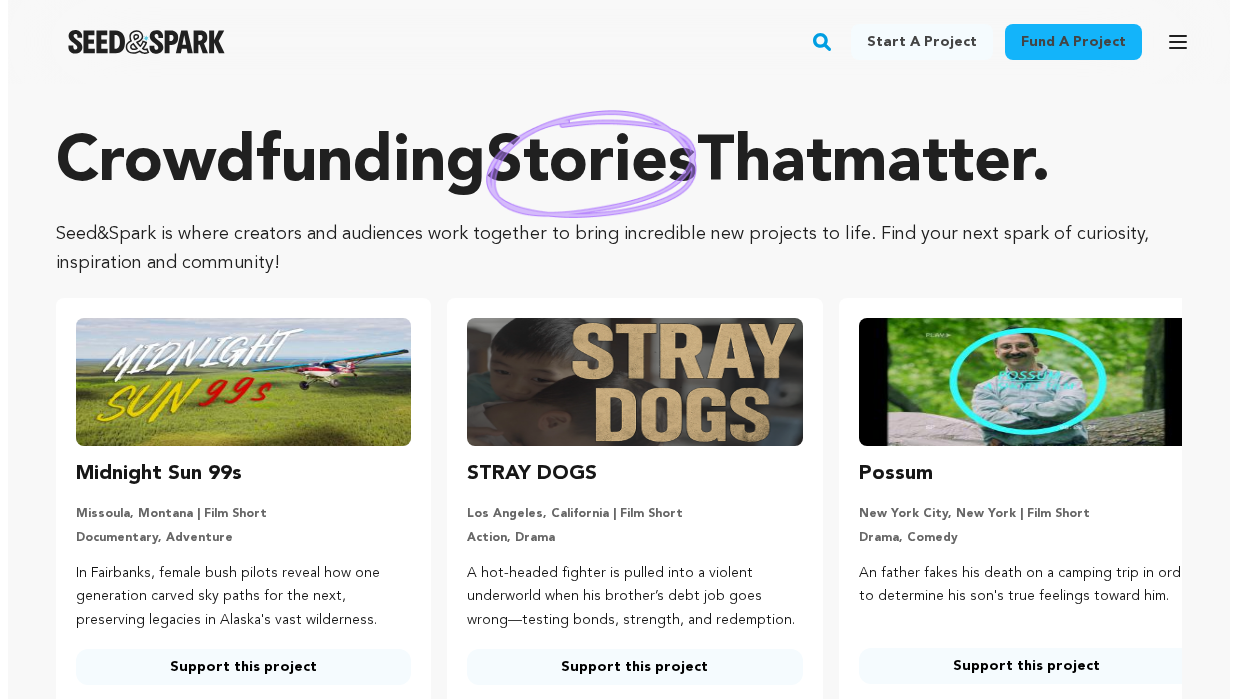 scroll, scrollTop: 0, scrollLeft: 0, axis: both 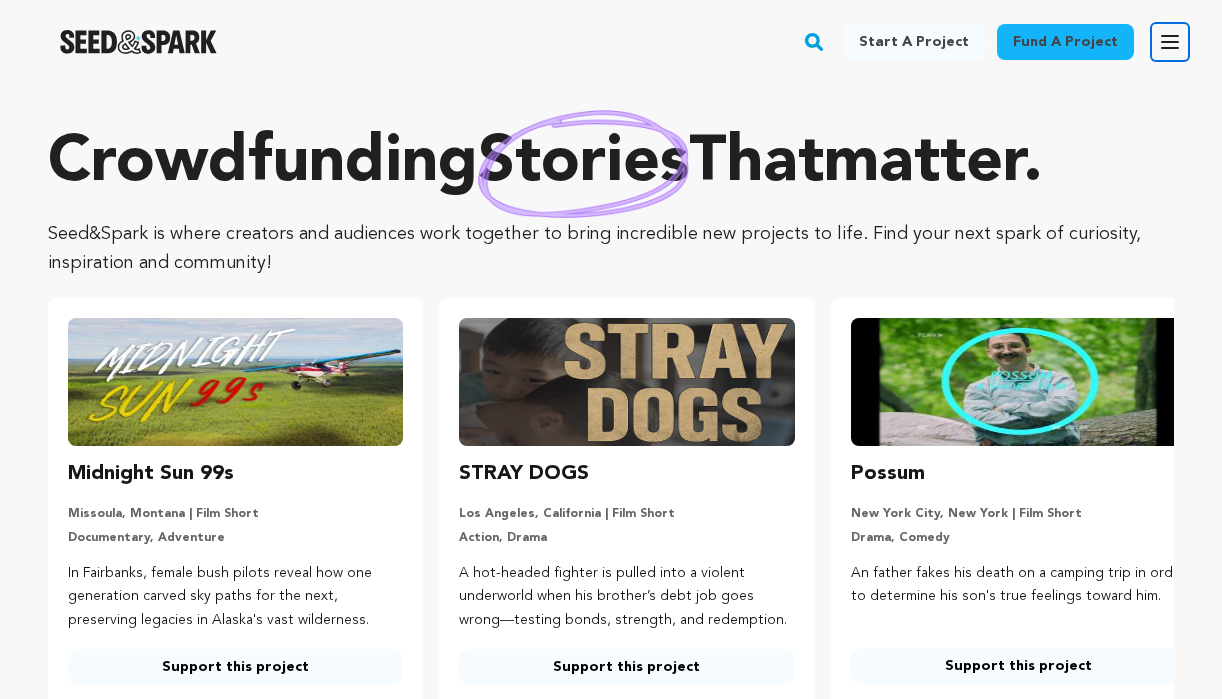 click 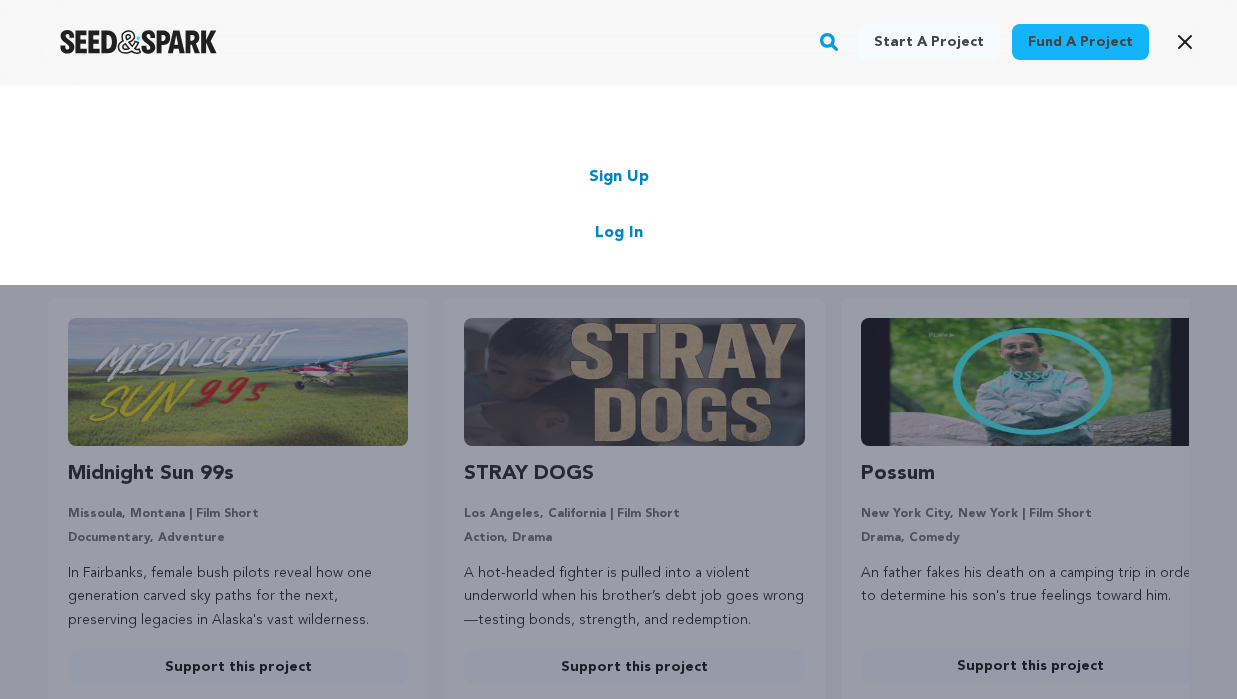 click on "Log In" at bounding box center (619, 233) 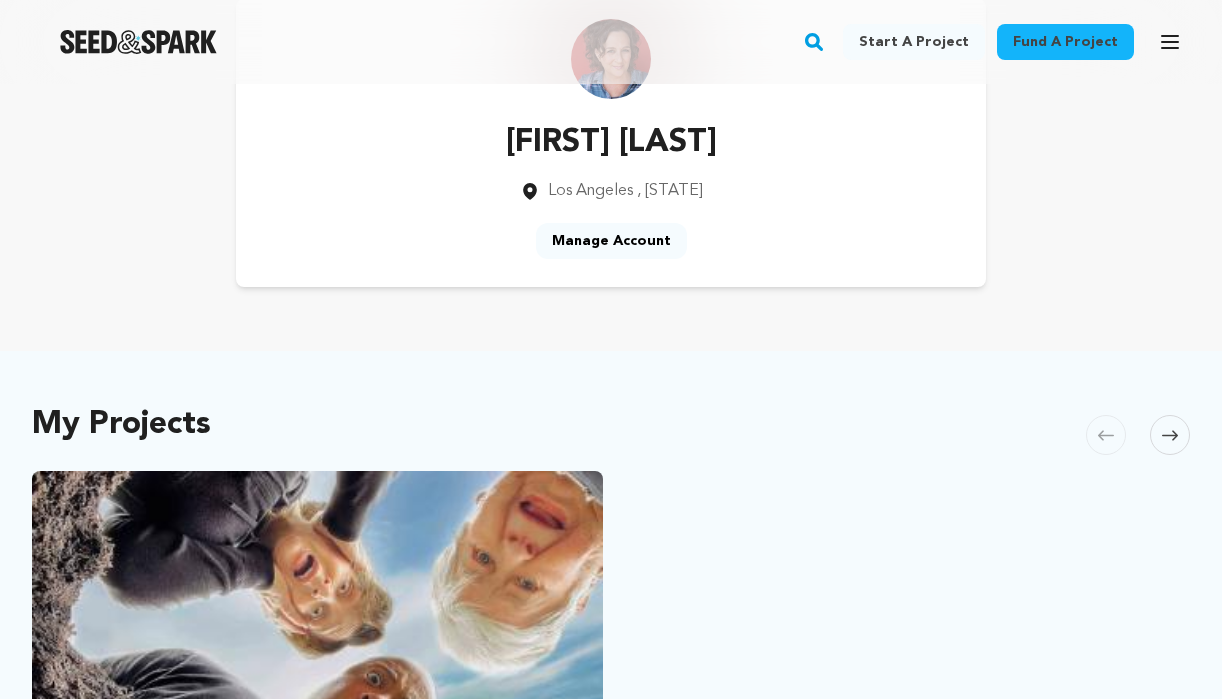 scroll, scrollTop: 100, scrollLeft: 0, axis: vertical 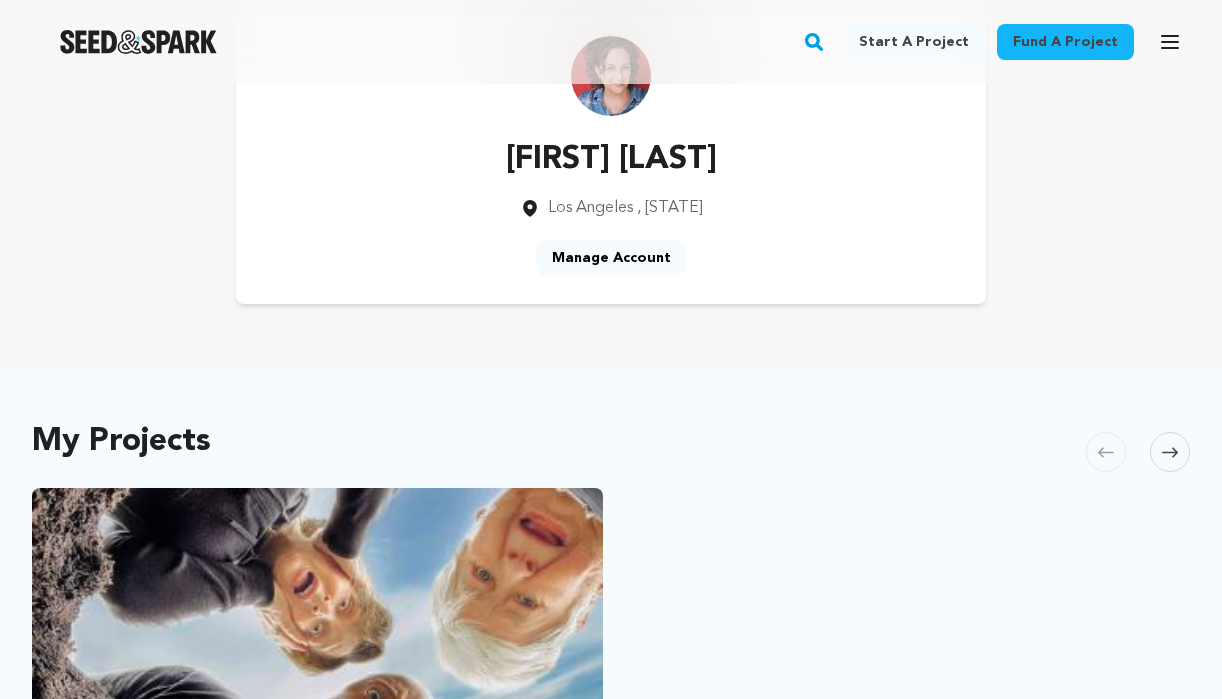 click on "Manage Account" at bounding box center (611, 258) 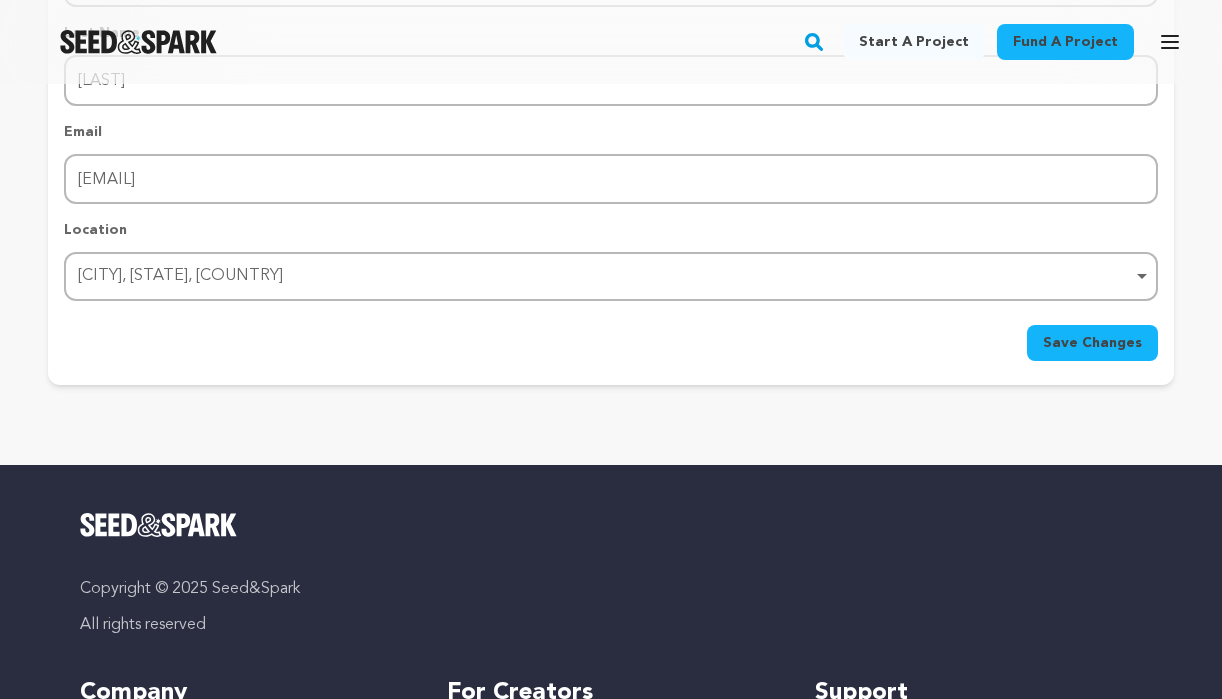 scroll, scrollTop: 0, scrollLeft: 0, axis: both 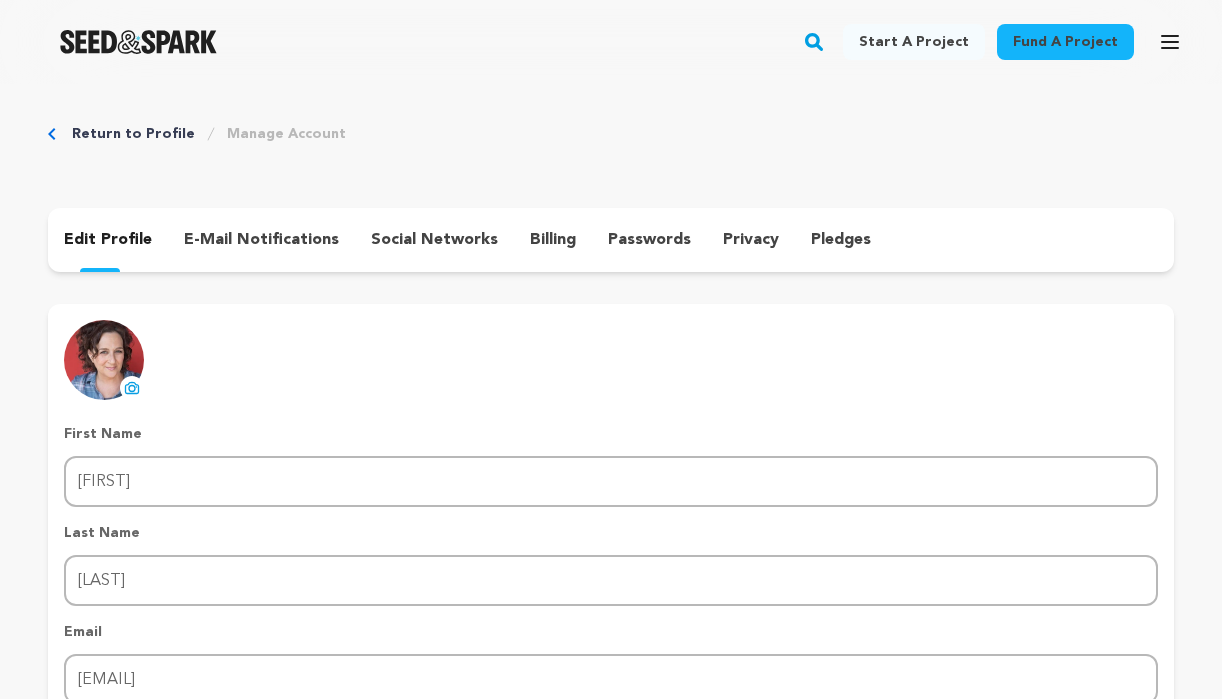 click on "Return to Profile" at bounding box center (133, 134) 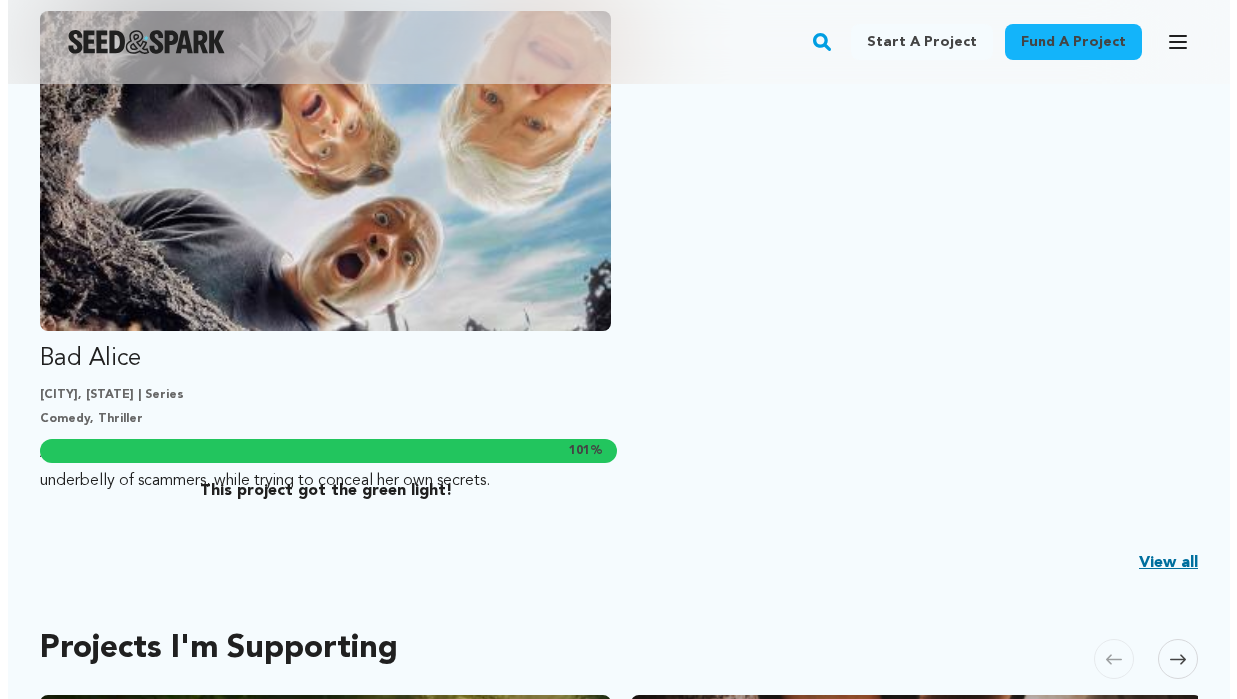 scroll, scrollTop: 300, scrollLeft: 0, axis: vertical 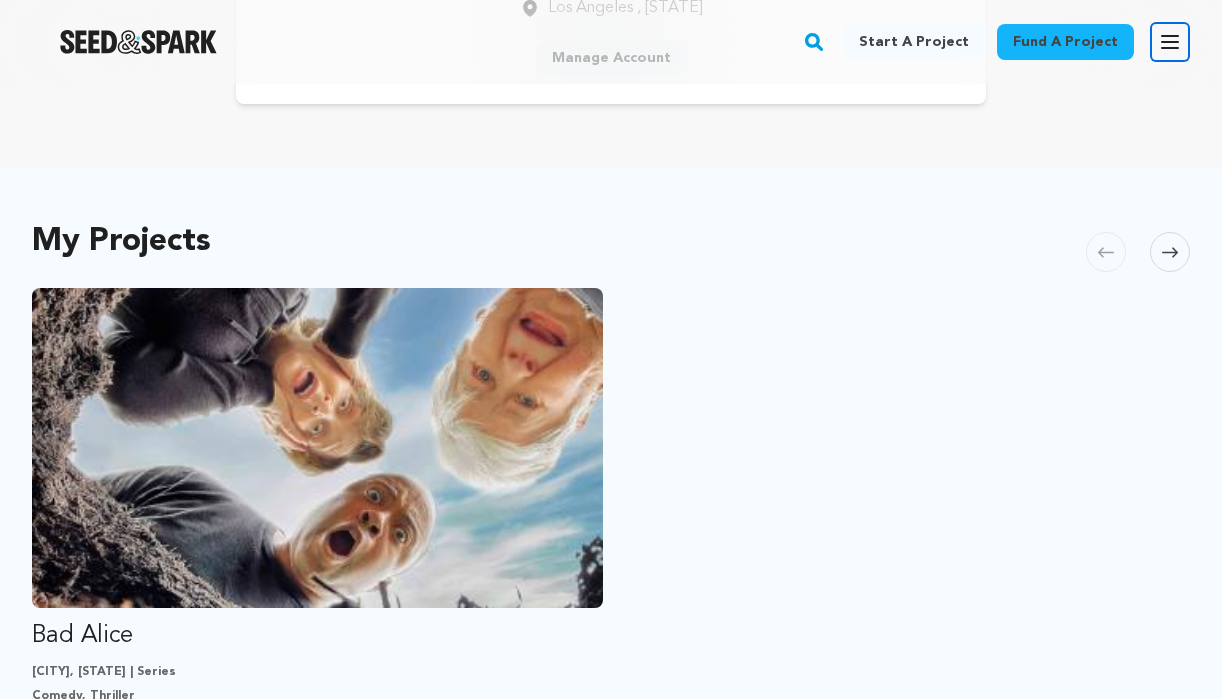 click on "Open main menu" at bounding box center (1170, 42) 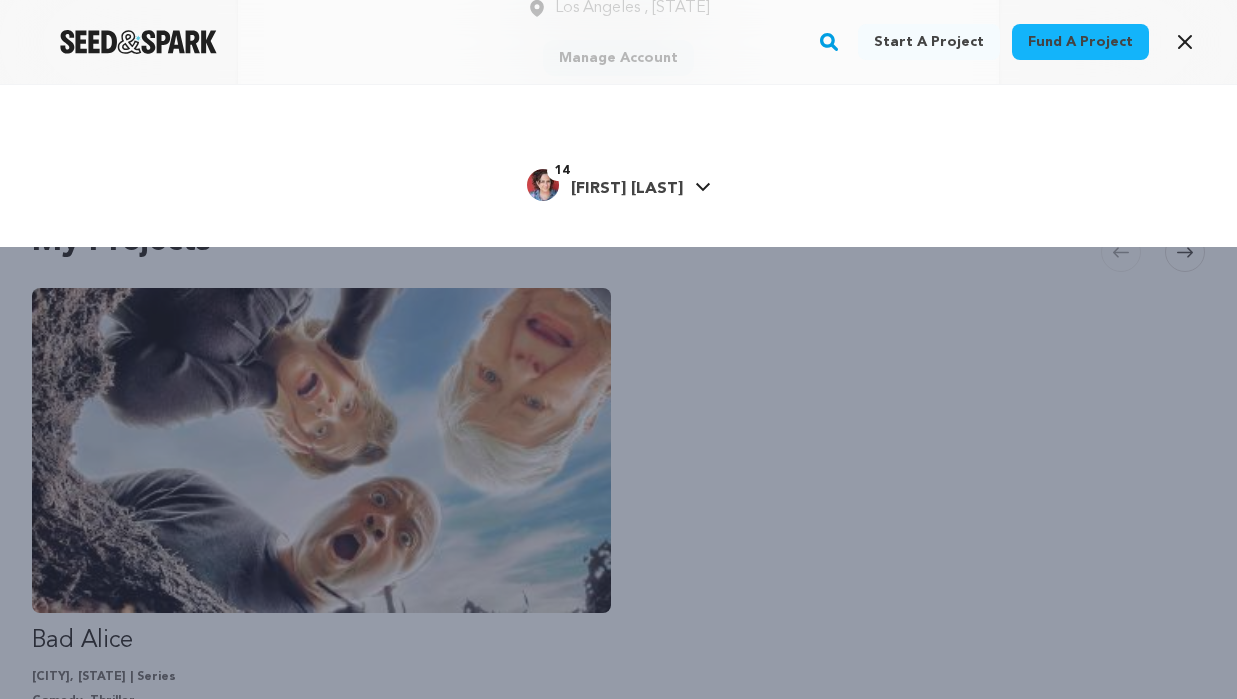 click on "[FIRST] [LAST]" at bounding box center [627, 189] 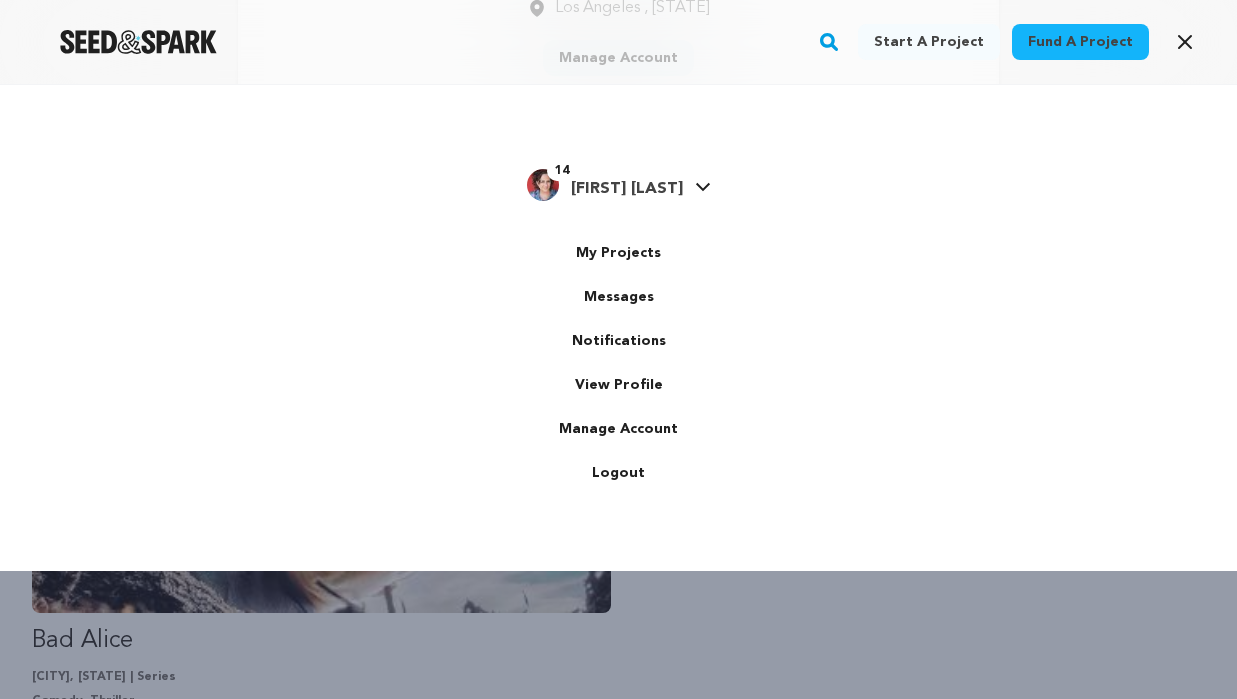 scroll, scrollTop: 0, scrollLeft: 0, axis: both 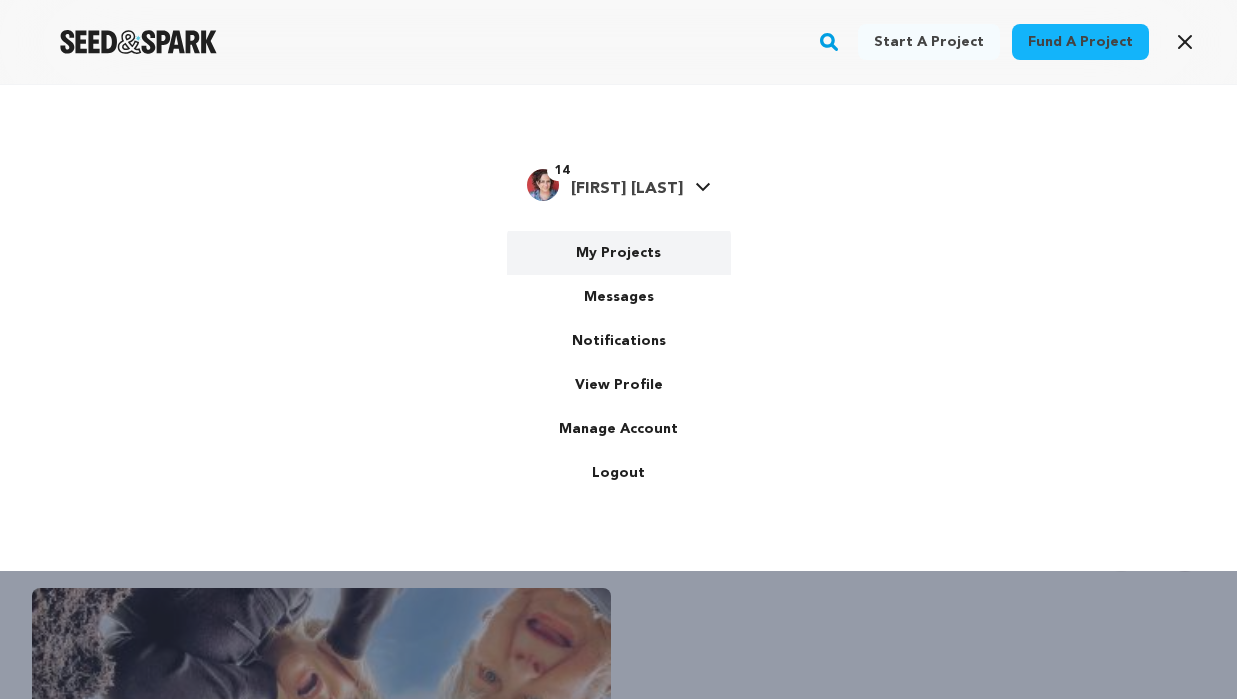 click on "My Projects" at bounding box center (619, 253) 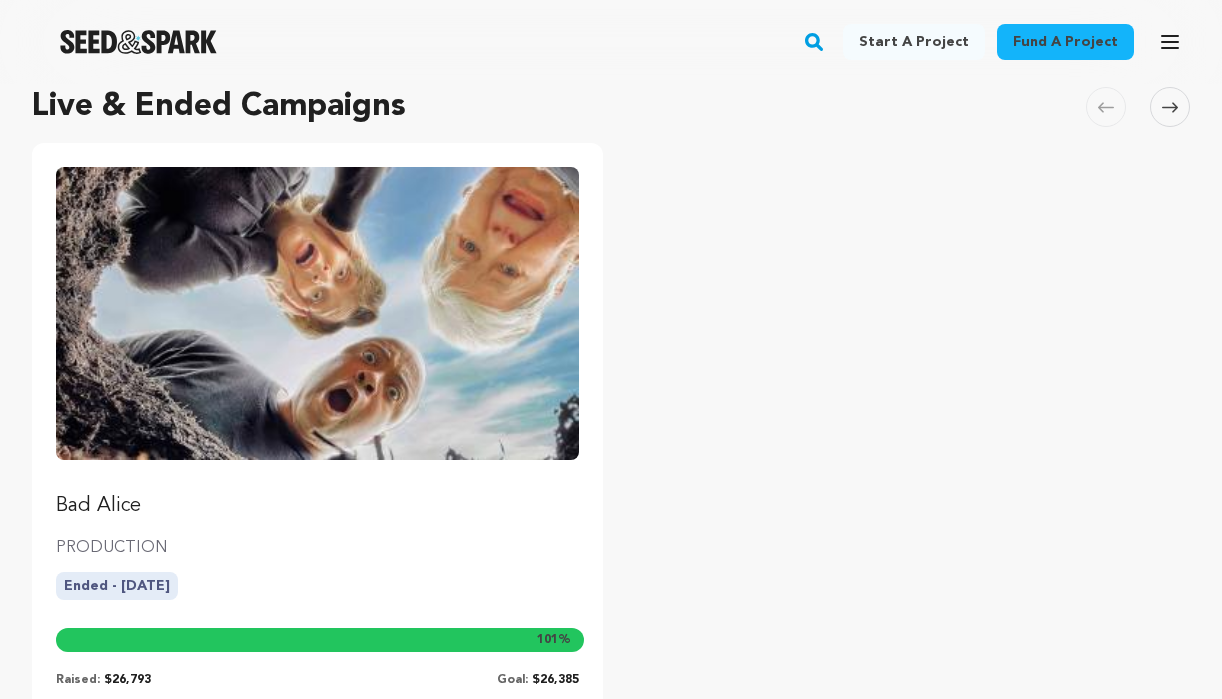 scroll, scrollTop: 400, scrollLeft: 0, axis: vertical 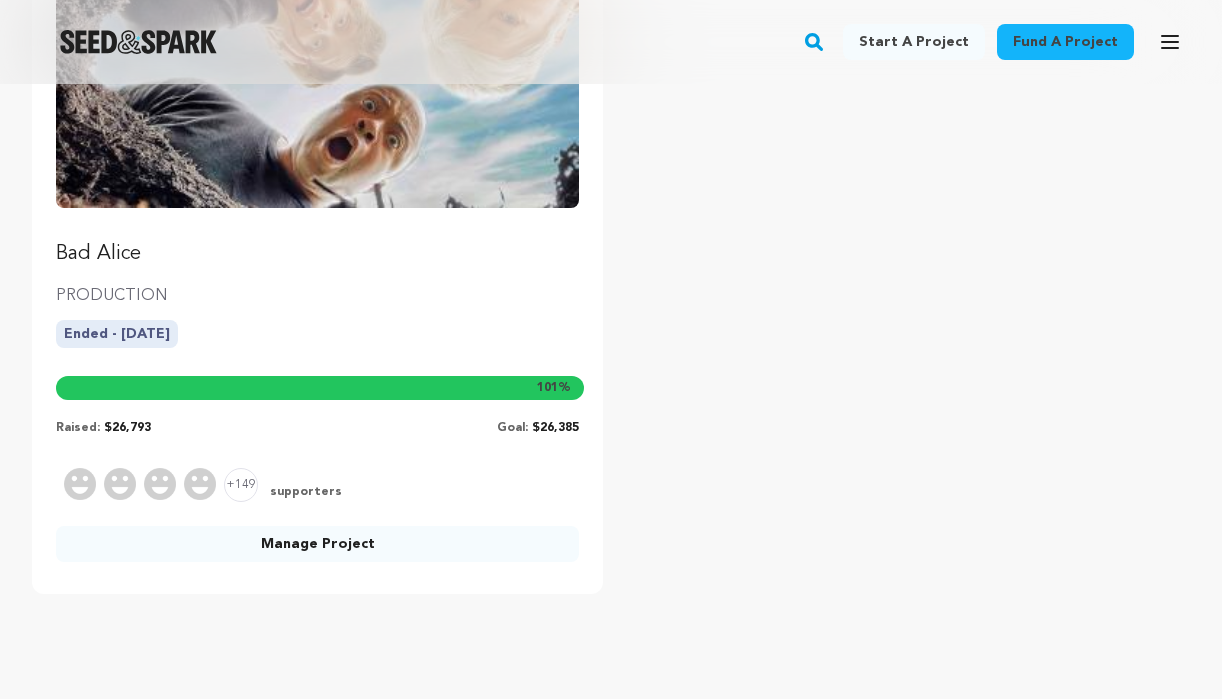 click at bounding box center (320, 388) 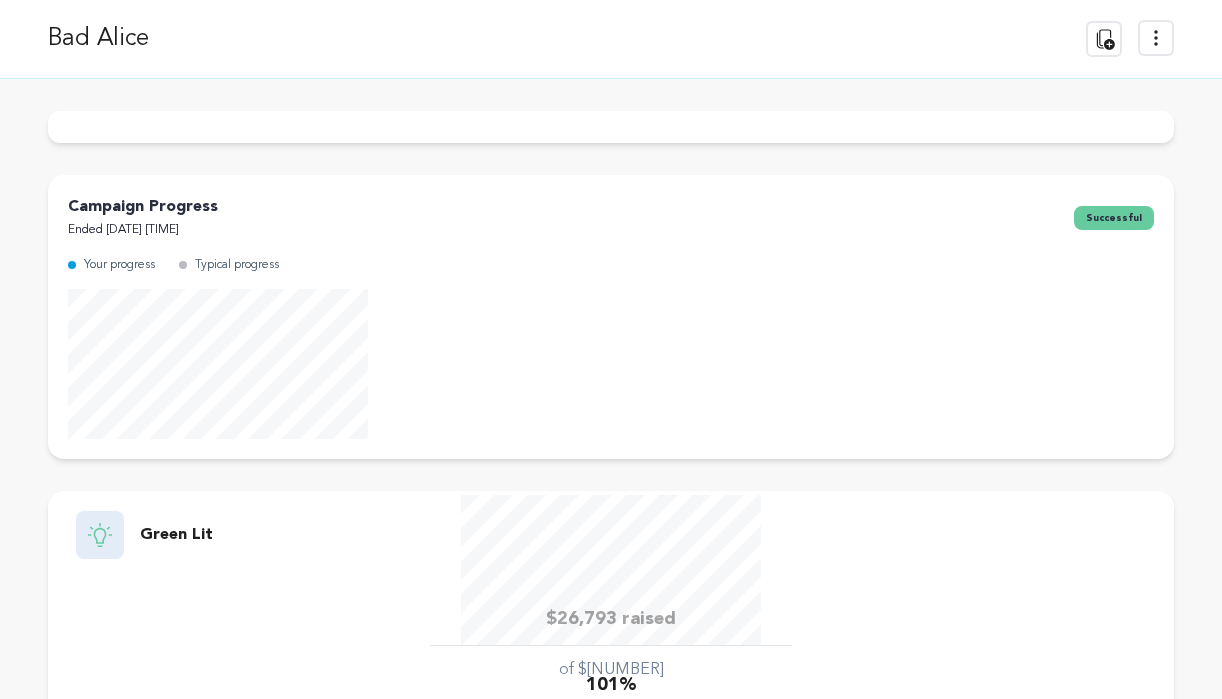 scroll, scrollTop: 0, scrollLeft: 0, axis: both 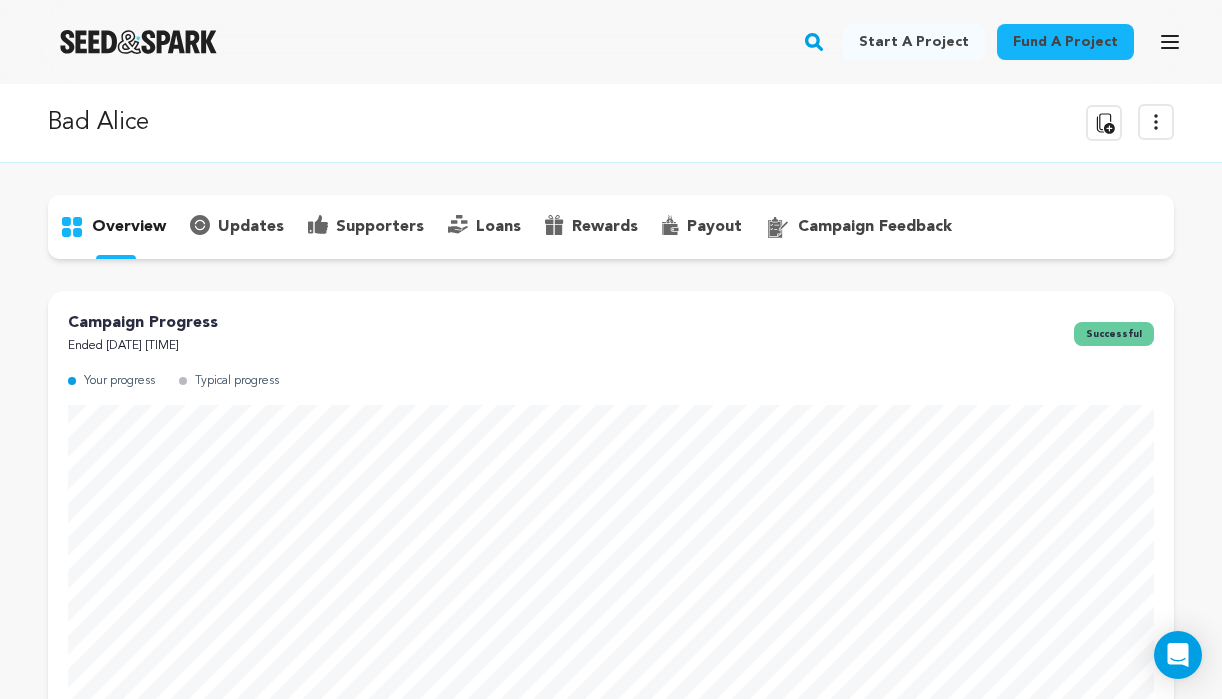 click on "supporters" at bounding box center (380, 227) 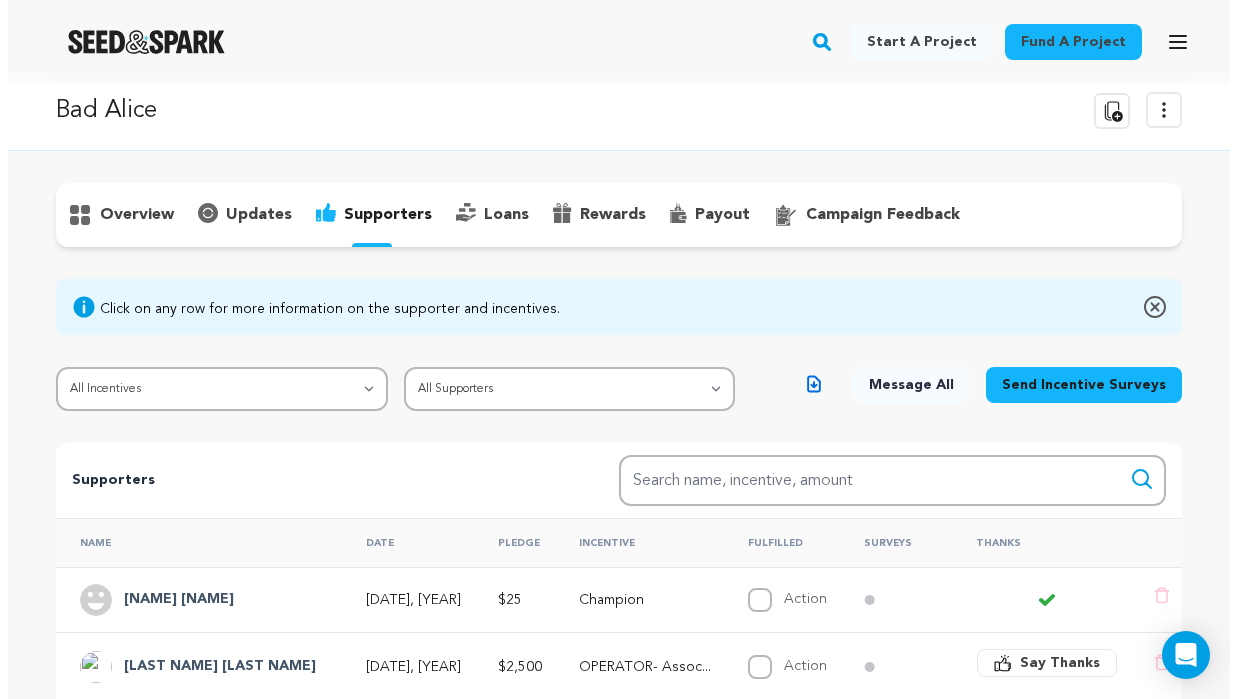 scroll, scrollTop: 0, scrollLeft: 0, axis: both 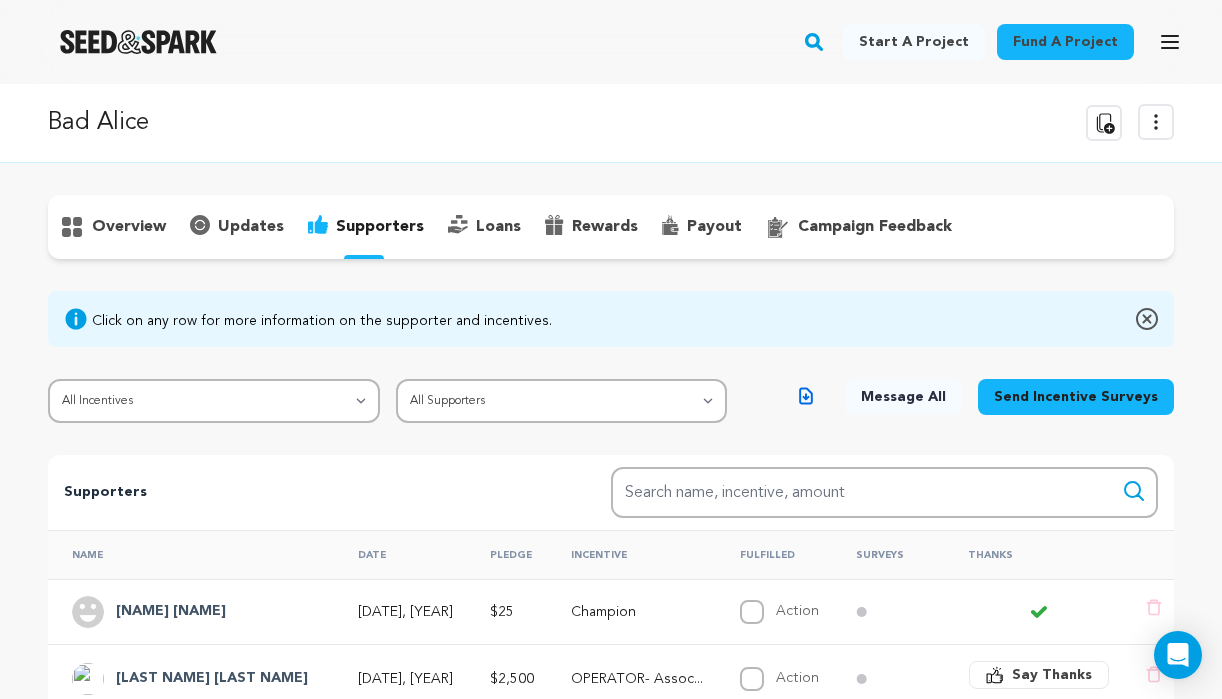 click on "Message All" at bounding box center (903, 397) 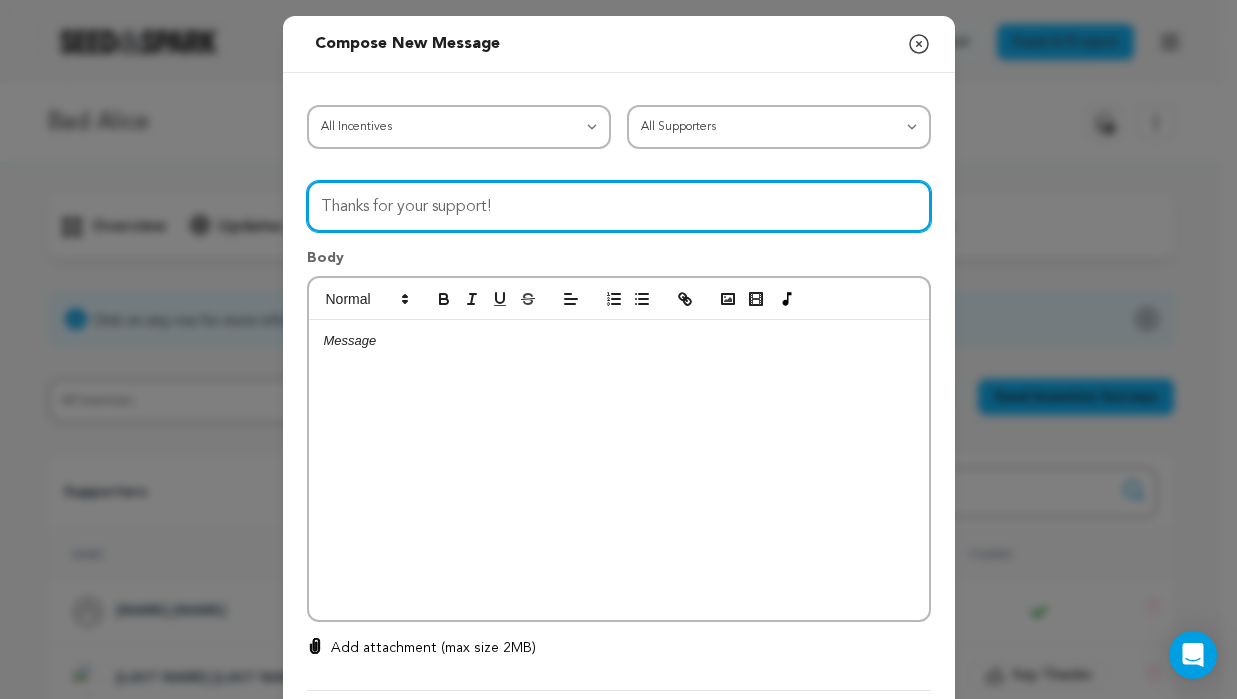 click on "Thanks for your support!" at bounding box center [619, 206] 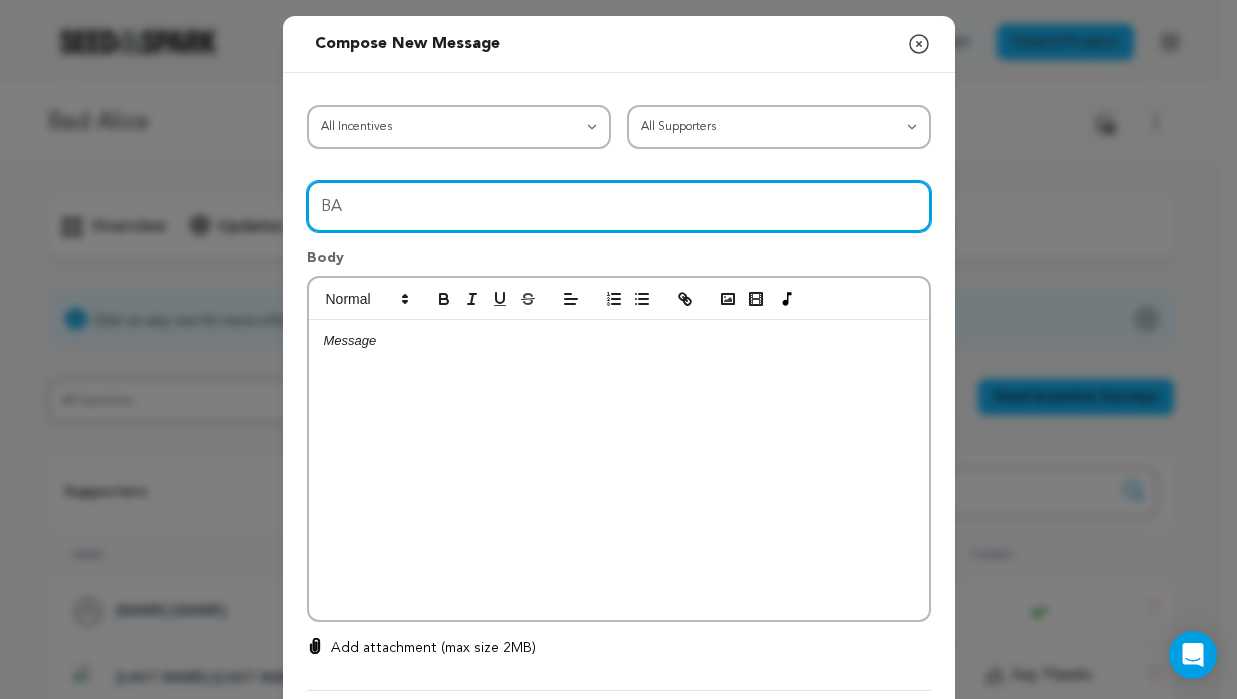 type on "B" 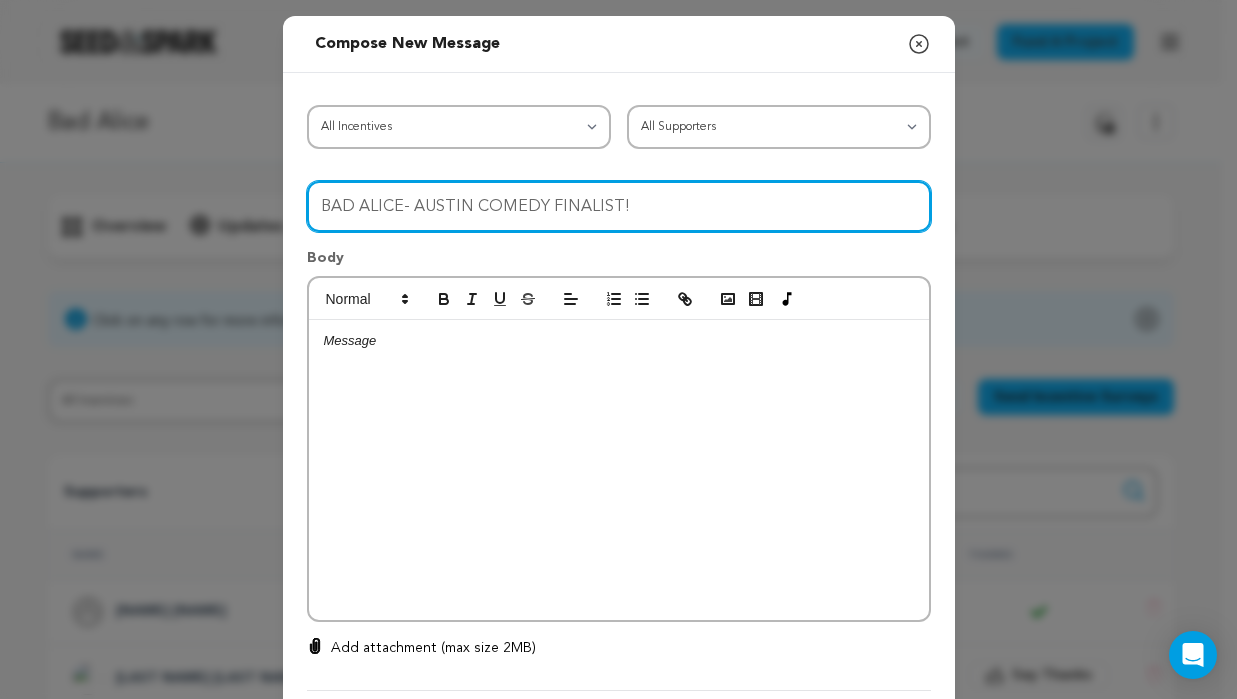 type on "BAD ALICE- AUSTIN COMEDY FINALIST!" 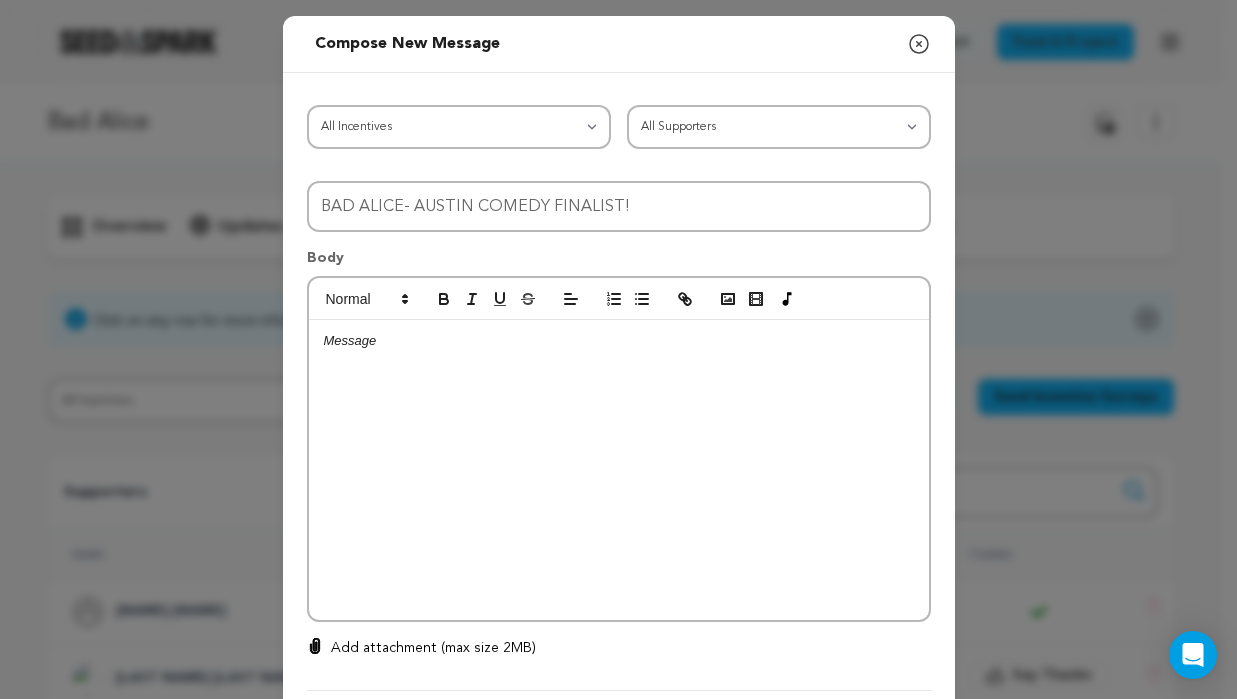 click at bounding box center (619, 470) 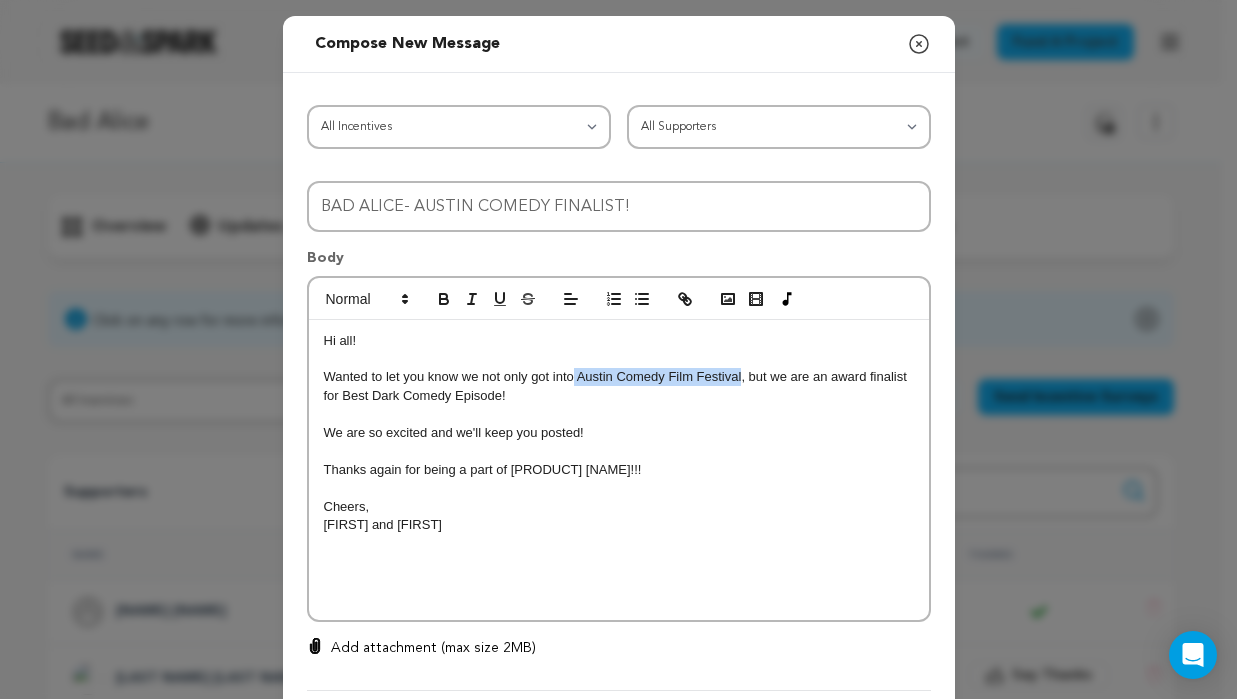 drag, startPoint x: 566, startPoint y: 376, endPoint x: 700, endPoint y: 363, distance: 134.62912 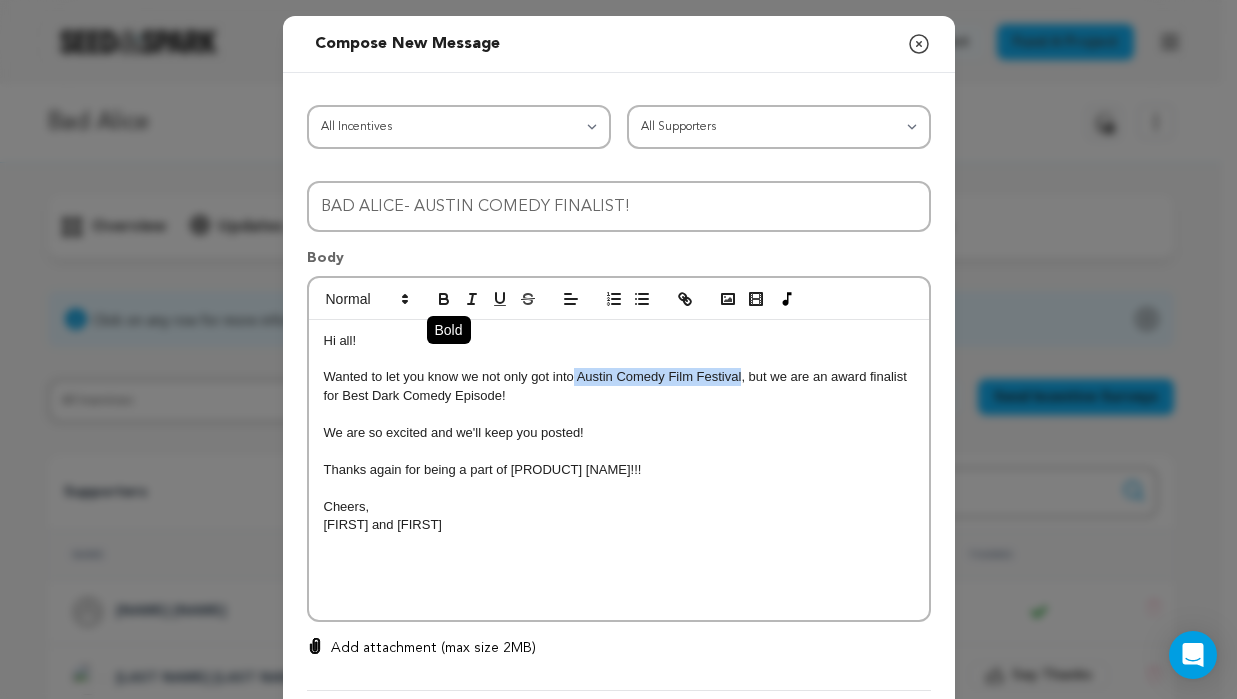 click 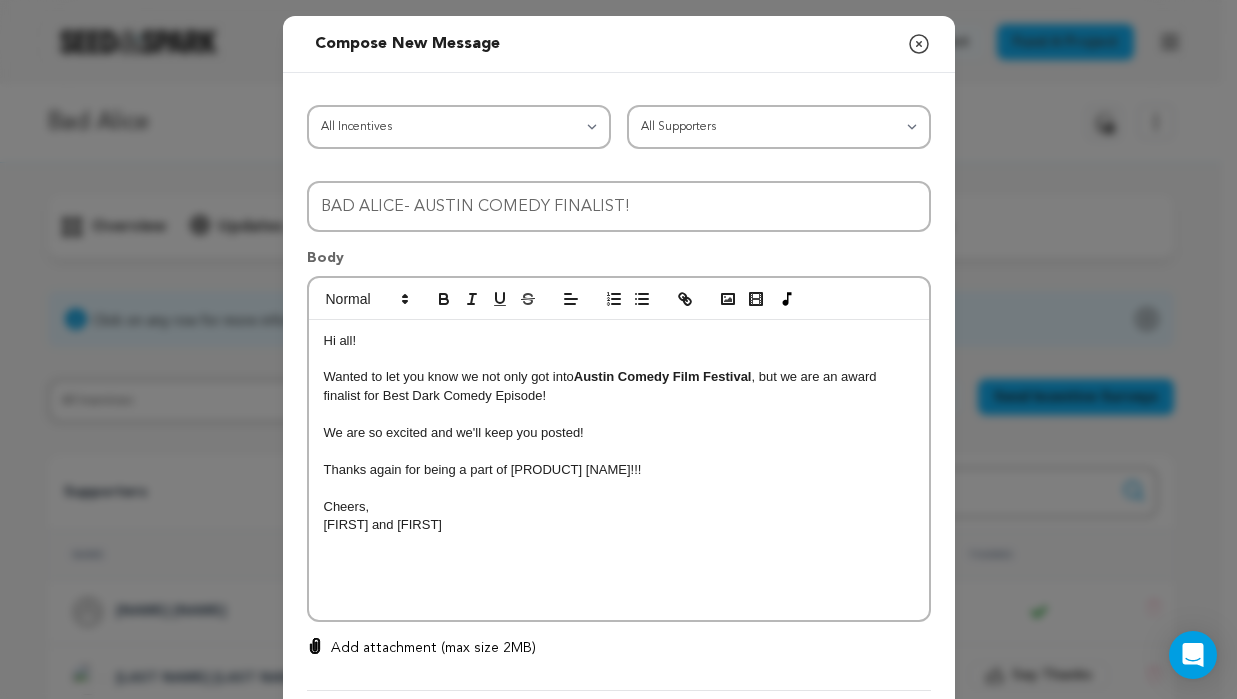 click on "We are so excited and we'll keep you posted!" at bounding box center [619, 433] 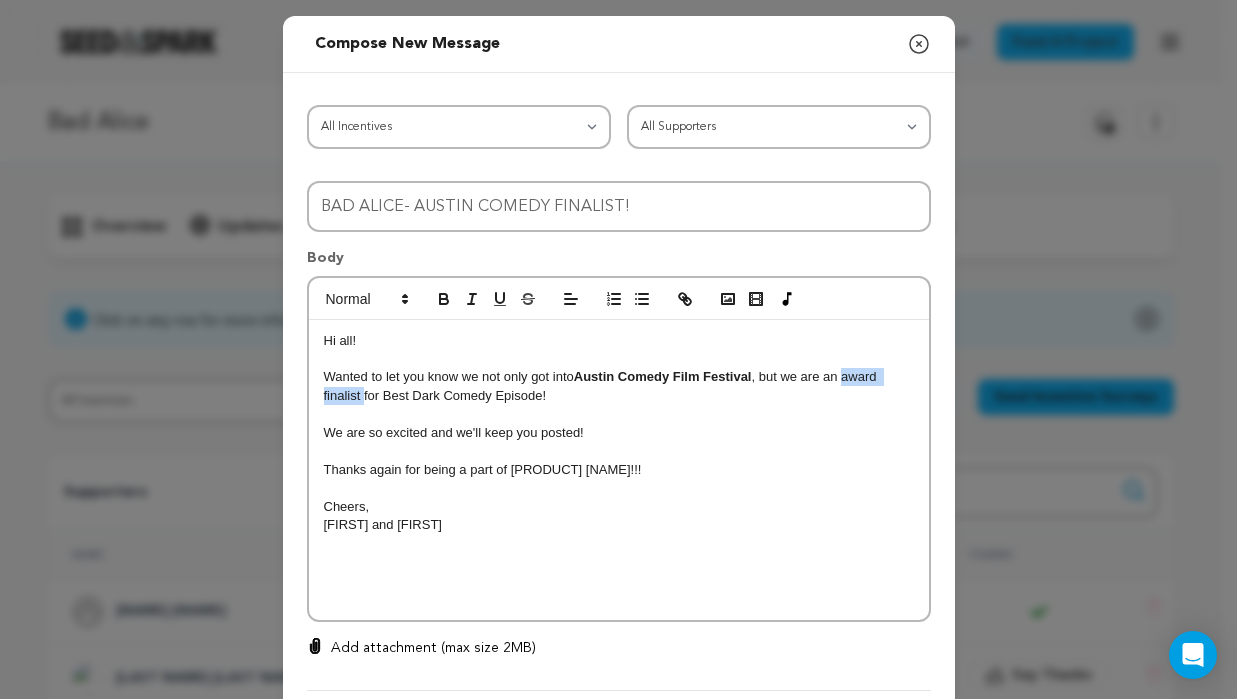 drag, startPoint x: 836, startPoint y: 376, endPoint x: 358, endPoint y: 398, distance: 478.506 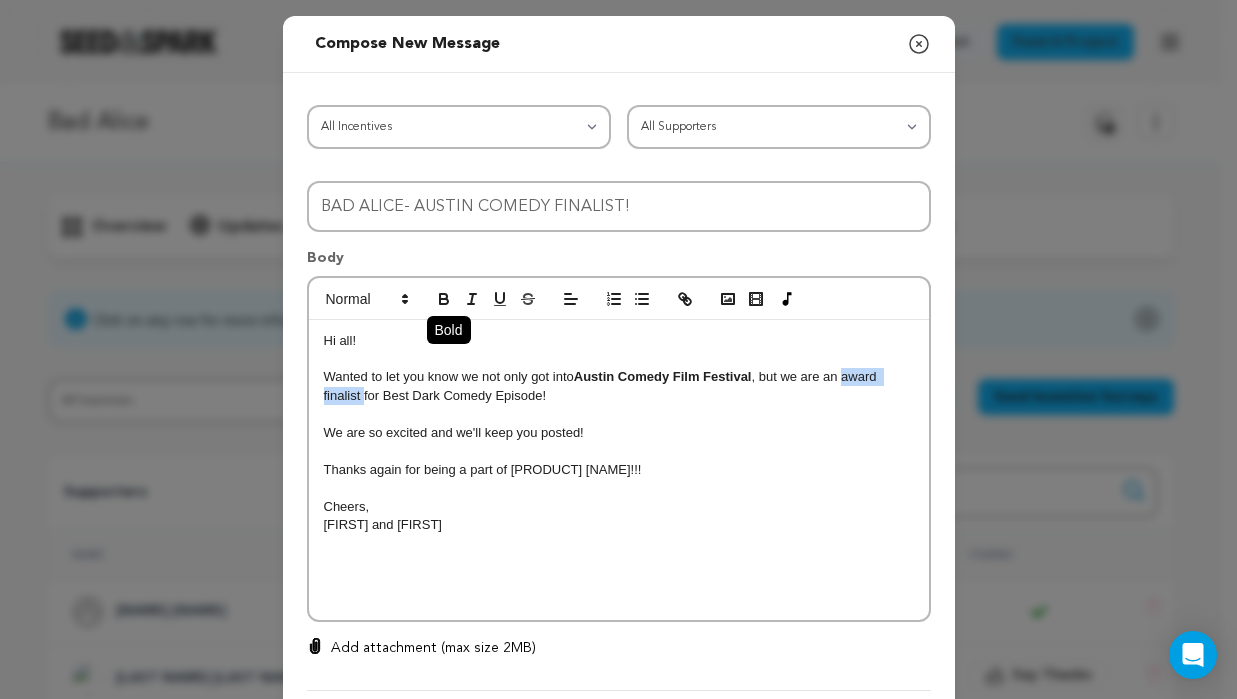 click 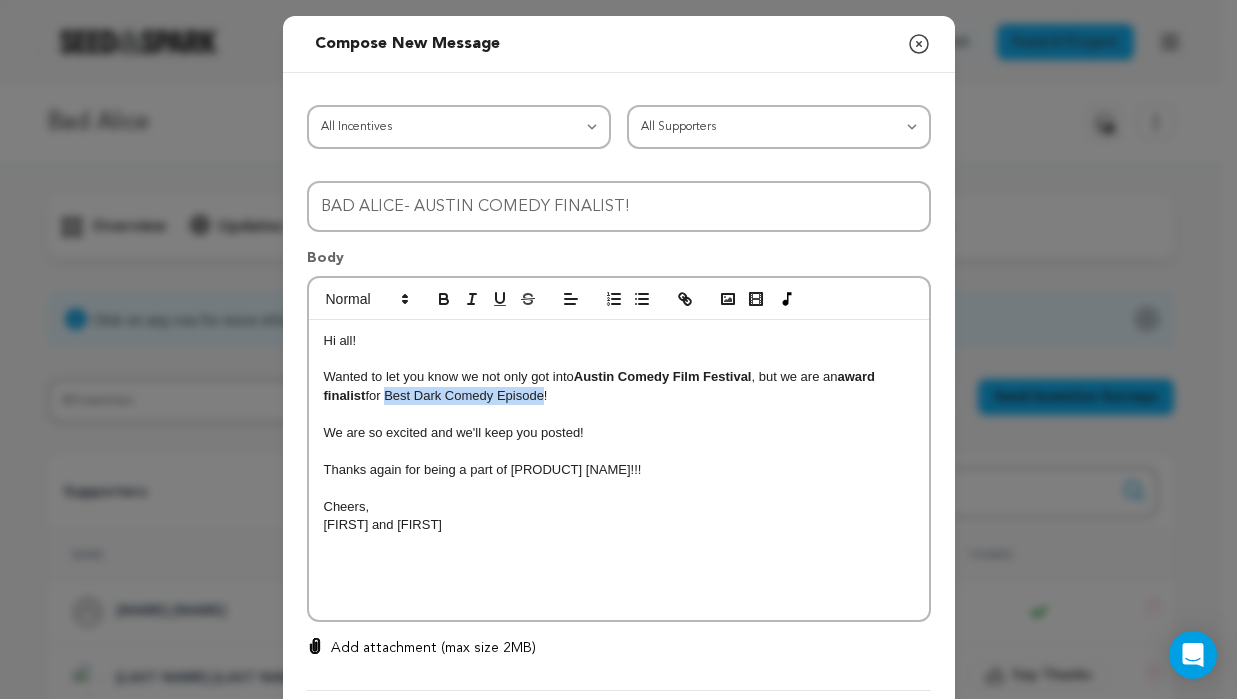 drag, startPoint x: 381, startPoint y: 396, endPoint x: 539, endPoint y: 396, distance: 158 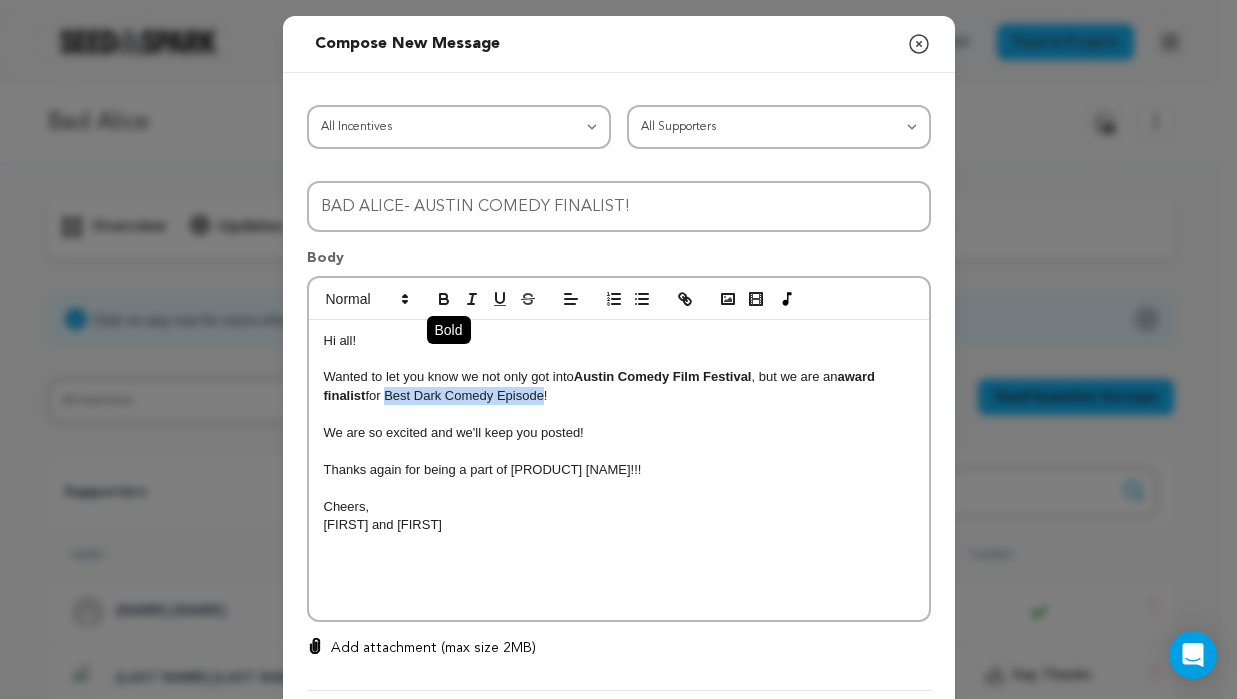 click 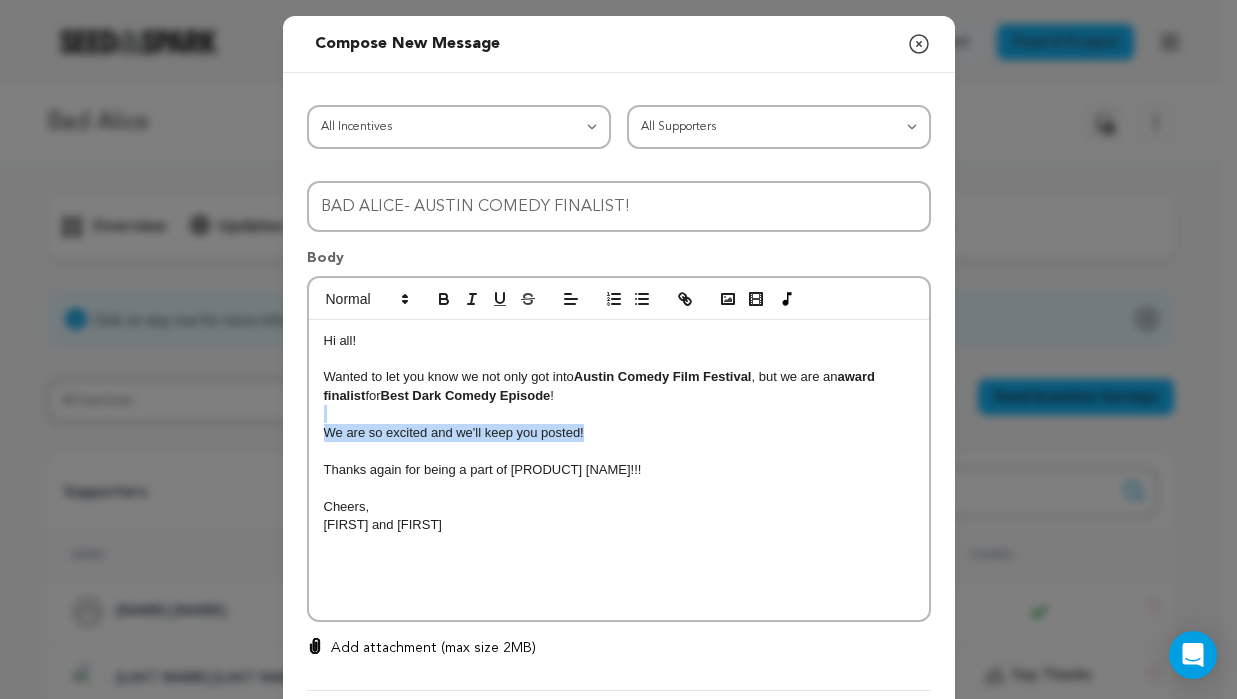 click on "Hi all! Wanted to let you know we not only got into  Austin Comedy Film Festival , but we are an  award finalist  for  Best Dark Comedy Episode ! We are so excited and we'll keep you posted! Thanks again for being a part of Bad Alice!!! Cheers, [NAME] and [NAME]" at bounding box center (619, 470) 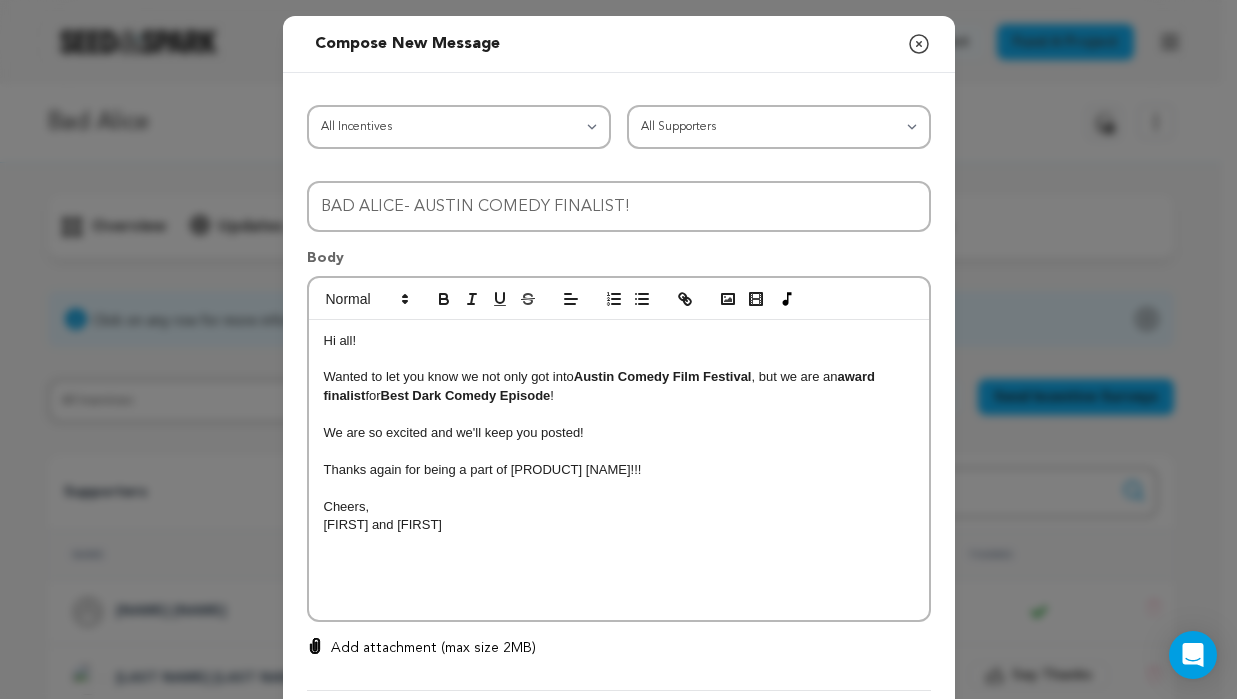 click on "We are so excited and we'll keep you posted!" at bounding box center [619, 433] 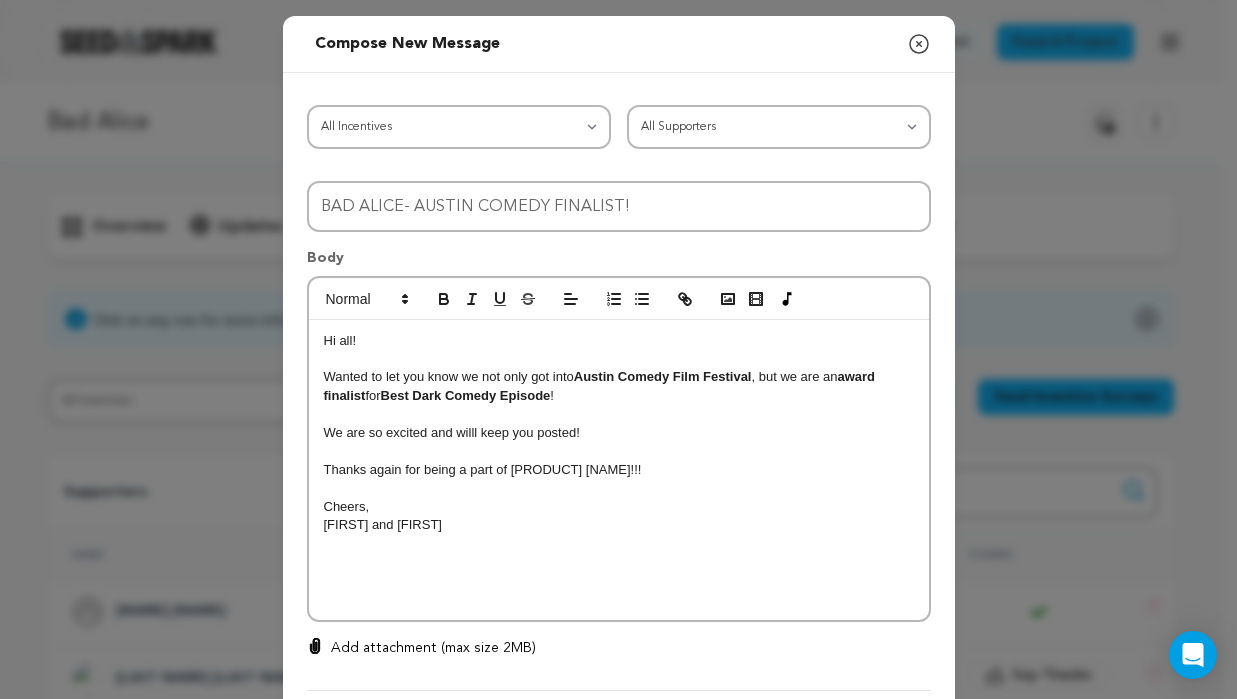 click on "We are so excited and willl keep you posted!" at bounding box center [619, 433] 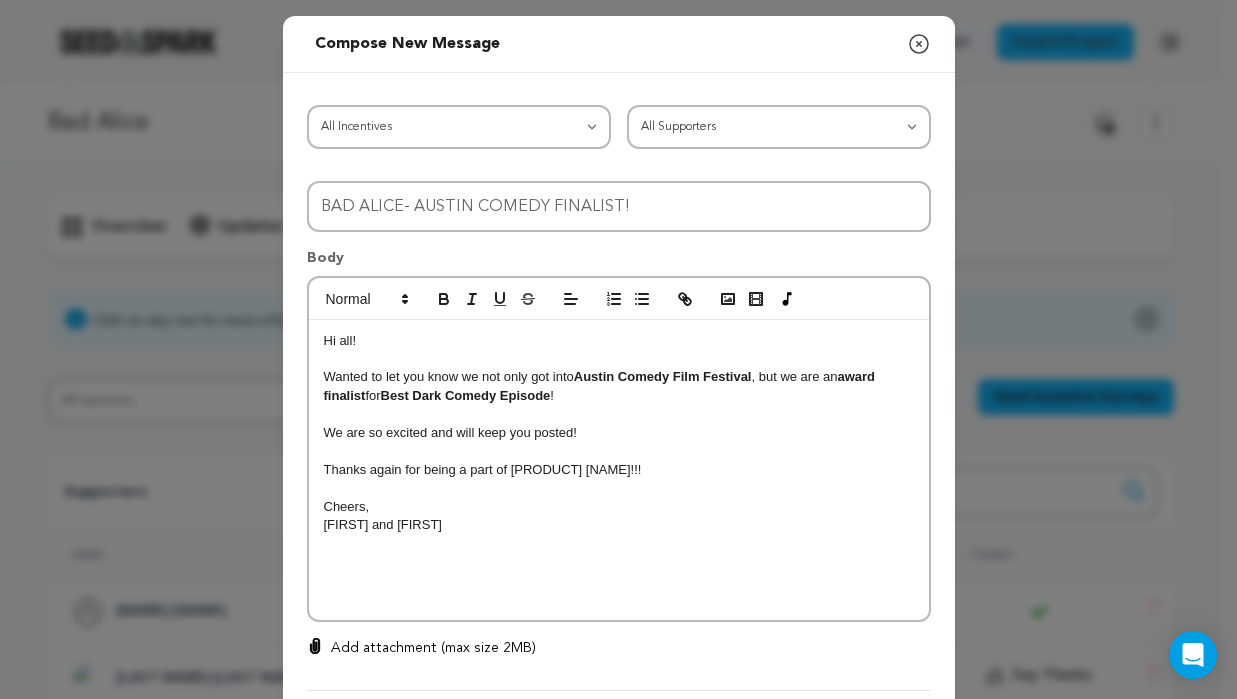 click on "We are so excited and will keep you posted!" at bounding box center [619, 433] 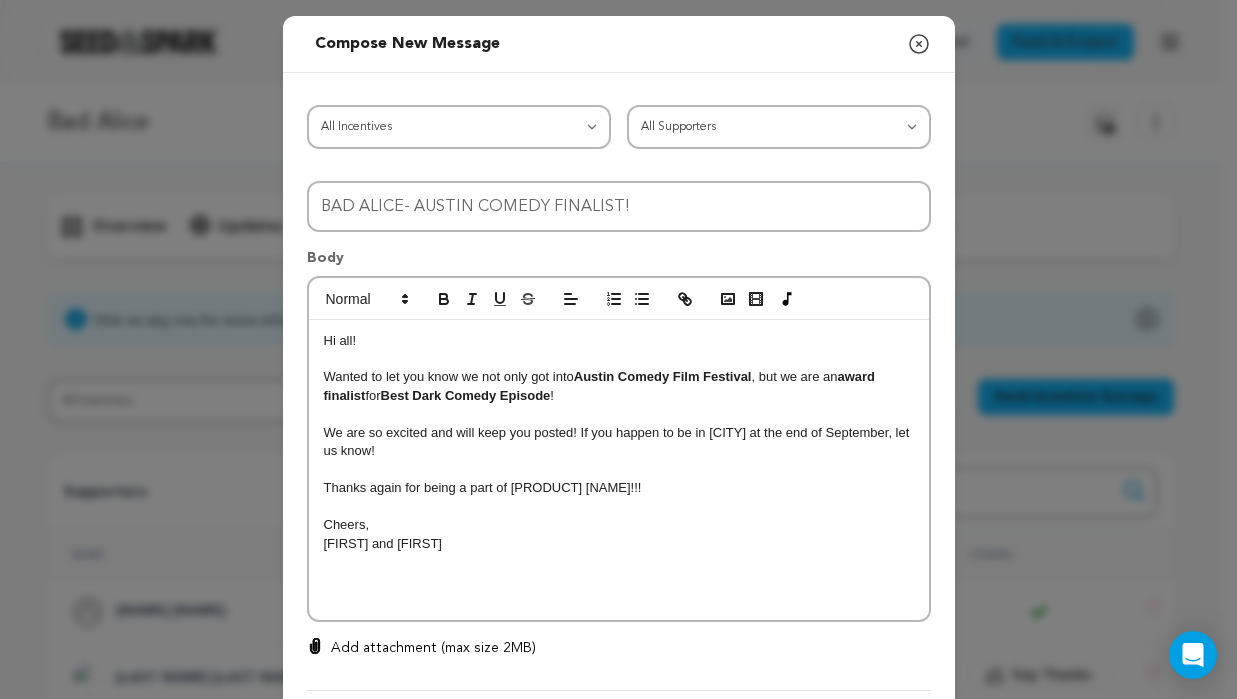 click on "We are so excited and will keep you posted! If you happen to be in [CITY] at the end of September, let us know!" at bounding box center (619, 442) 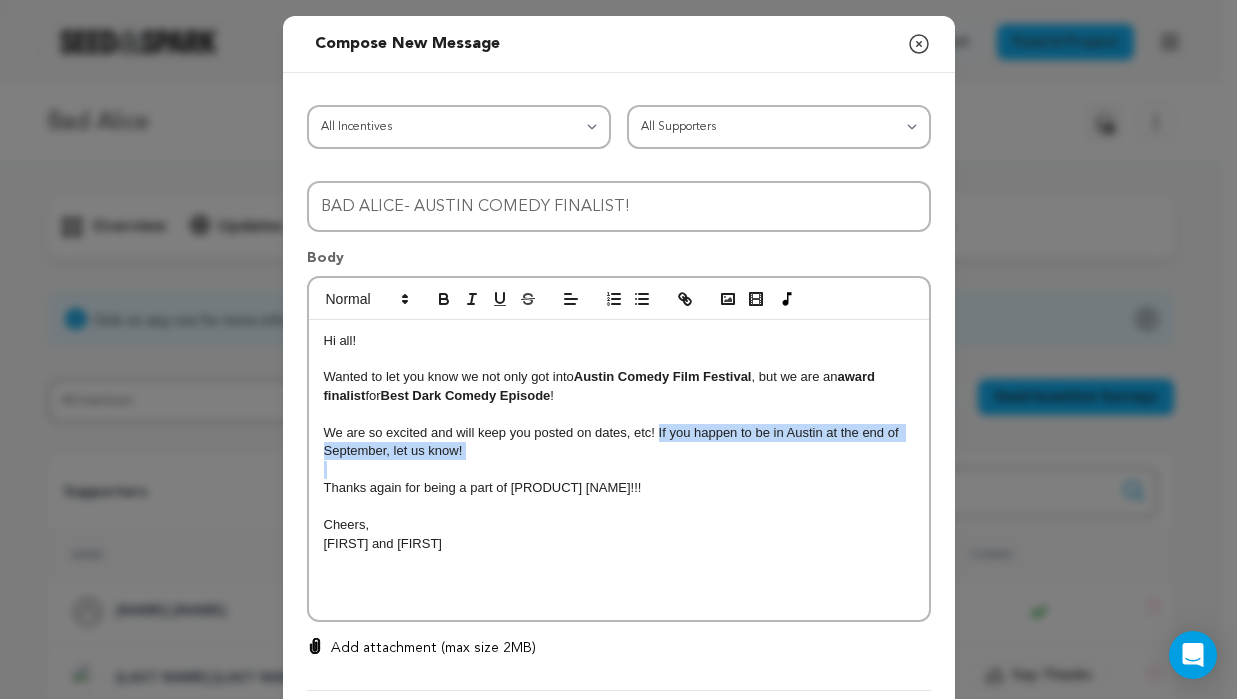 drag, startPoint x: 651, startPoint y: 432, endPoint x: 868, endPoint y: 467, distance: 219.80446 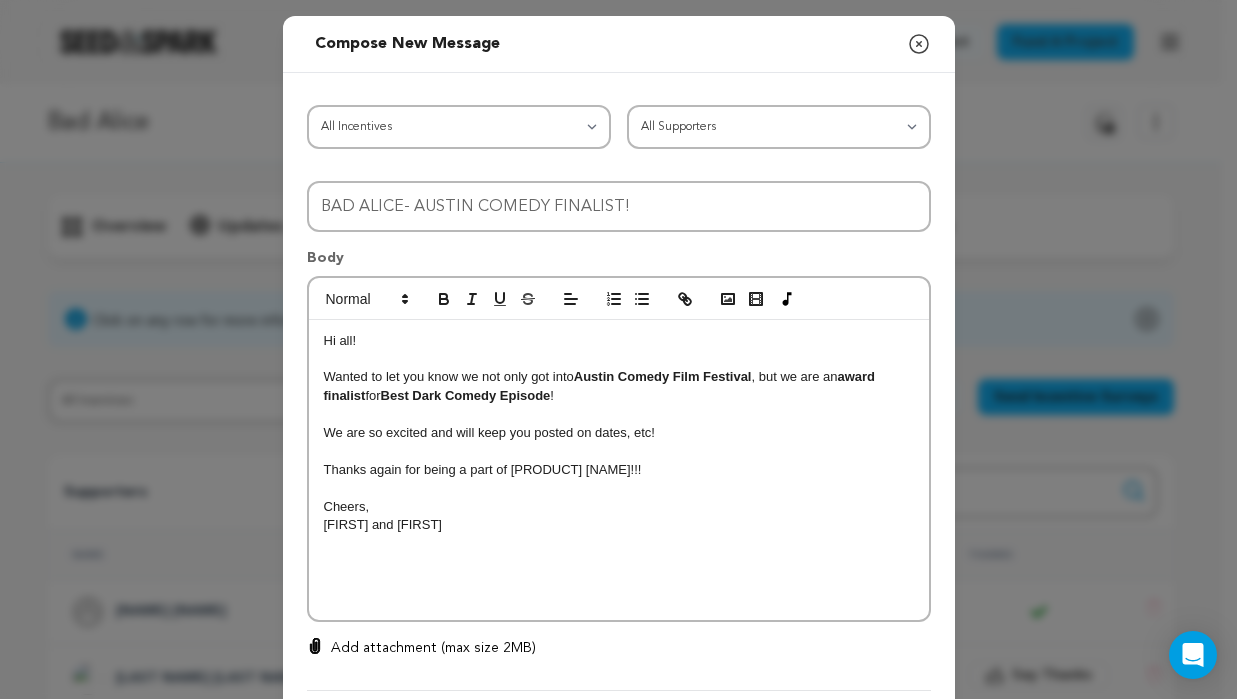 click on "Wanted to let you know we not only got into  [CITY] Comedy Film Festival , but we are an  award finalist  for  Best Dark Comedy Episode !" at bounding box center (619, 386) 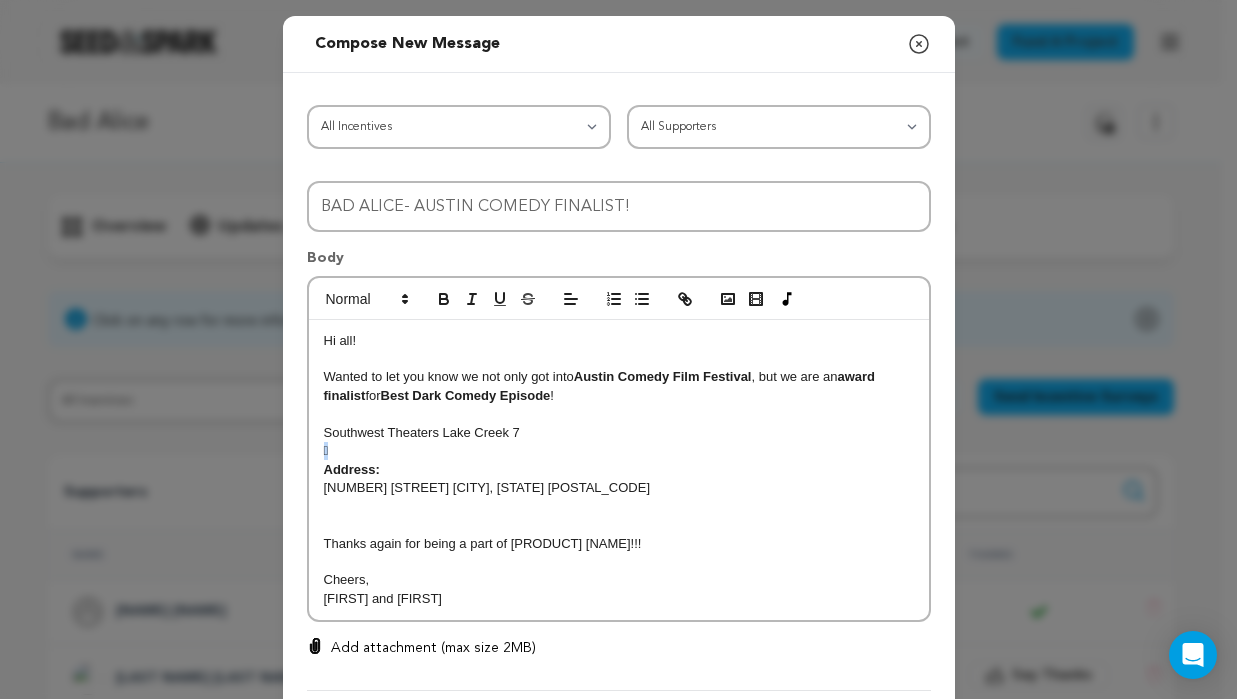 drag, startPoint x: 348, startPoint y: 453, endPoint x: 309, endPoint y: 450, distance: 39.115215 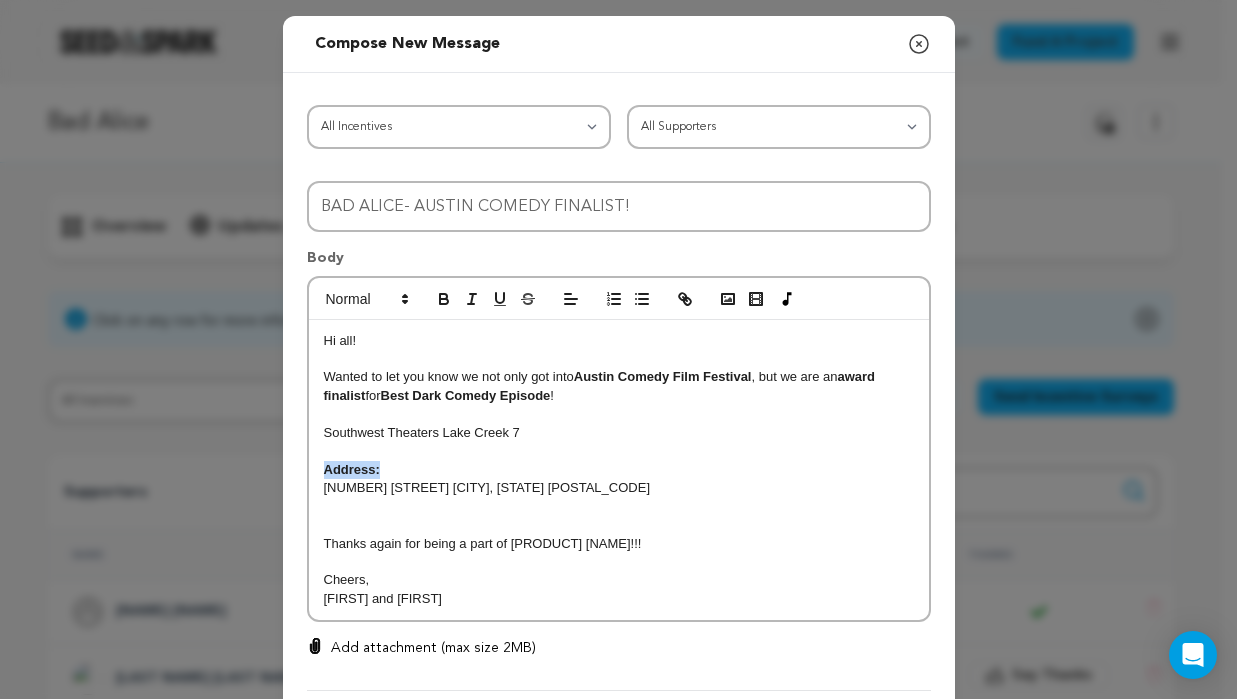 drag, startPoint x: 376, startPoint y: 473, endPoint x: 304, endPoint y: 464, distance: 72.56032 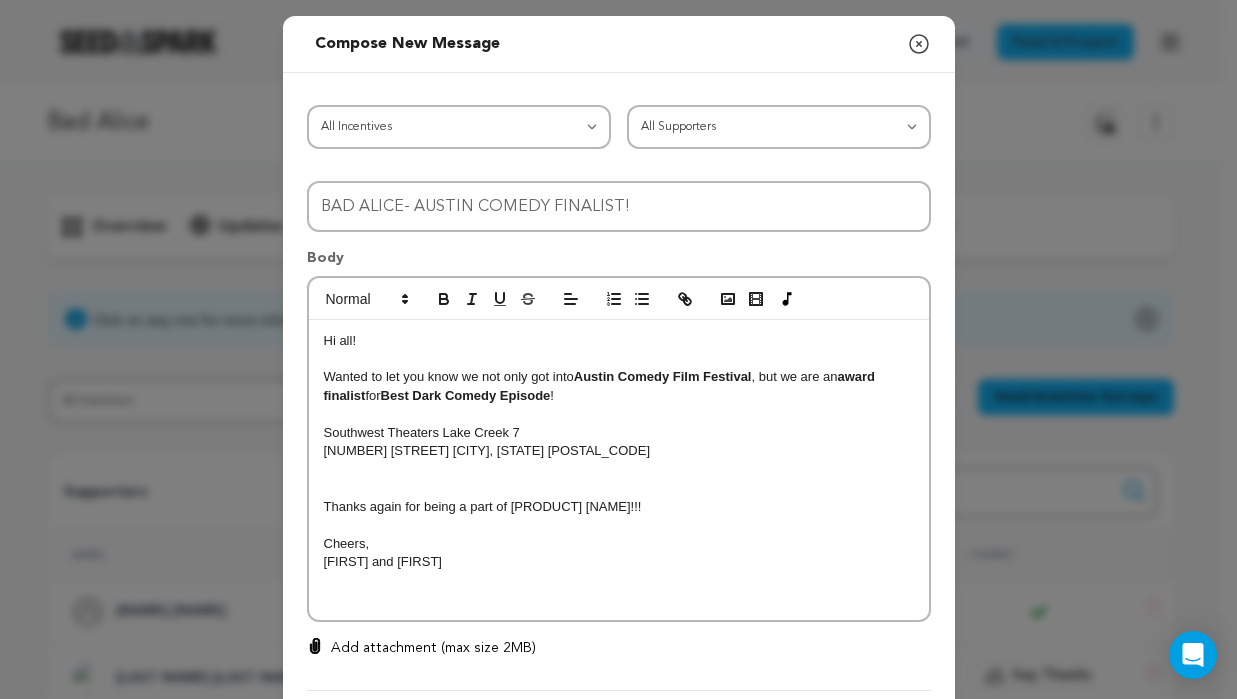 click on "Wanted to let you know we not only got into  [CITY] Comedy Film Festival , but we are an  award finalist  for  Best Dark Comedy Episode !" at bounding box center (619, 386) 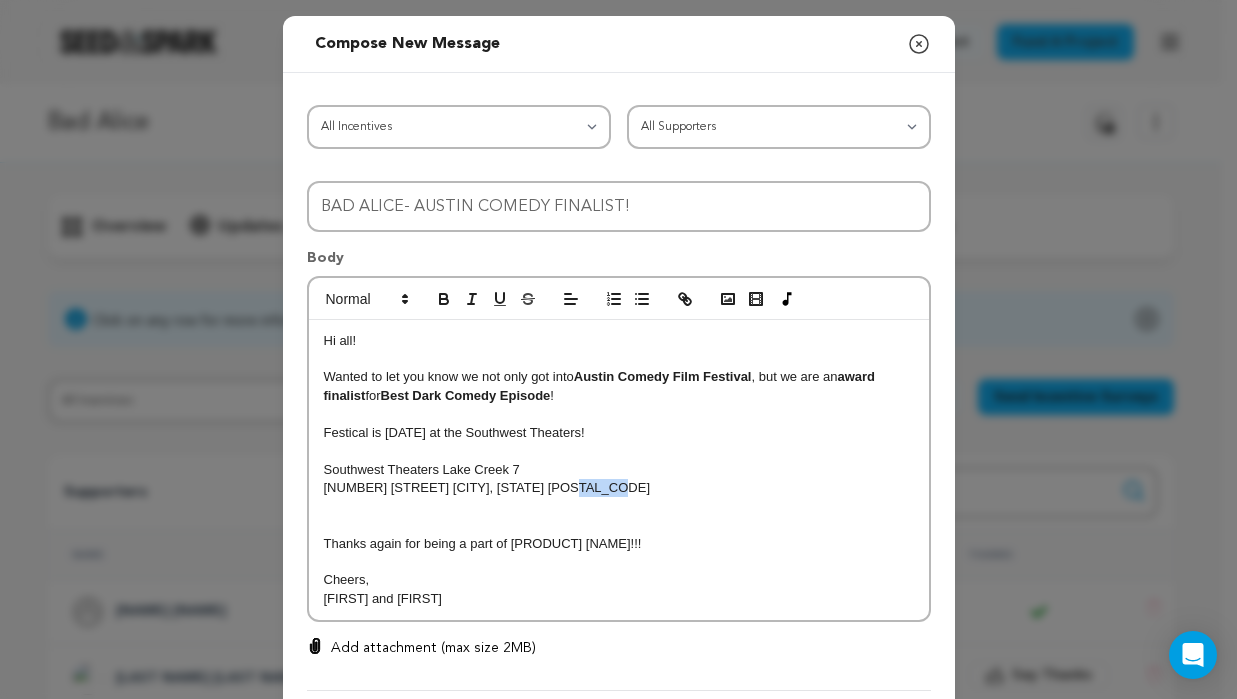 drag, startPoint x: 551, startPoint y: 485, endPoint x: 619, endPoint y: 491, distance: 68.26419 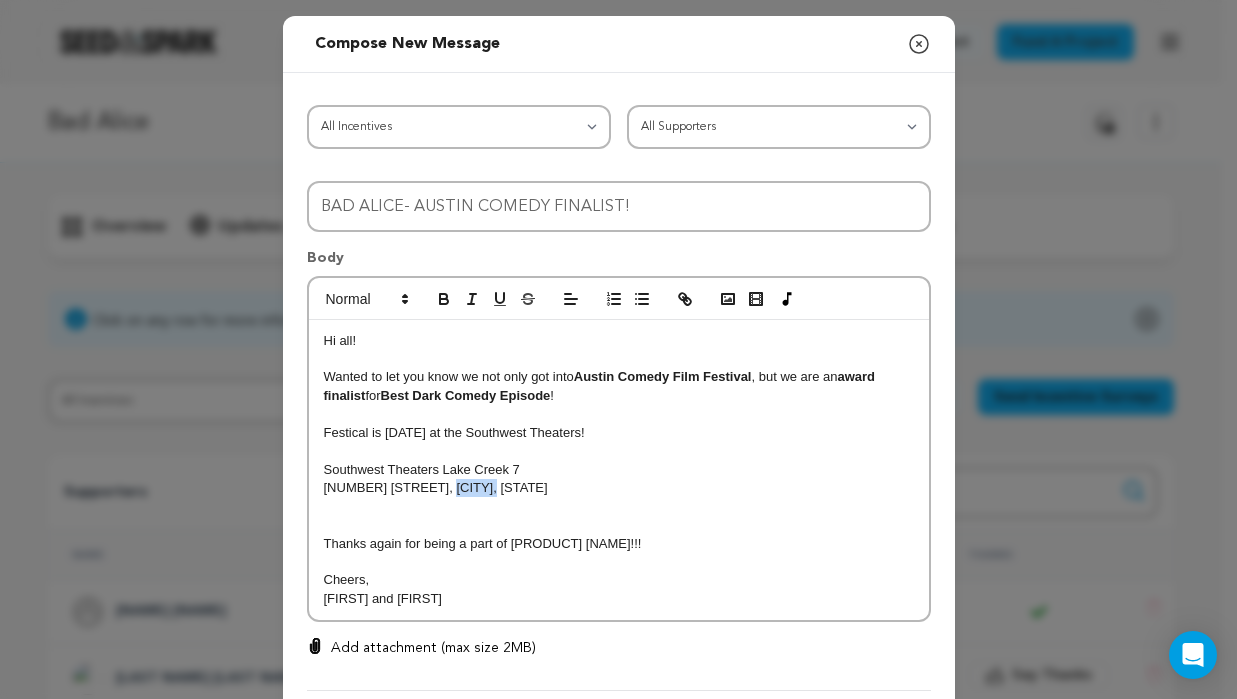 drag, startPoint x: 483, startPoint y: 489, endPoint x: 440, endPoint y: 487, distance: 43.046486 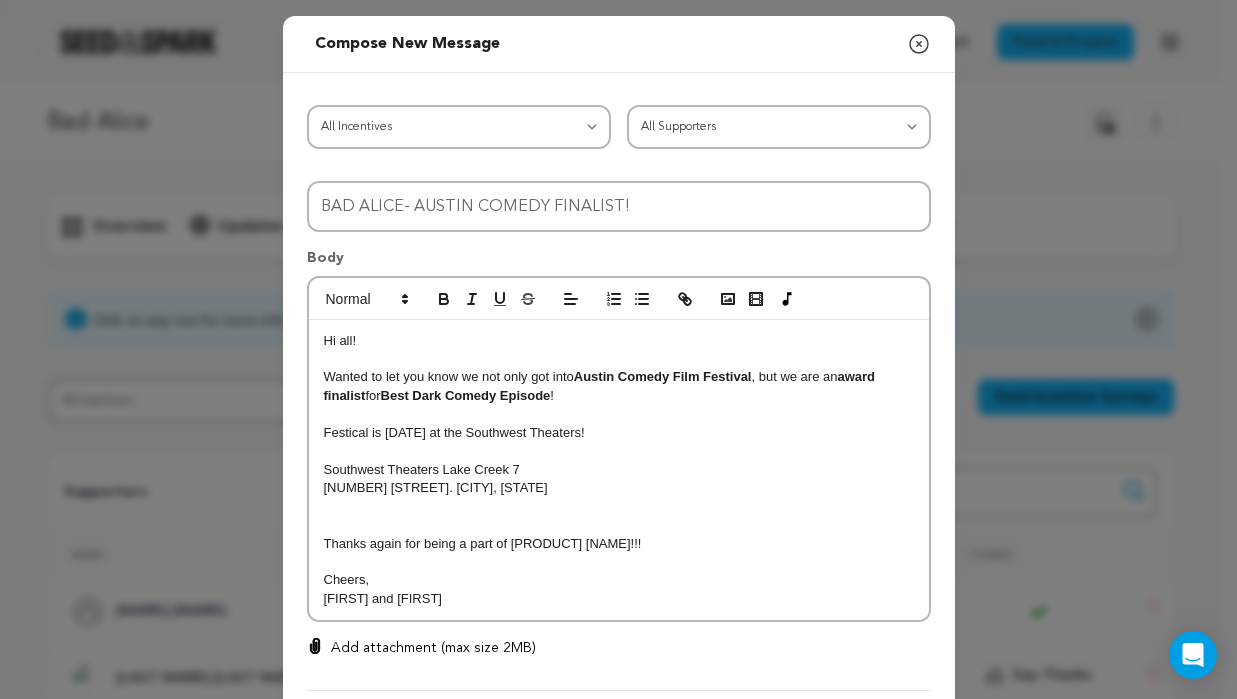 click at bounding box center [619, 525] 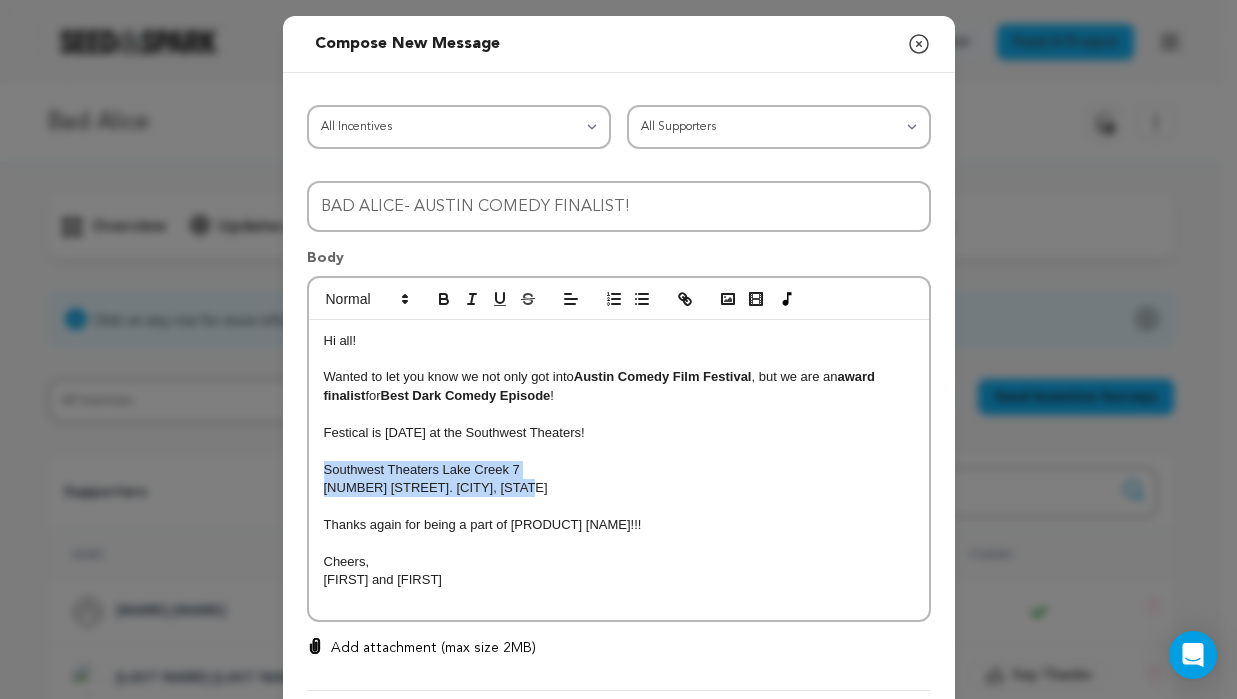 drag, startPoint x: 454, startPoint y: 475, endPoint x: 278, endPoint y: 463, distance: 176.40862 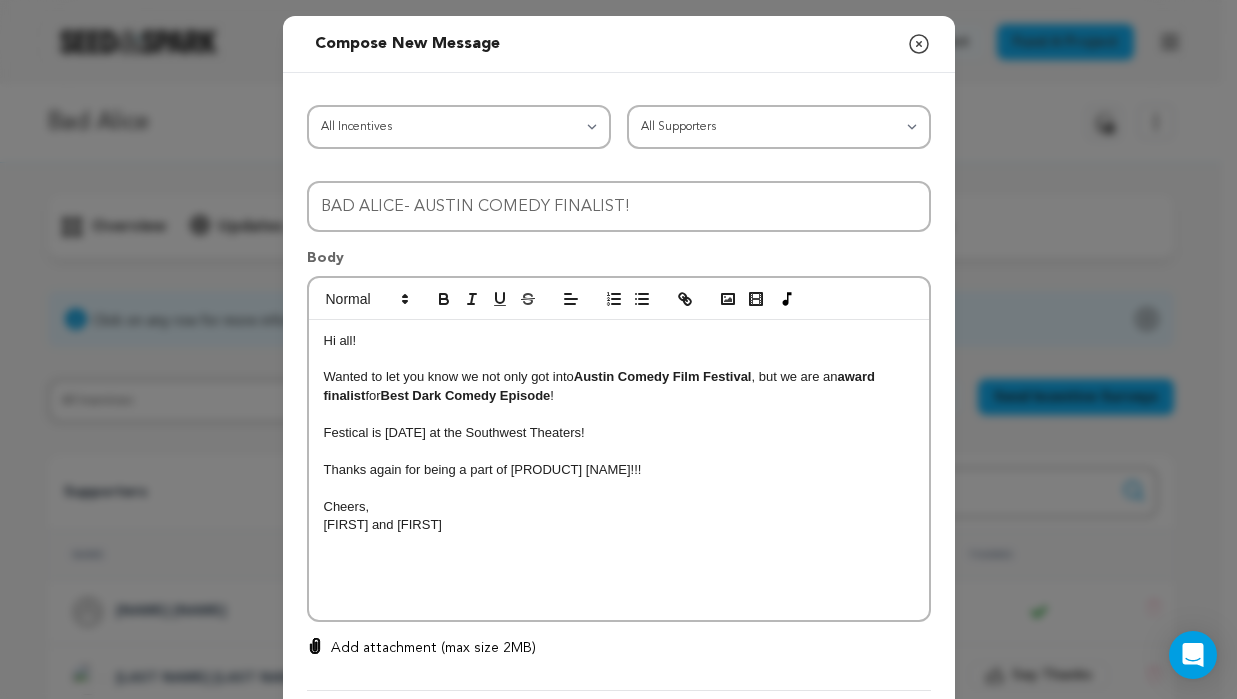 click on "Festical is [DATE] at the Southwest Theaters!" at bounding box center [619, 433] 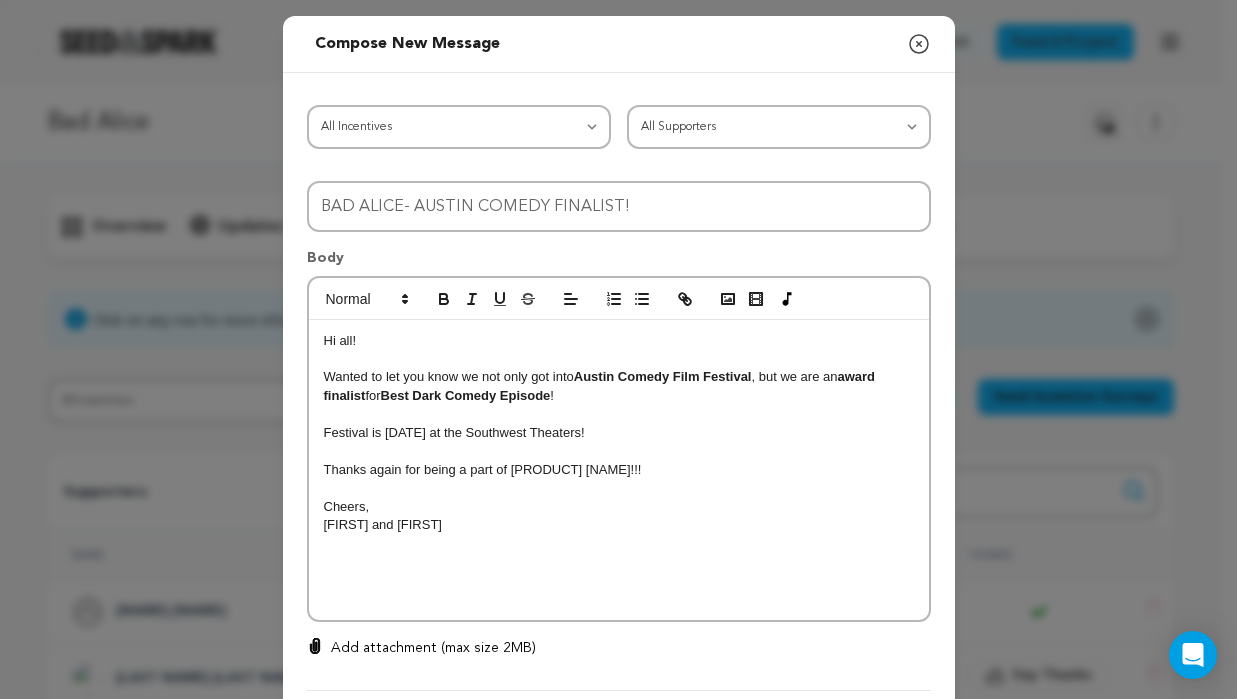 click on "Festival is [DATE] at the Southwest Theaters!" at bounding box center [619, 433] 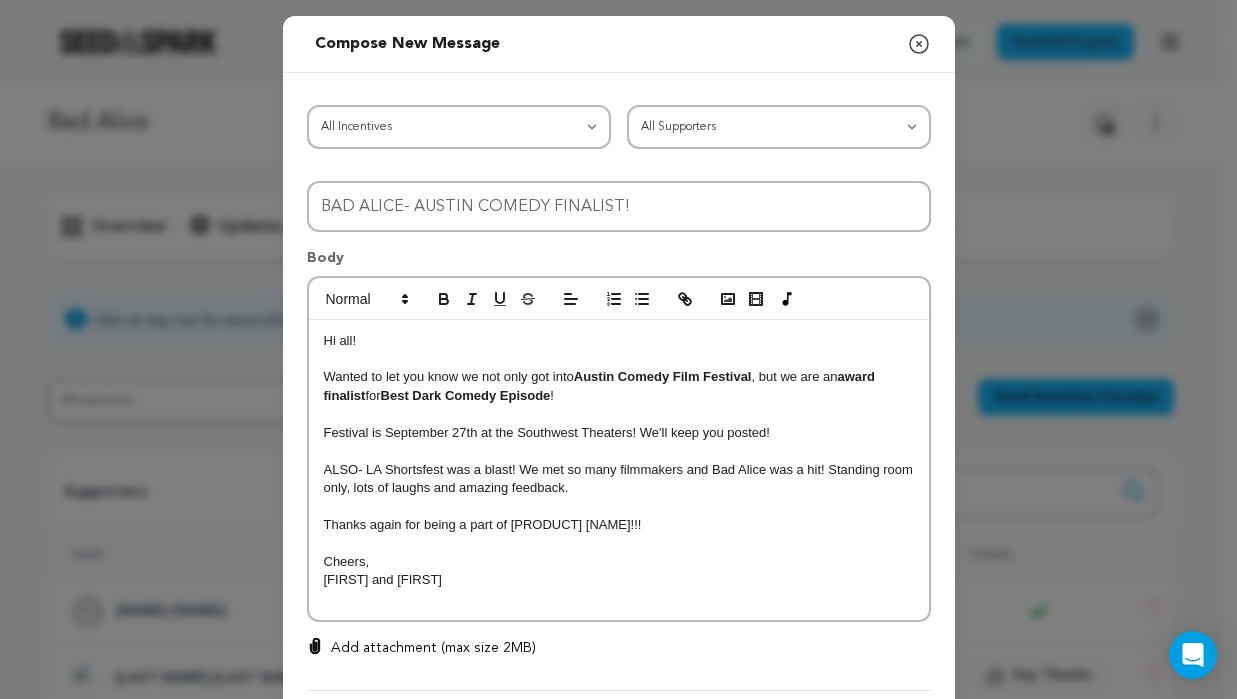 scroll, scrollTop: 124, scrollLeft: 0, axis: vertical 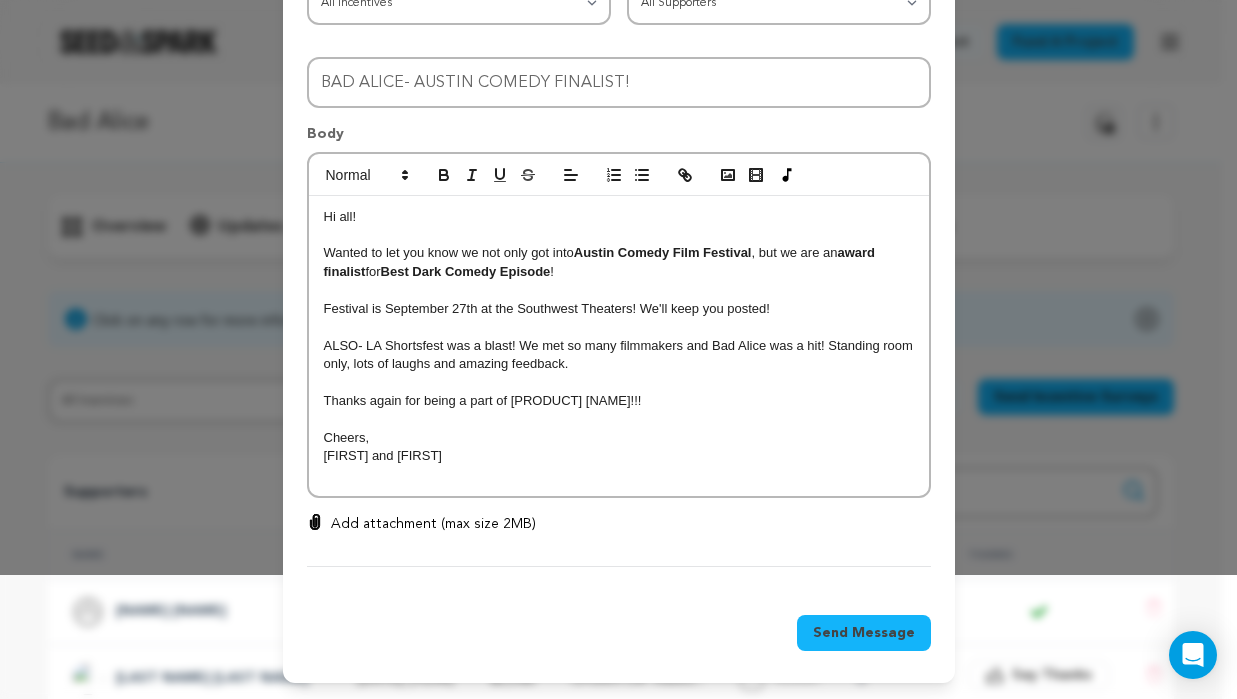 click on "ALSO- LA Shortsfest was a blast! We met so many filmmakers and Bad Alice was a hit! Standing room only, lots of laughs and amazing feedback." at bounding box center [619, 355] 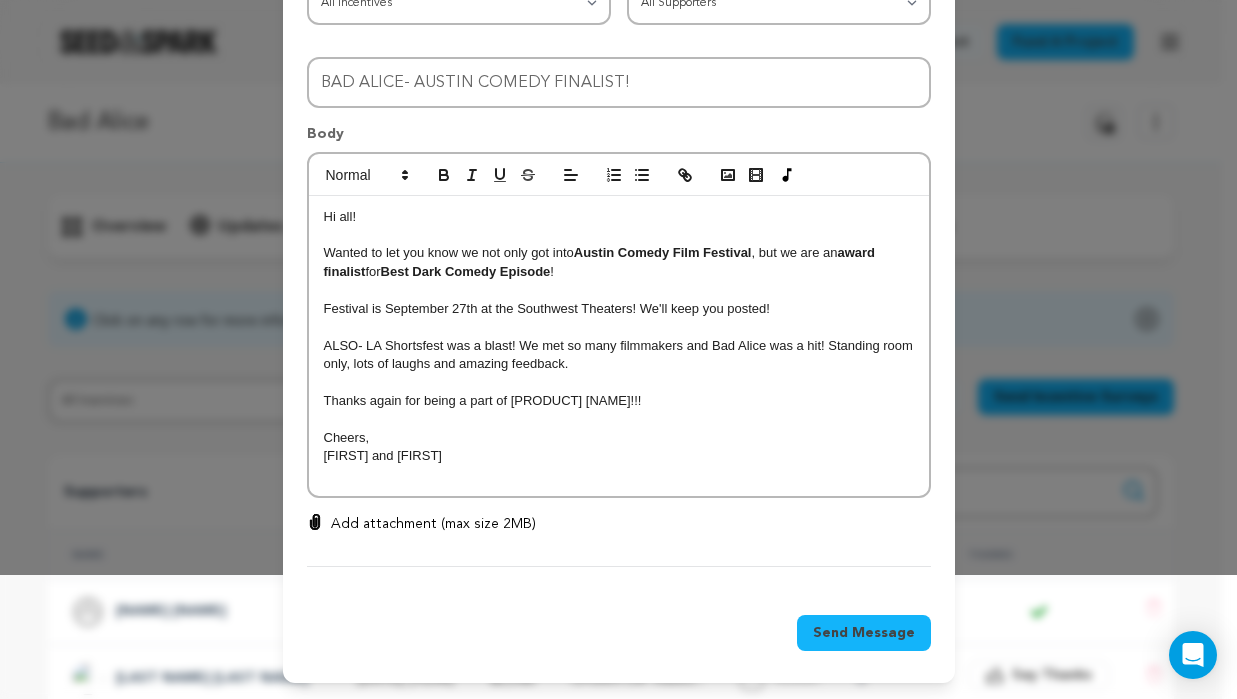 click on "ALSO- LA Shortsfest was a blast! We met so many filmmakers and Bad Alice was a hit! Standing room only, lots of laughs and amazing feedback." at bounding box center (619, 355) 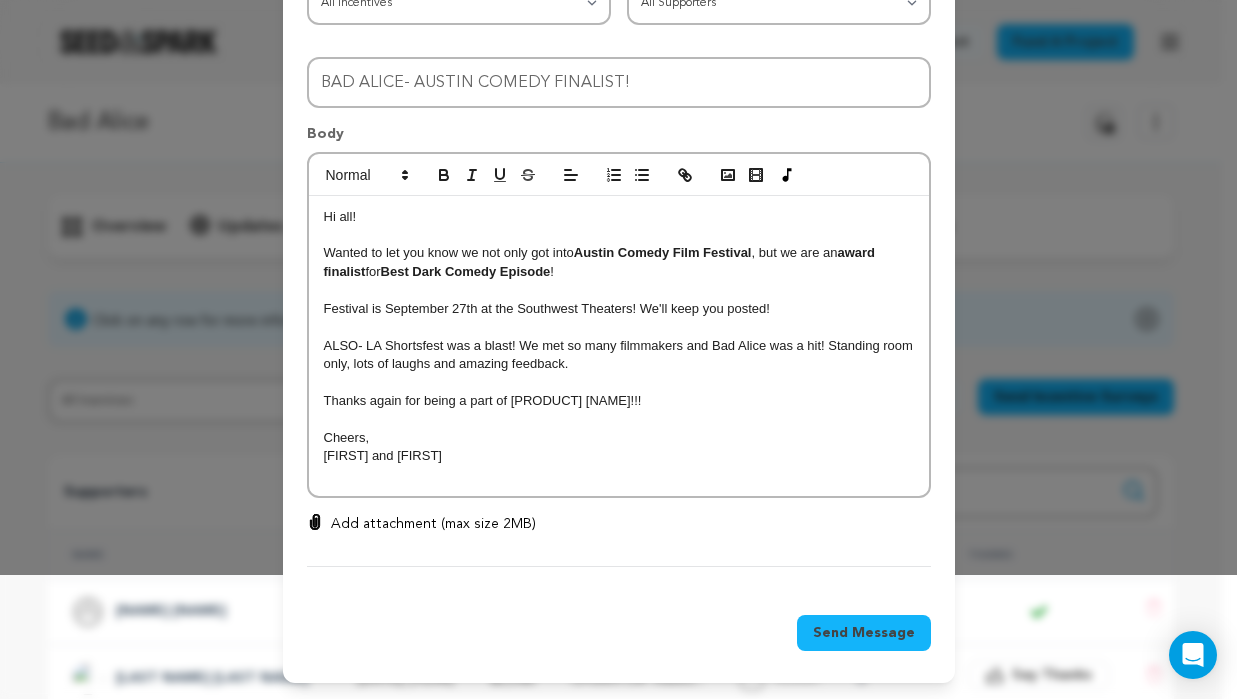click on "Thanks again for being a part of [PRODUCT] [NAME]!!!" at bounding box center [619, 401] 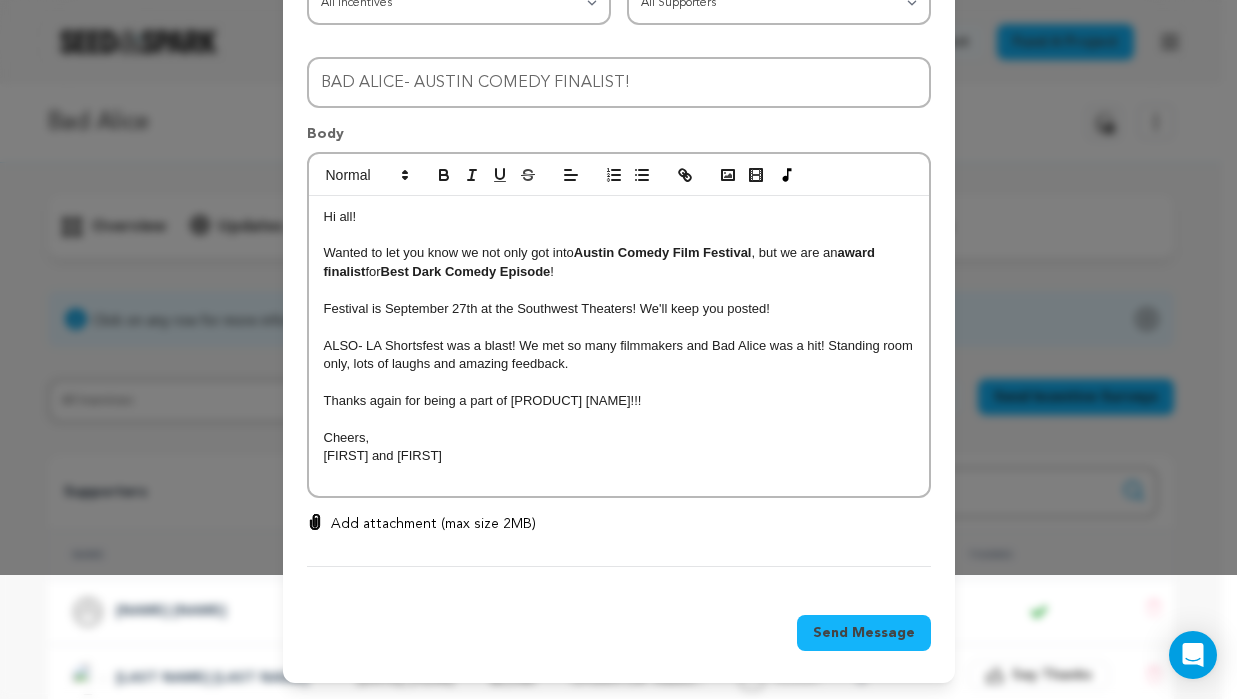 click on "Thanks again for being a part of [PRODUCT] [NAME]!!!" at bounding box center [619, 401] 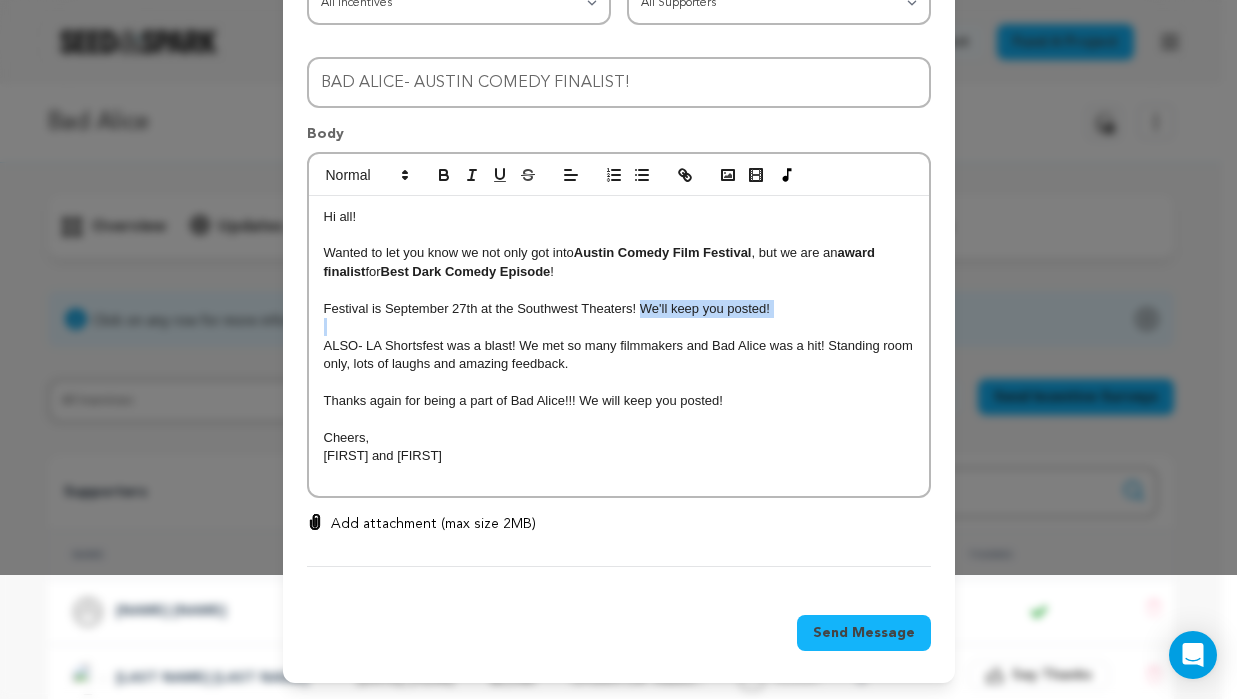 drag, startPoint x: 634, startPoint y: 310, endPoint x: 786, endPoint y: 321, distance: 152.3975 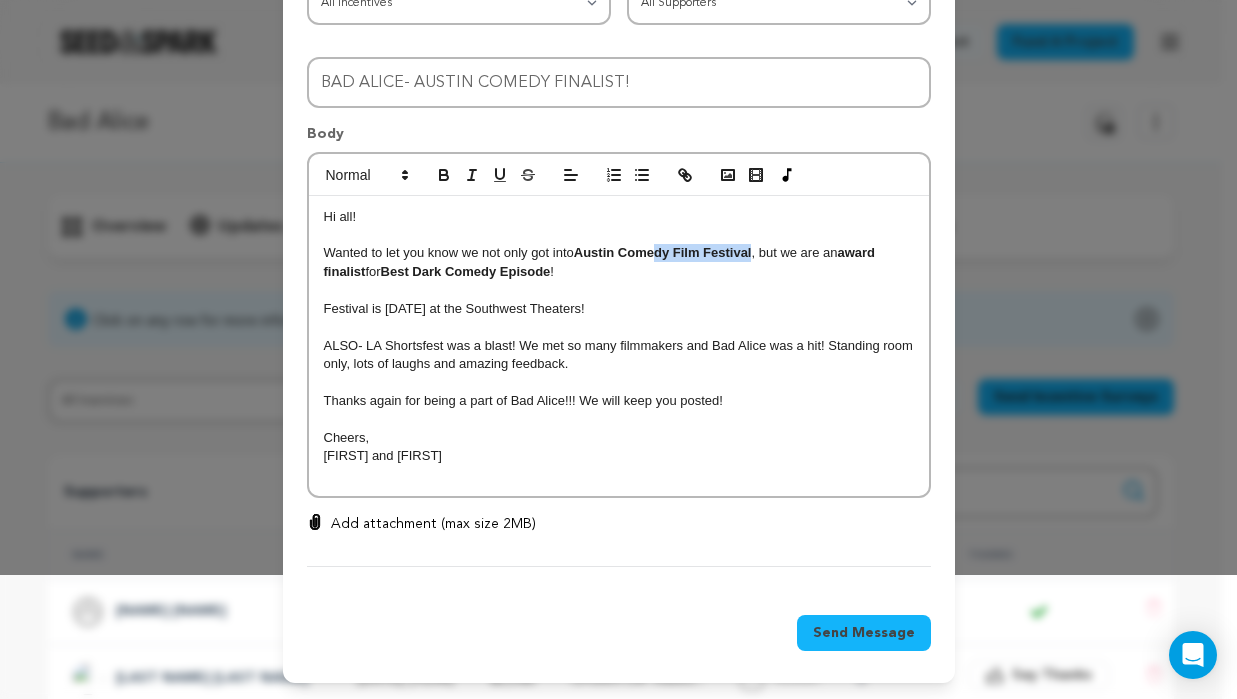 drag, startPoint x: 733, startPoint y: 246, endPoint x: 749, endPoint y: 251, distance: 16.763054 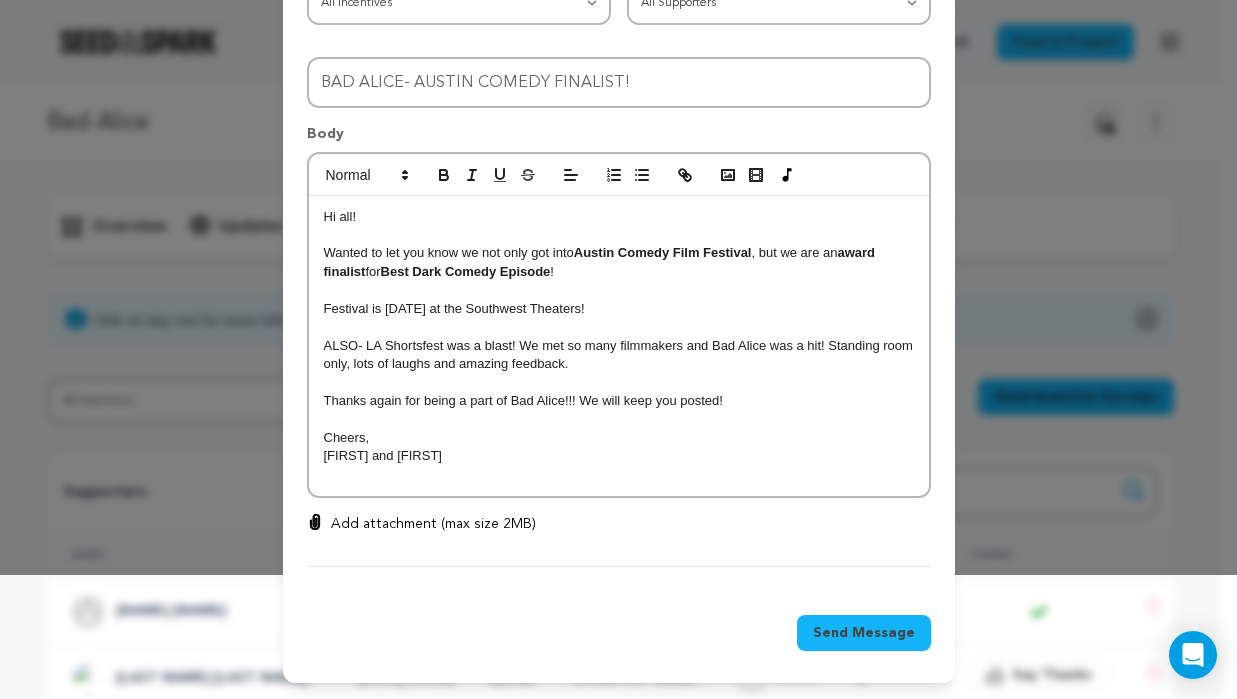 click at bounding box center [619, 290] 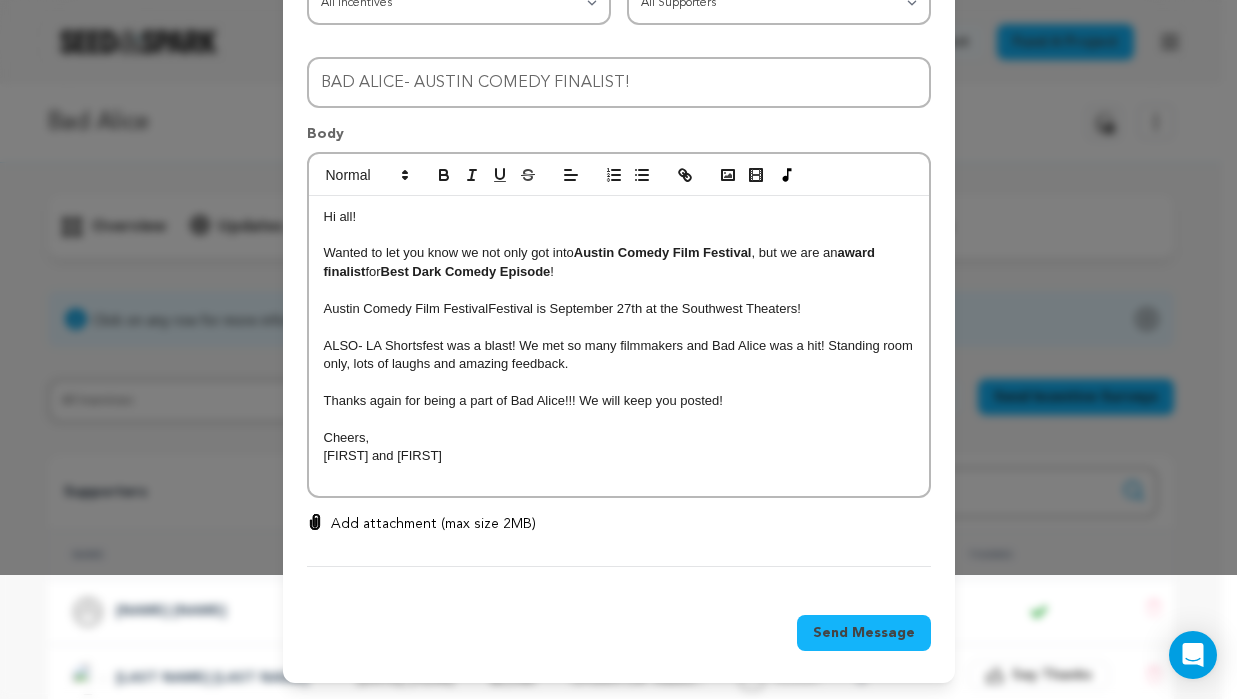 scroll, scrollTop: 0, scrollLeft: 0, axis: both 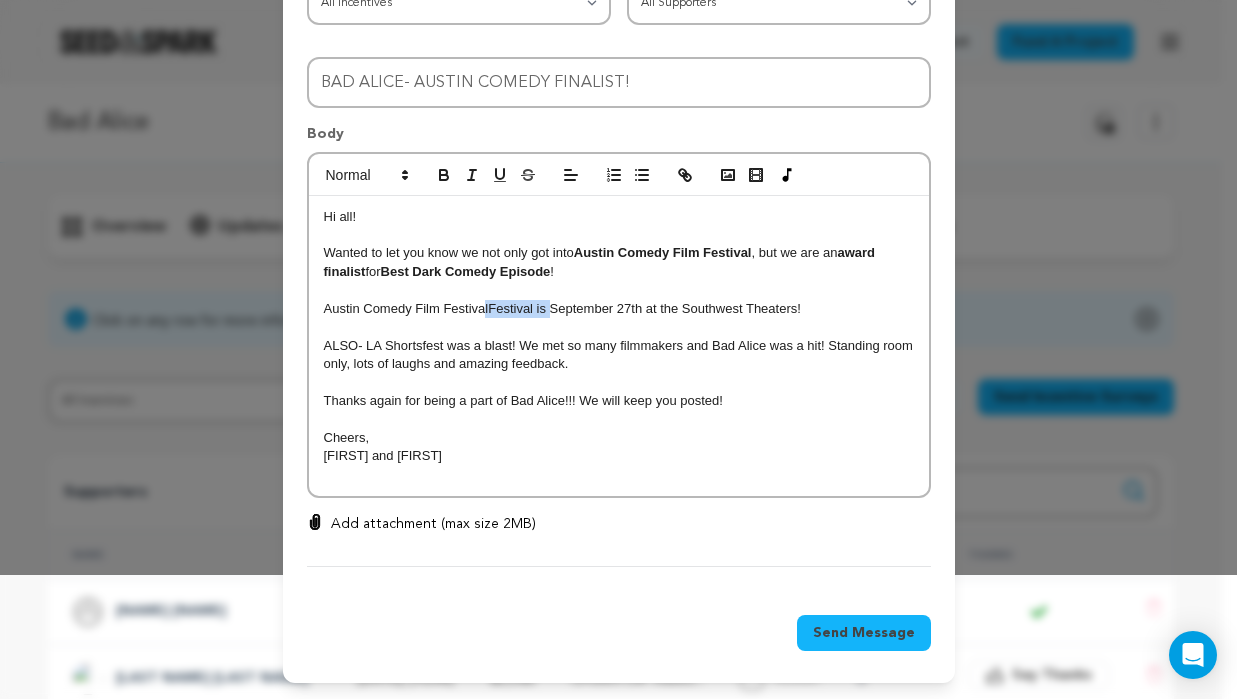 drag, startPoint x: 544, startPoint y: 311, endPoint x: 477, endPoint y: 309, distance: 67.02985 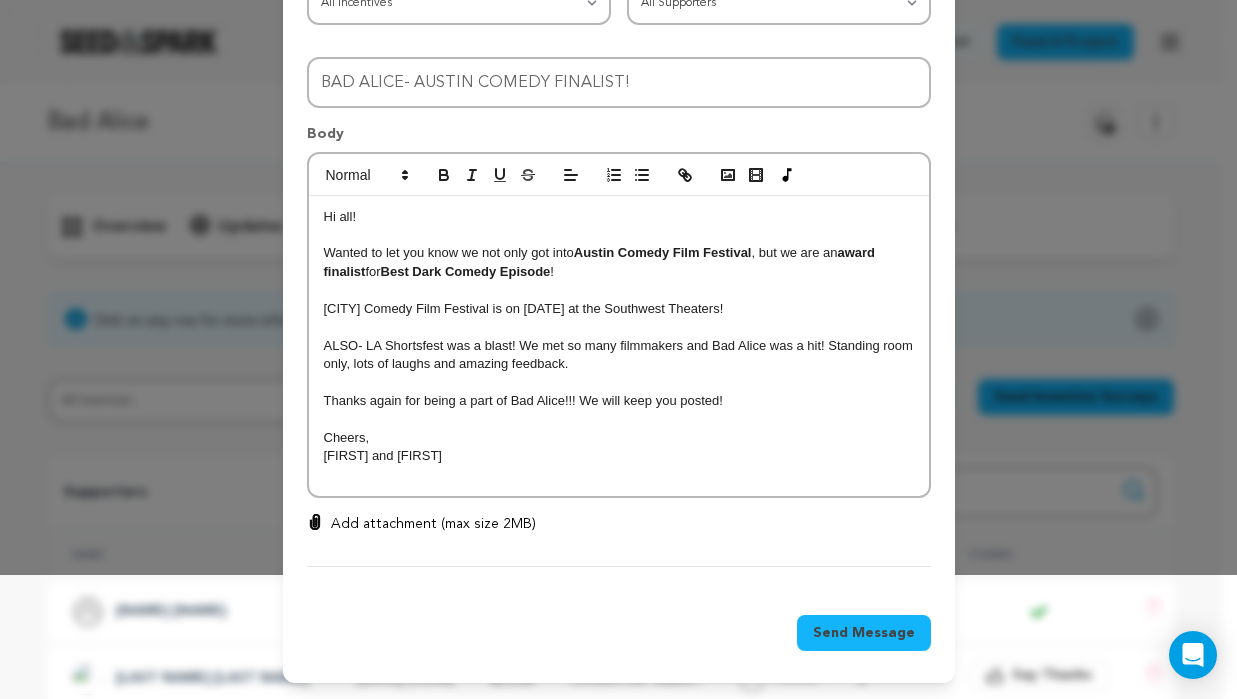 click on "award finalist" at bounding box center [601, 261] 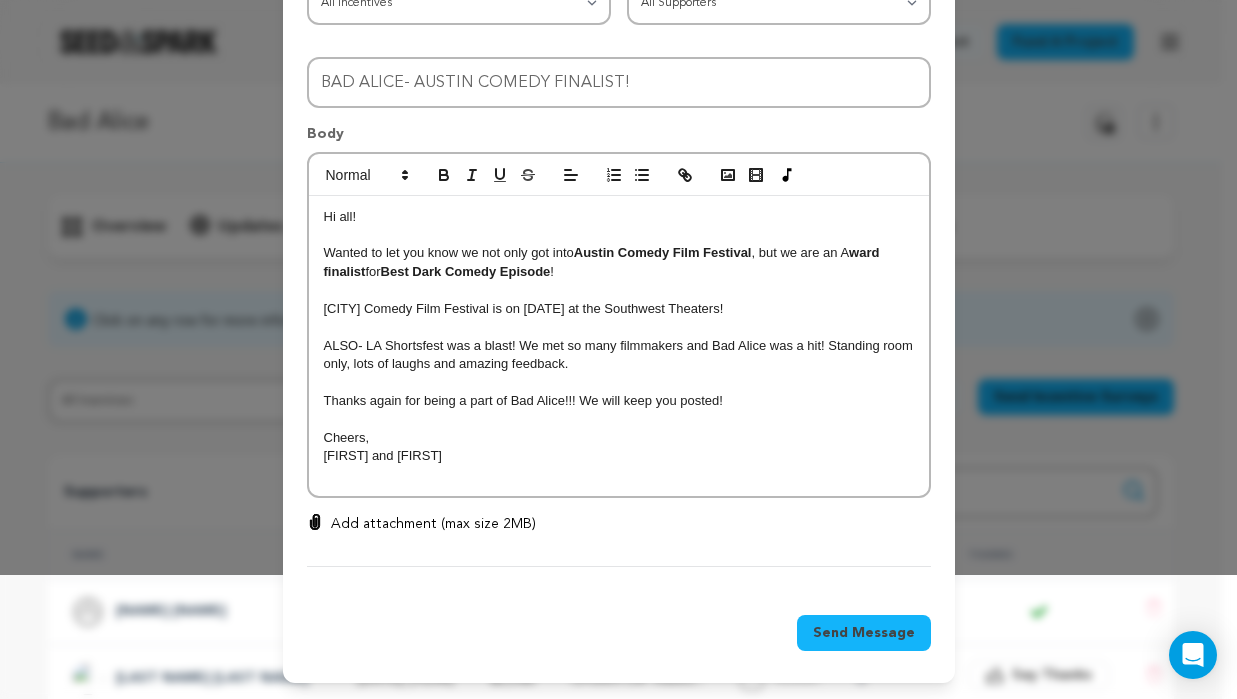 click on "ward finalist" at bounding box center (604, 261) 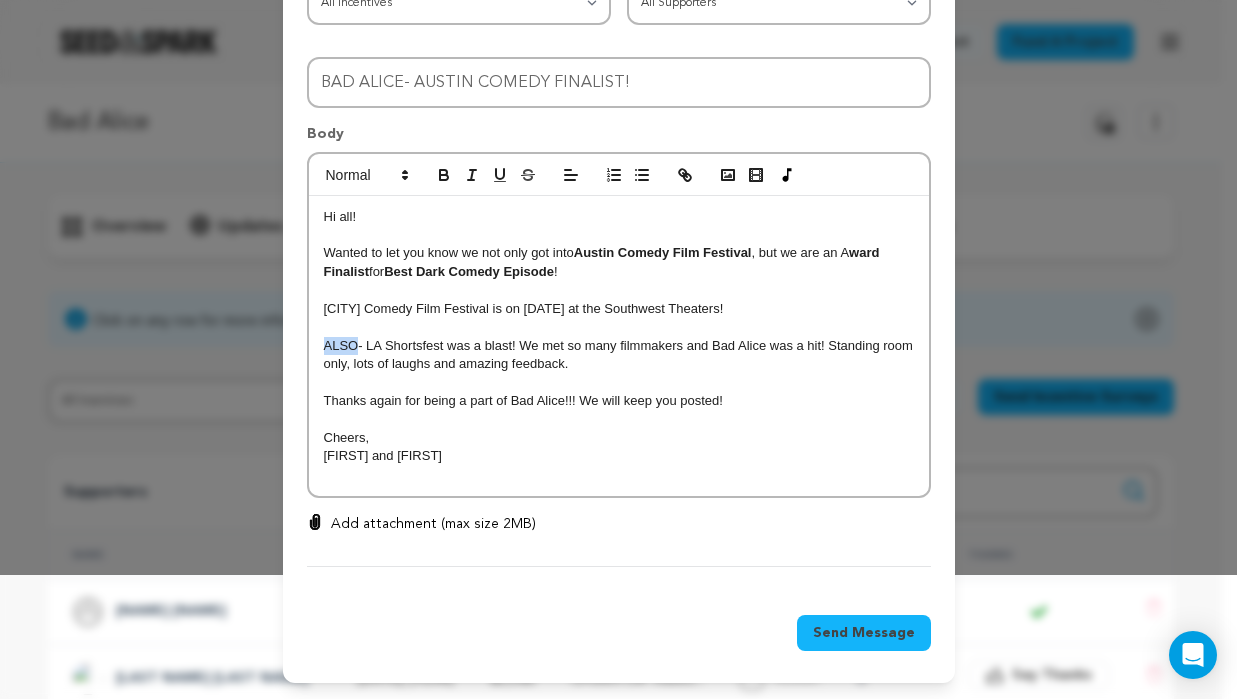 drag, startPoint x: 349, startPoint y: 344, endPoint x: 317, endPoint y: 344, distance: 32 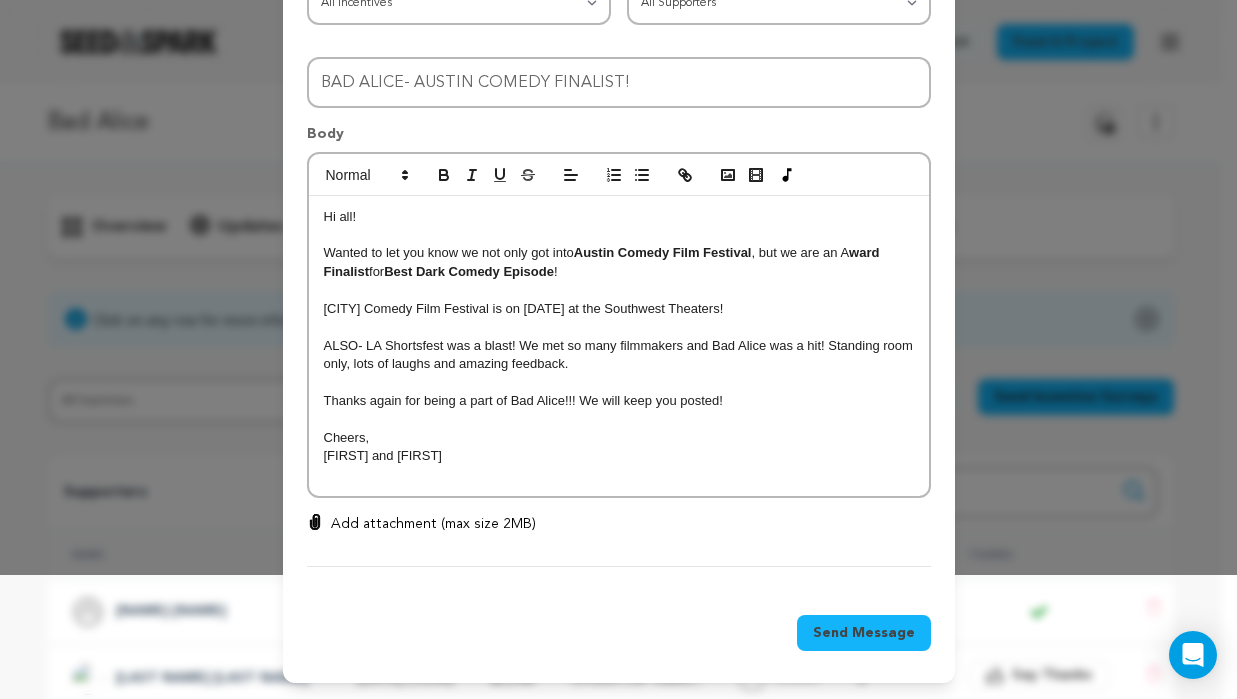 click on "ALSO- LA Shortsfest was a blast! We met so many filmmakers and Bad Alice was a hit! Standing room only, lots of laughs and amazing feedback." at bounding box center [619, 355] 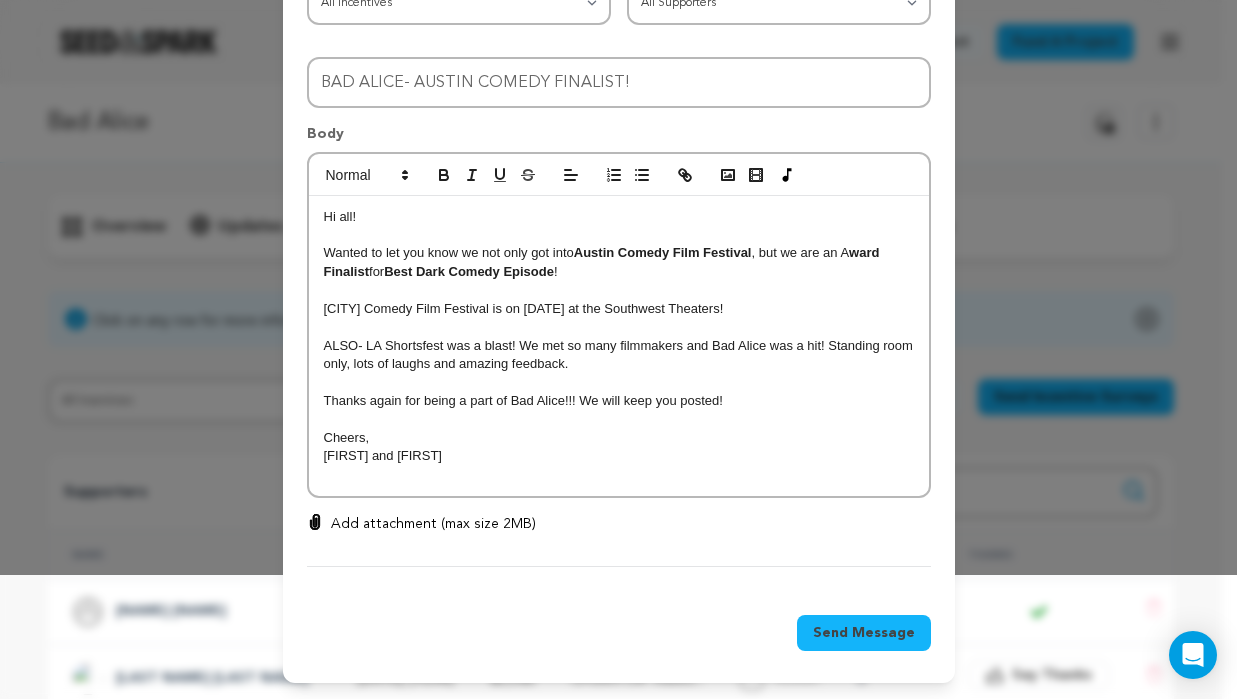 click on "ALSO- LA Shortsfest was a blast! We met so many filmmakers and Bad Alice was a hit! Standing room only, lots of laughs and amazing feedback." at bounding box center (619, 355) 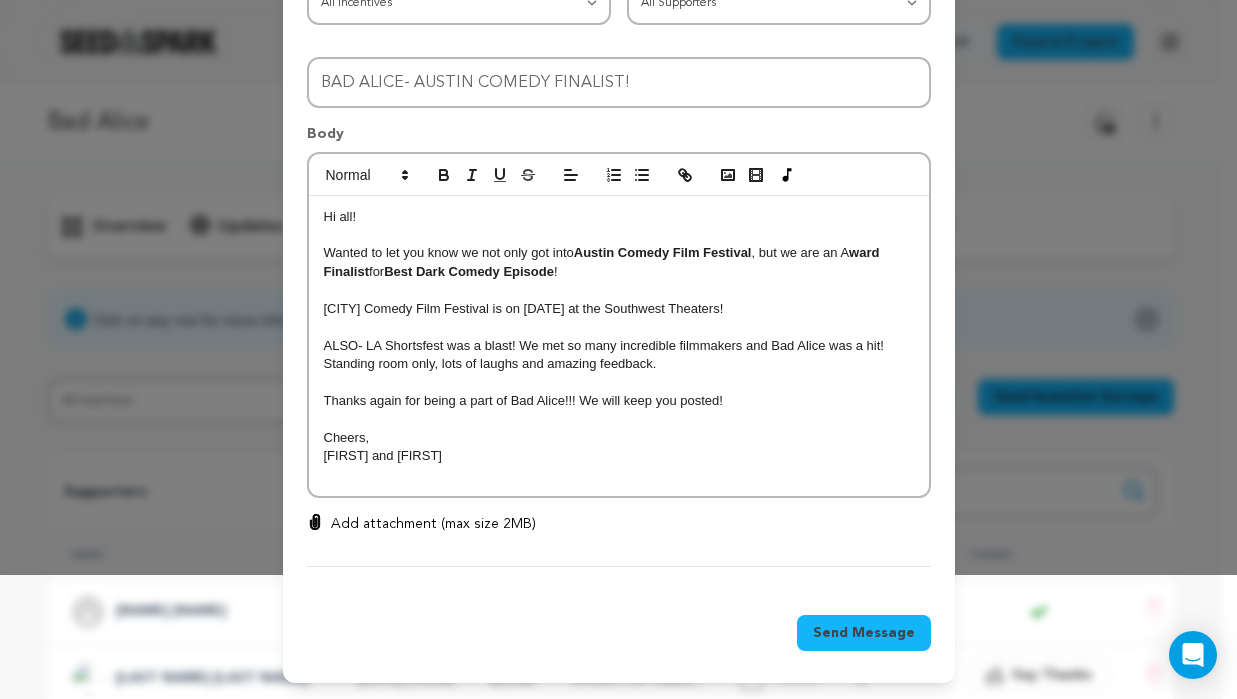 click on "ALSO- LA Shortsfest was a blast! We met so many incredible filmmakers and Bad Alice was a hit! Standing room only, lots of laughs and amazing feedback." at bounding box center (619, 355) 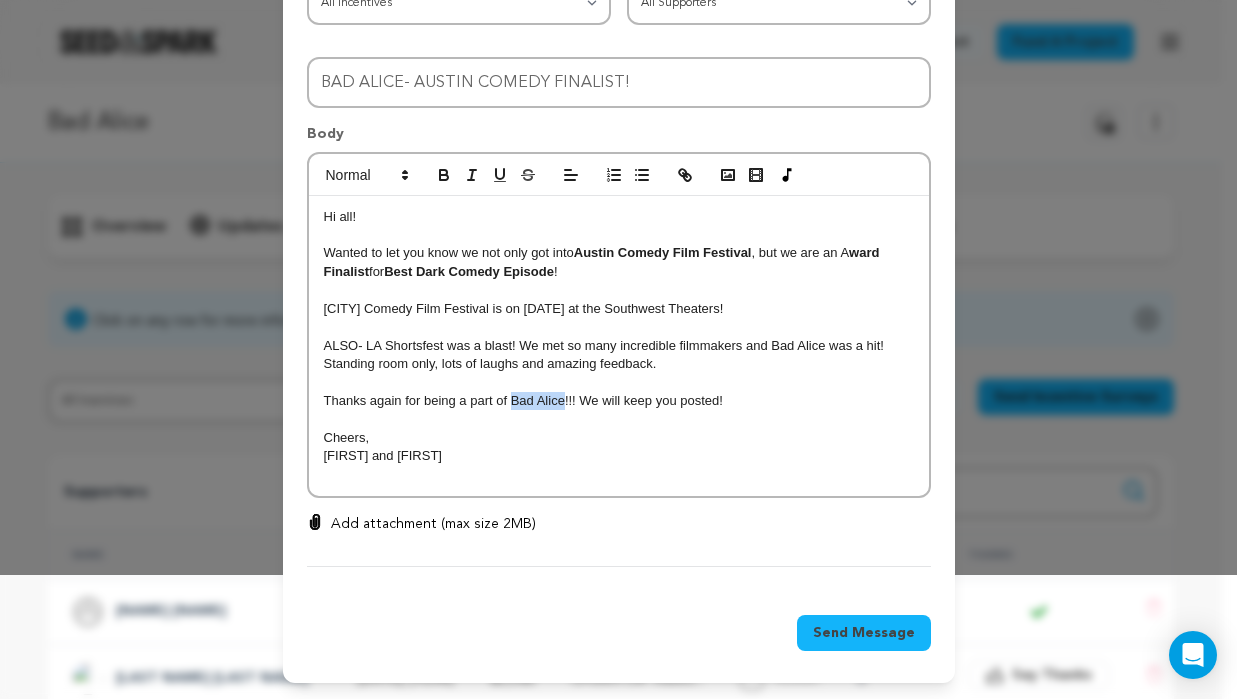 drag, startPoint x: 556, startPoint y: 400, endPoint x: 504, endPoint y: 403, distance: 52.086468 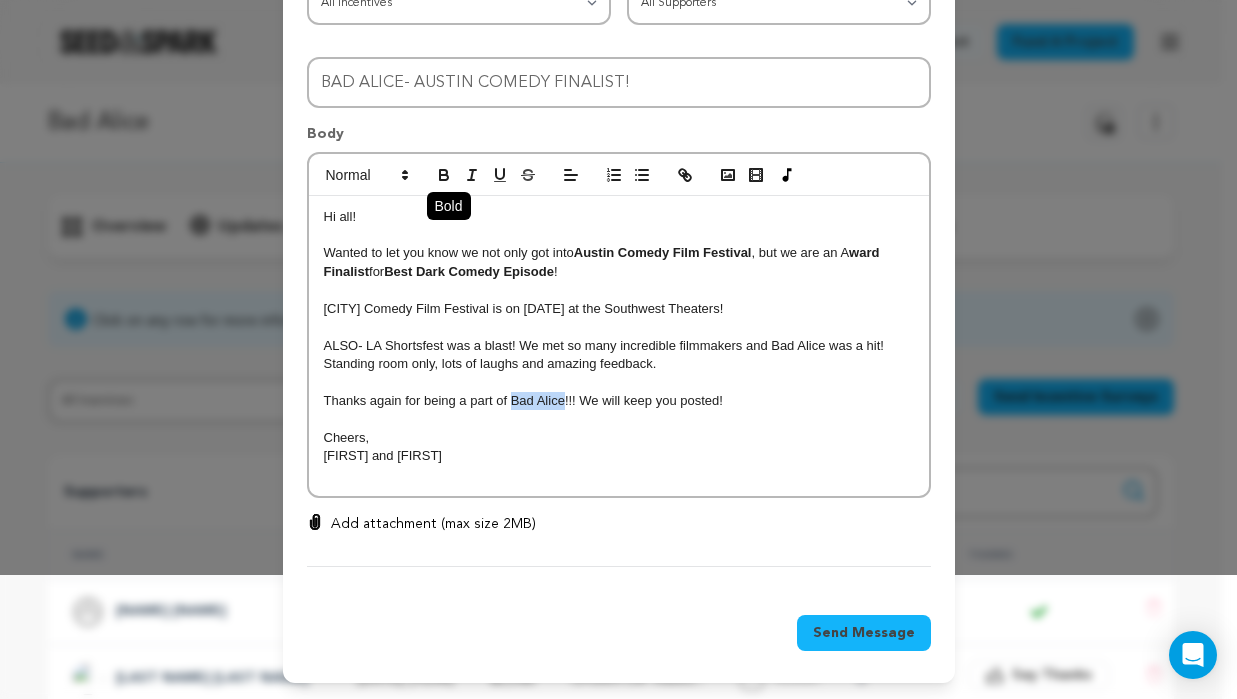 click 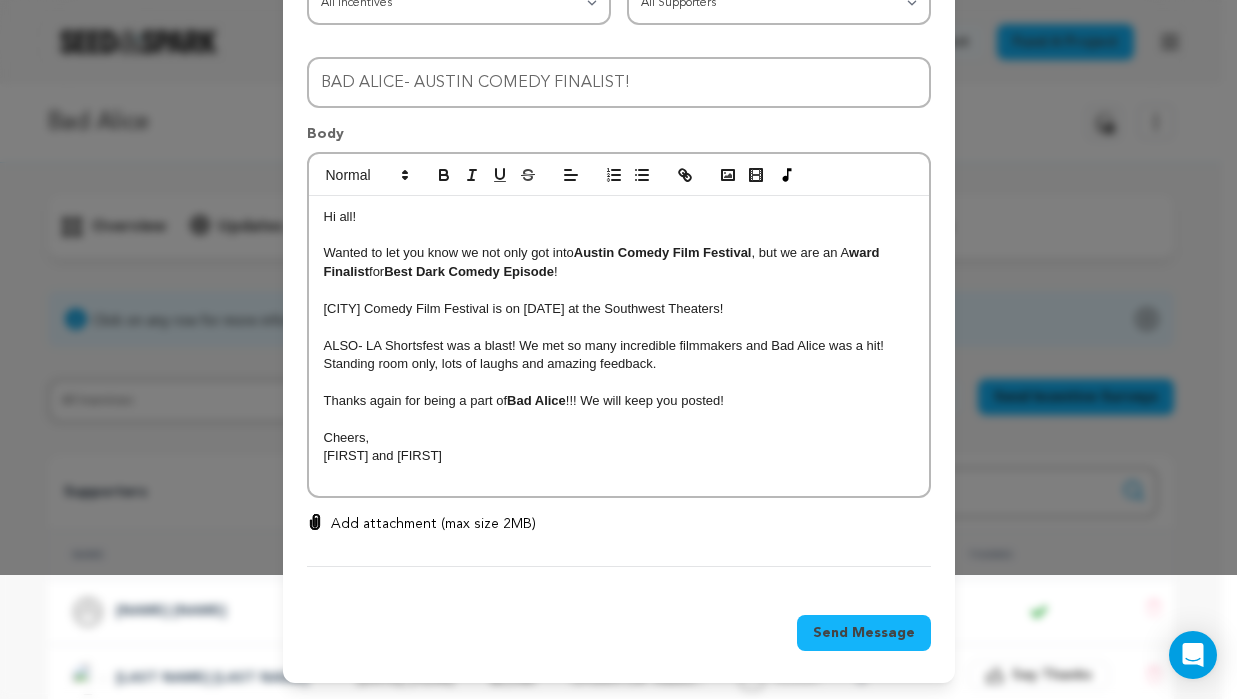 click on "Thanks again for being a part of Bad ALICE !!! We will keep you posted!" at bounding box center (619, 401) 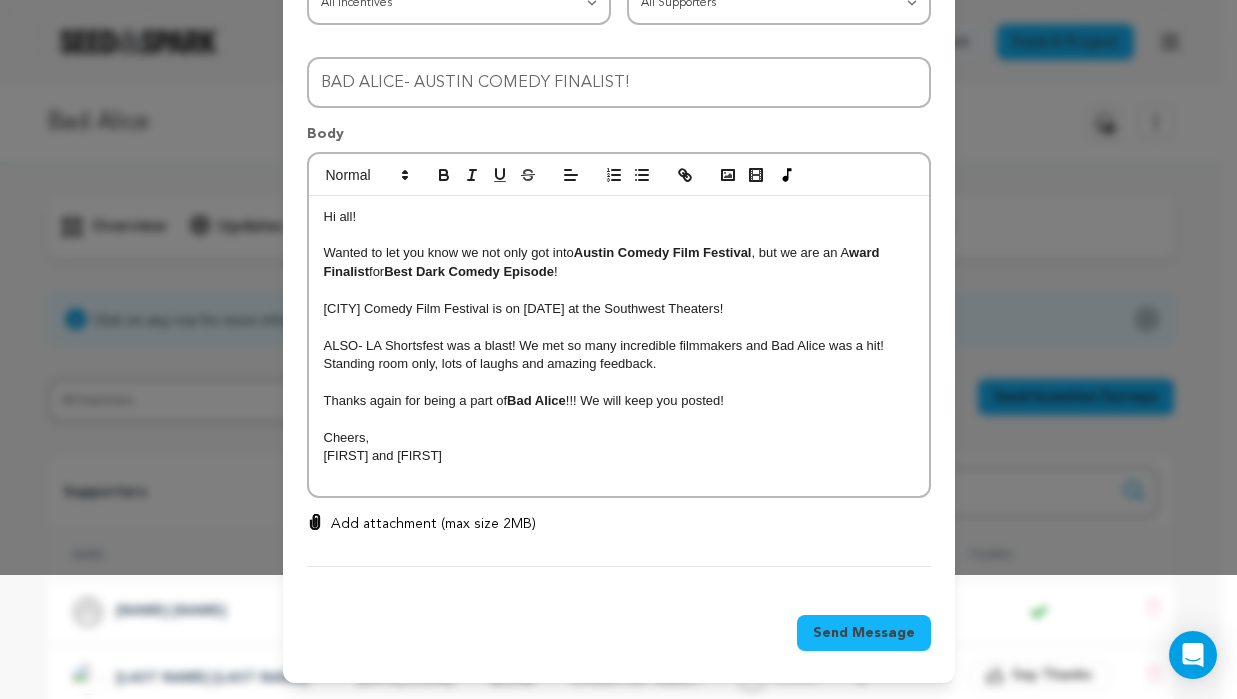 click on "Thanks again for being a part of Bad ALICE !!! We will keep you posted!" at bounding box center (619, 401) 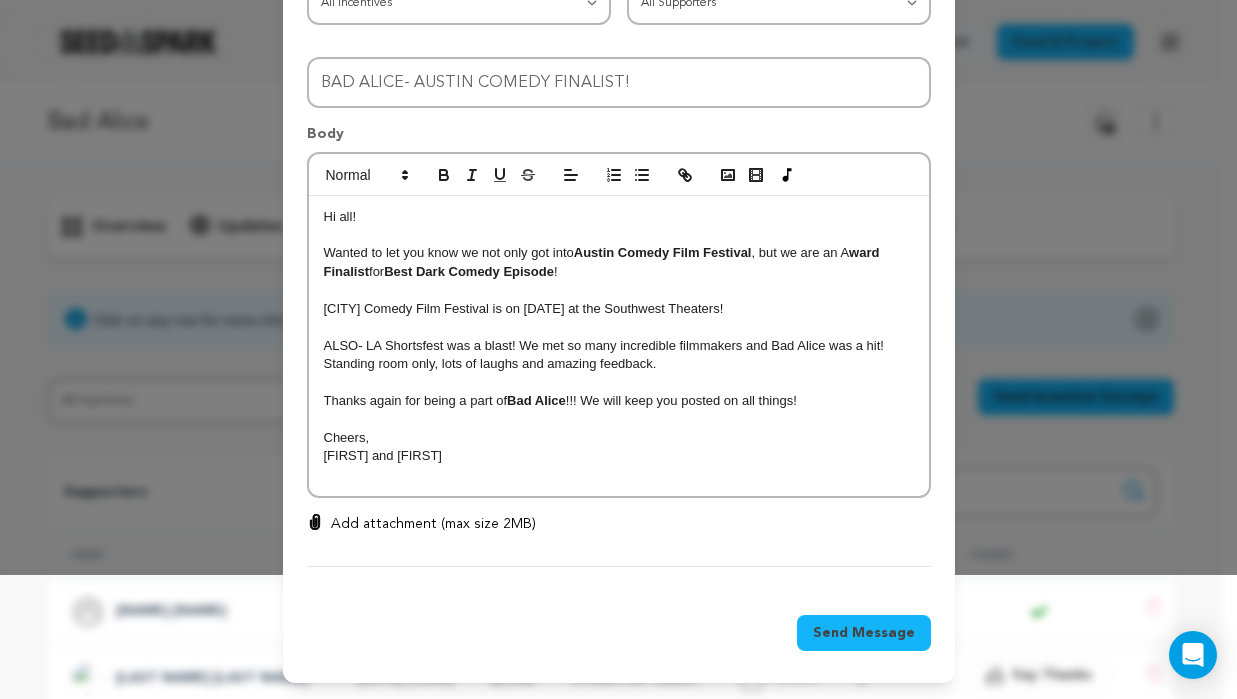 click on "[FIRST] and [FIRST]" at bounding box center (619, 456) 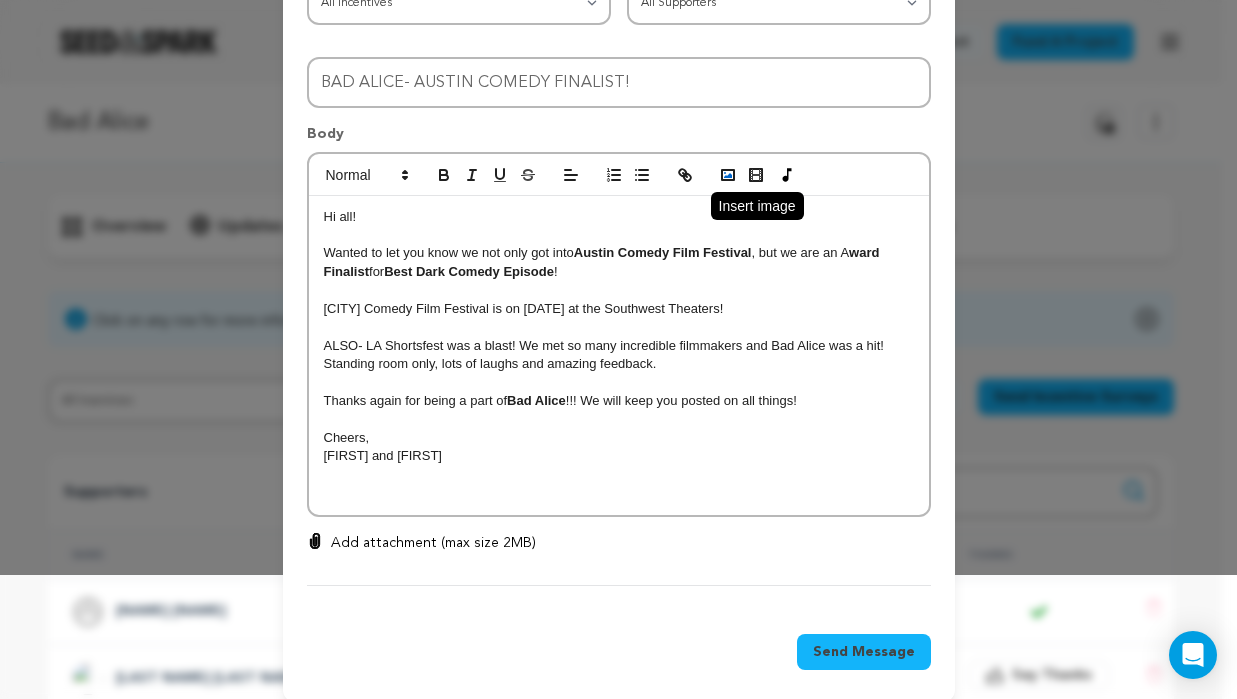 click 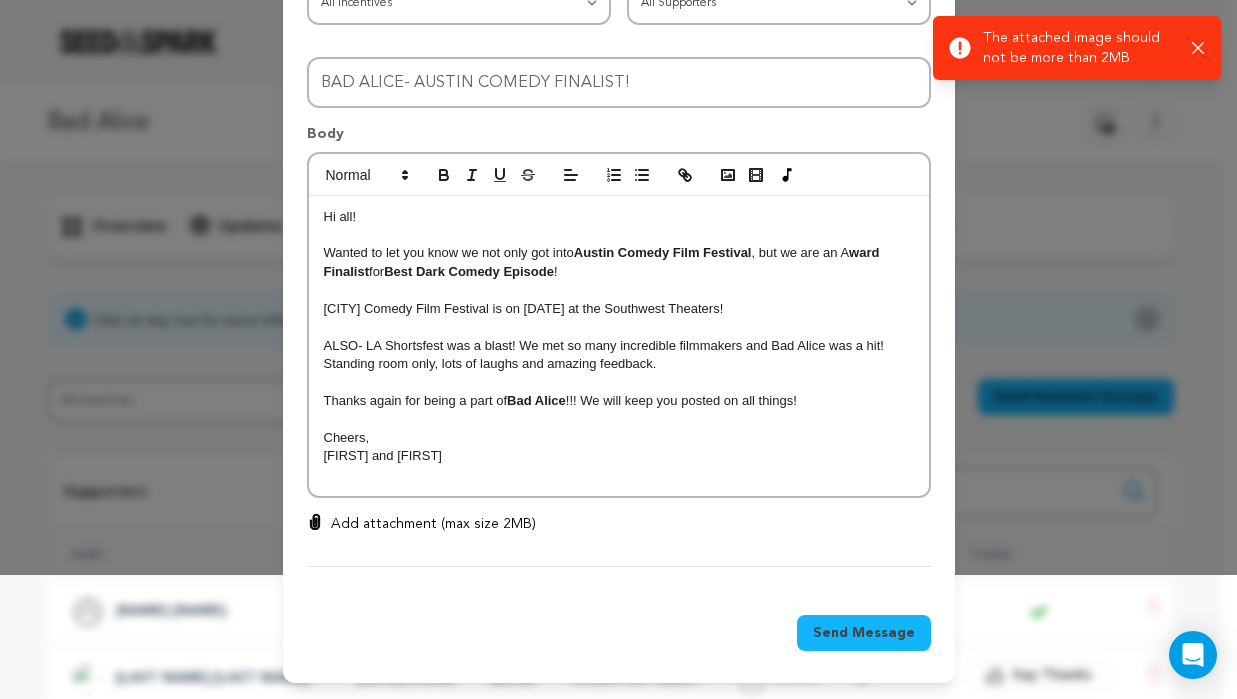 click 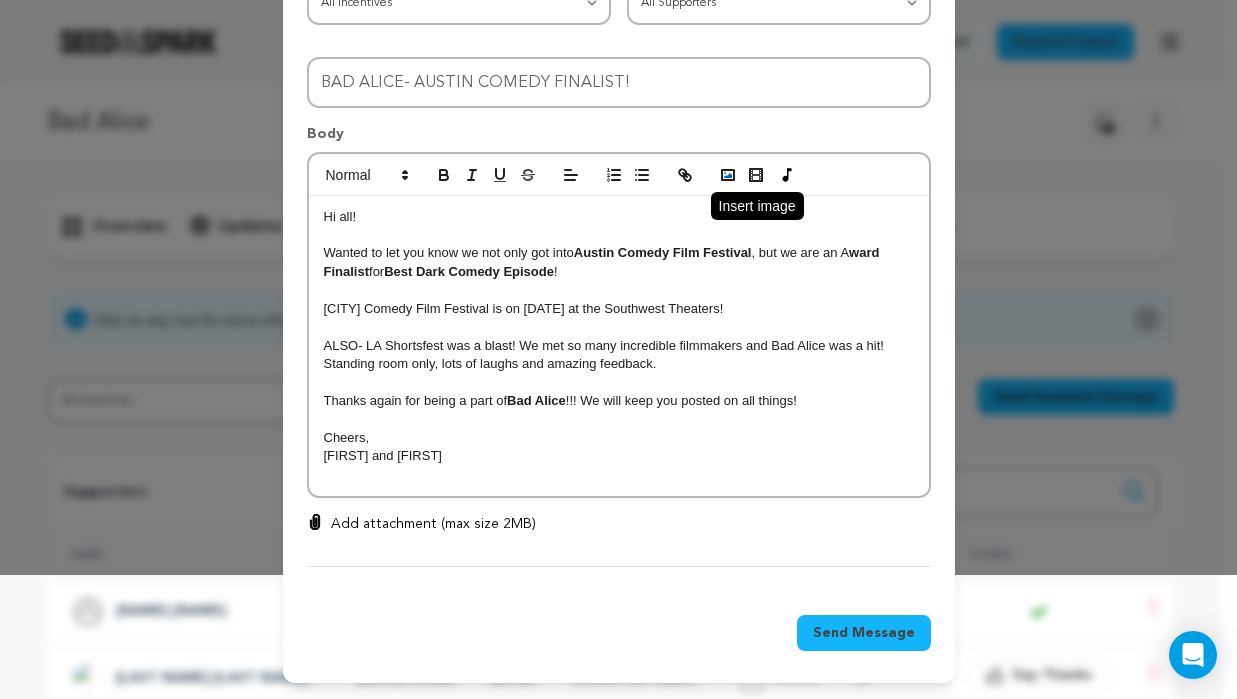 click 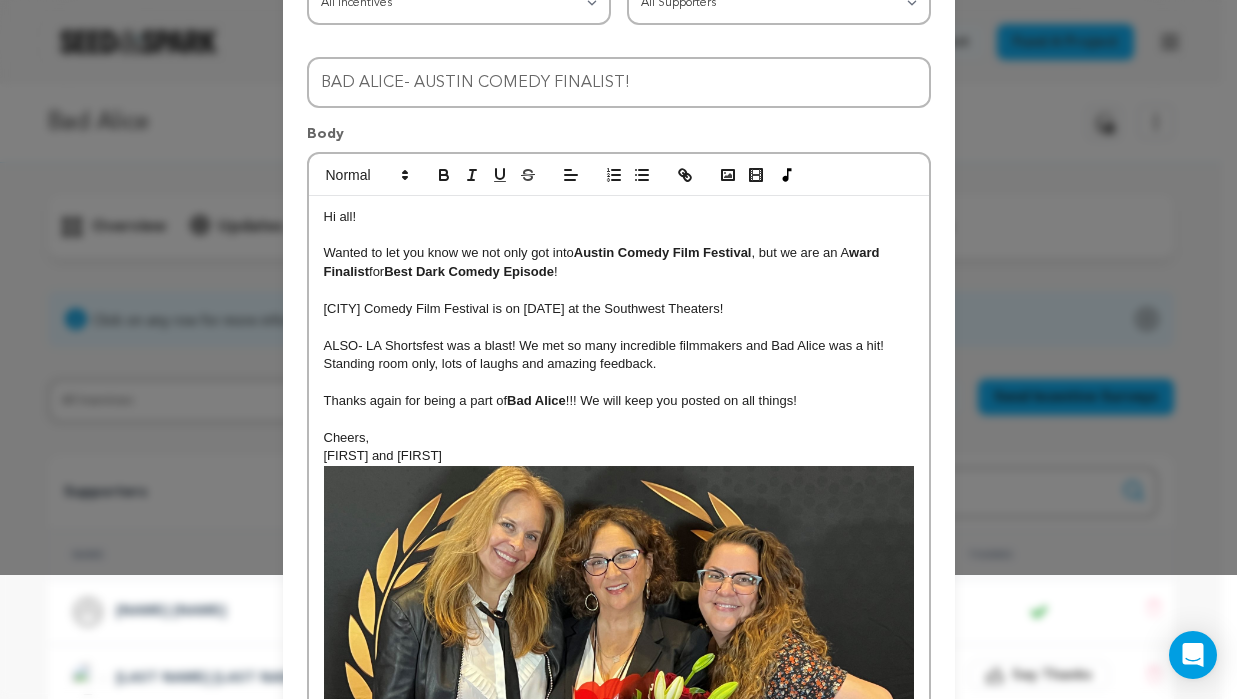 click at bounding box center [619, 687] 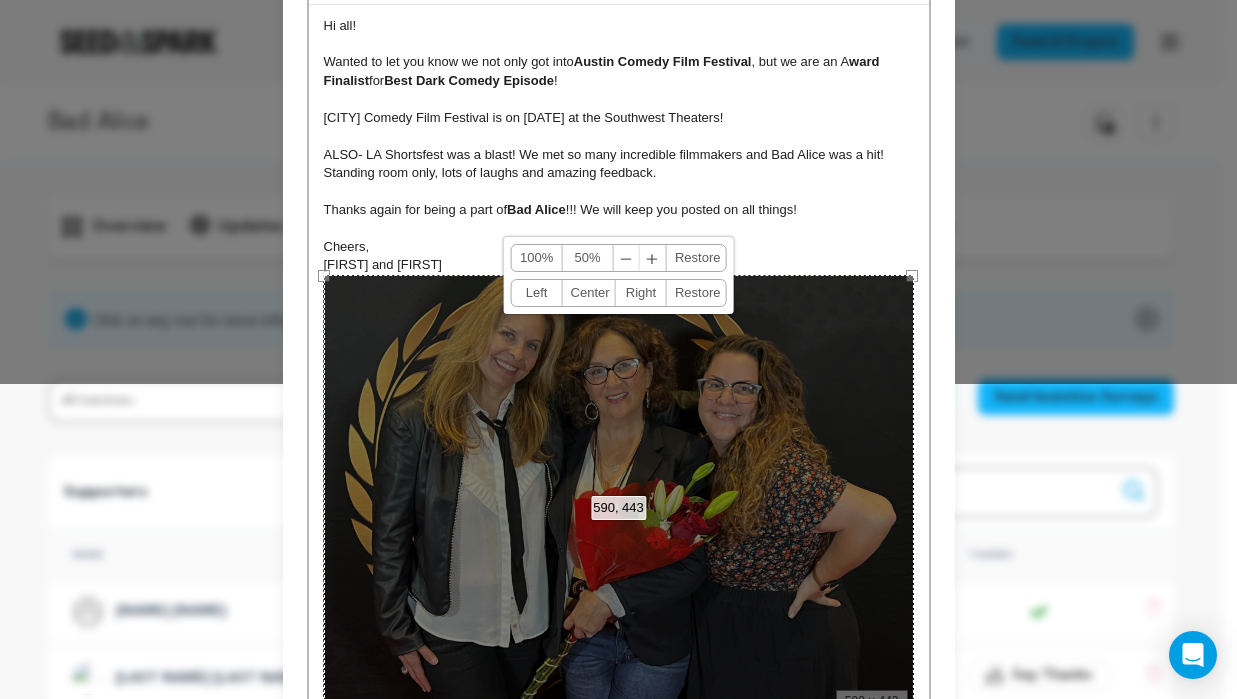 scroll, scrollTop: 324, scrollLeft: 0, axis: vertical 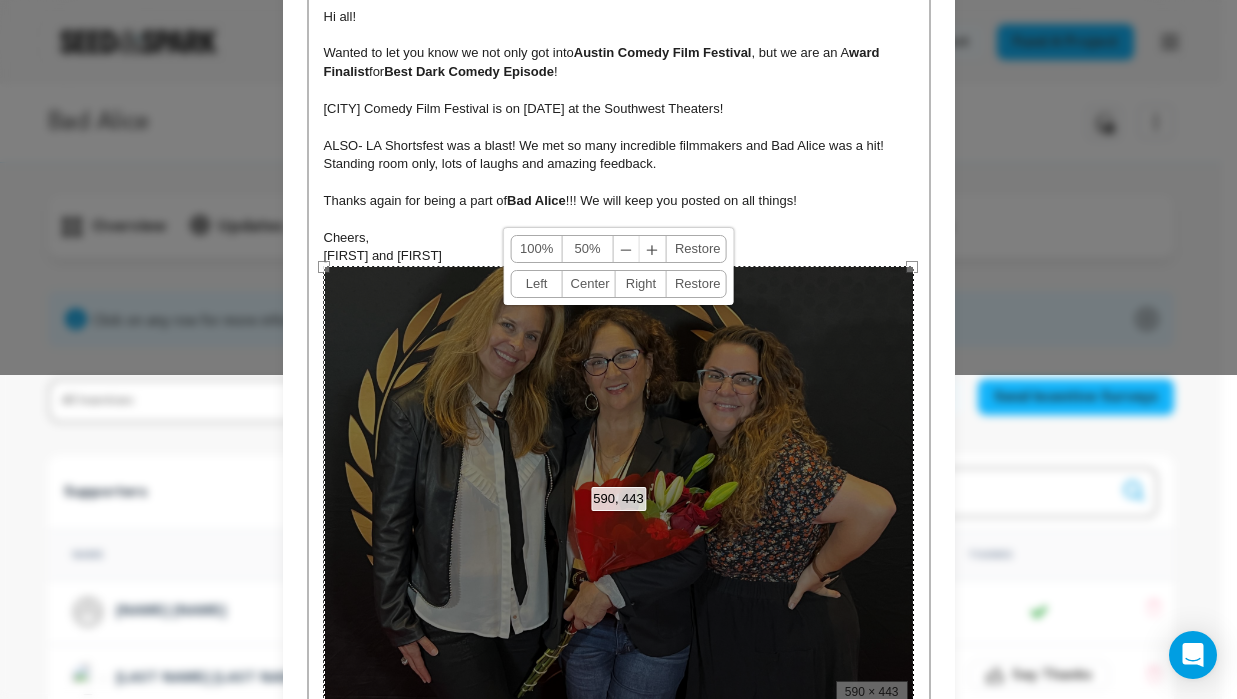 click on "Cheers," at bounding box center (619, 238) 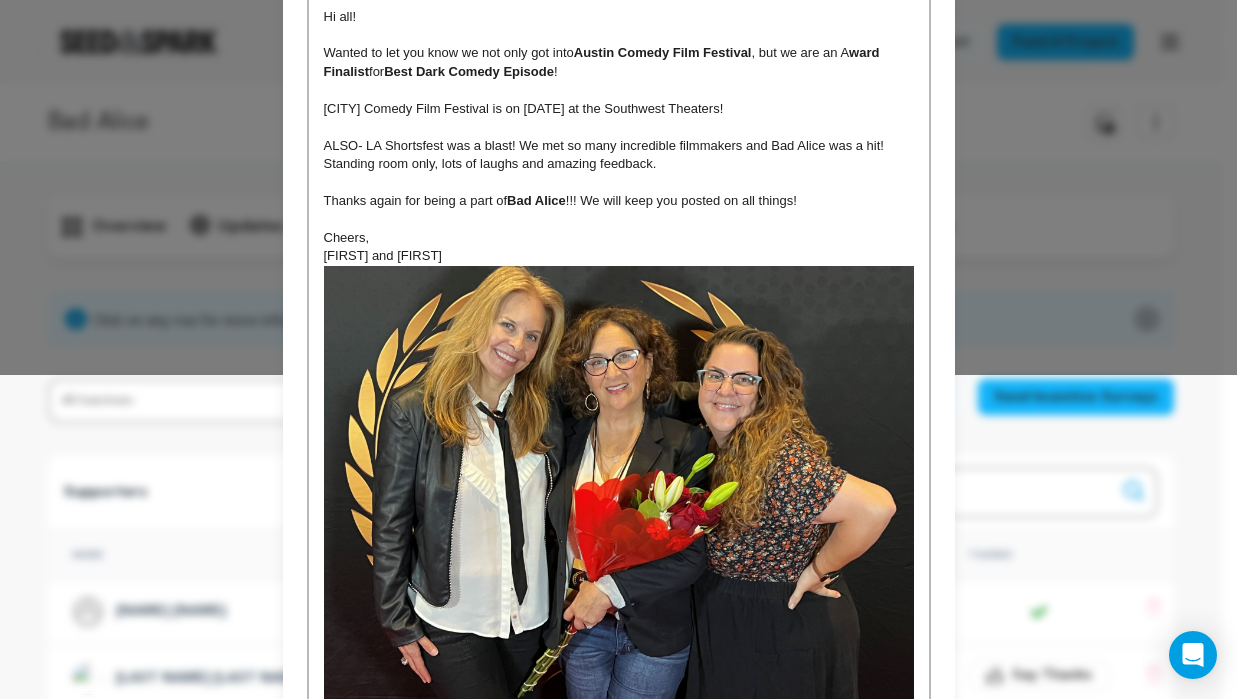 click at bounding box center (619, 487) 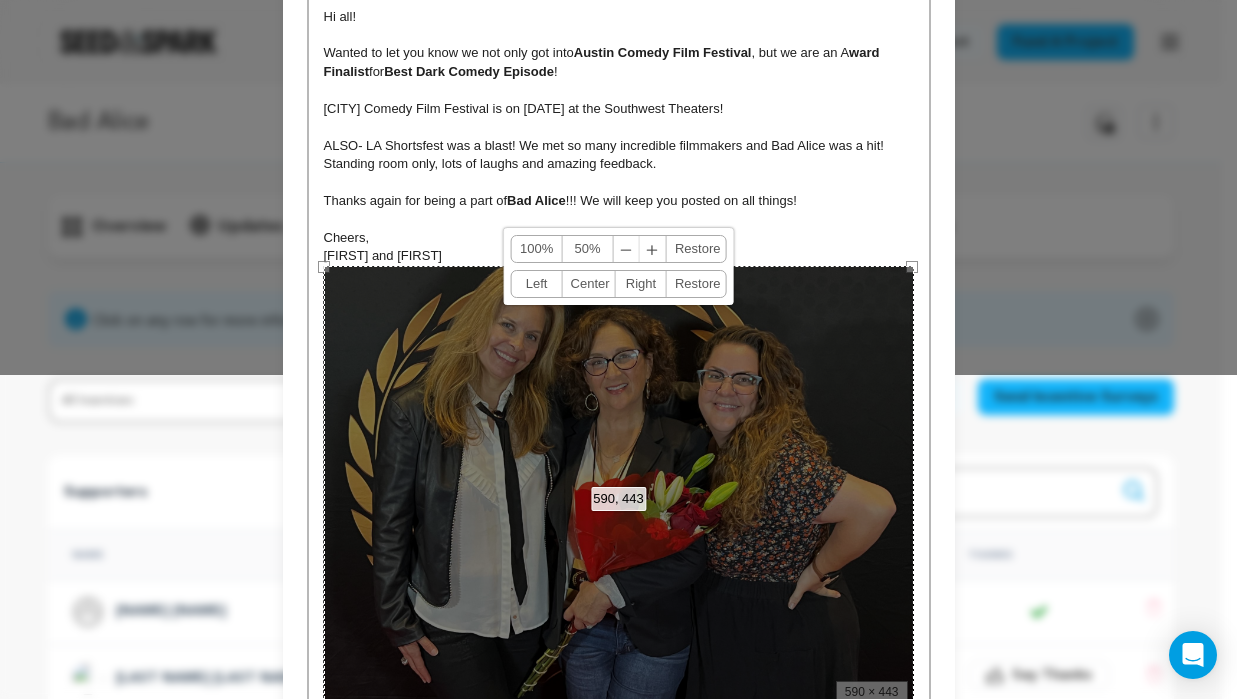 click on "﹢" at bounding box center [653, 249] 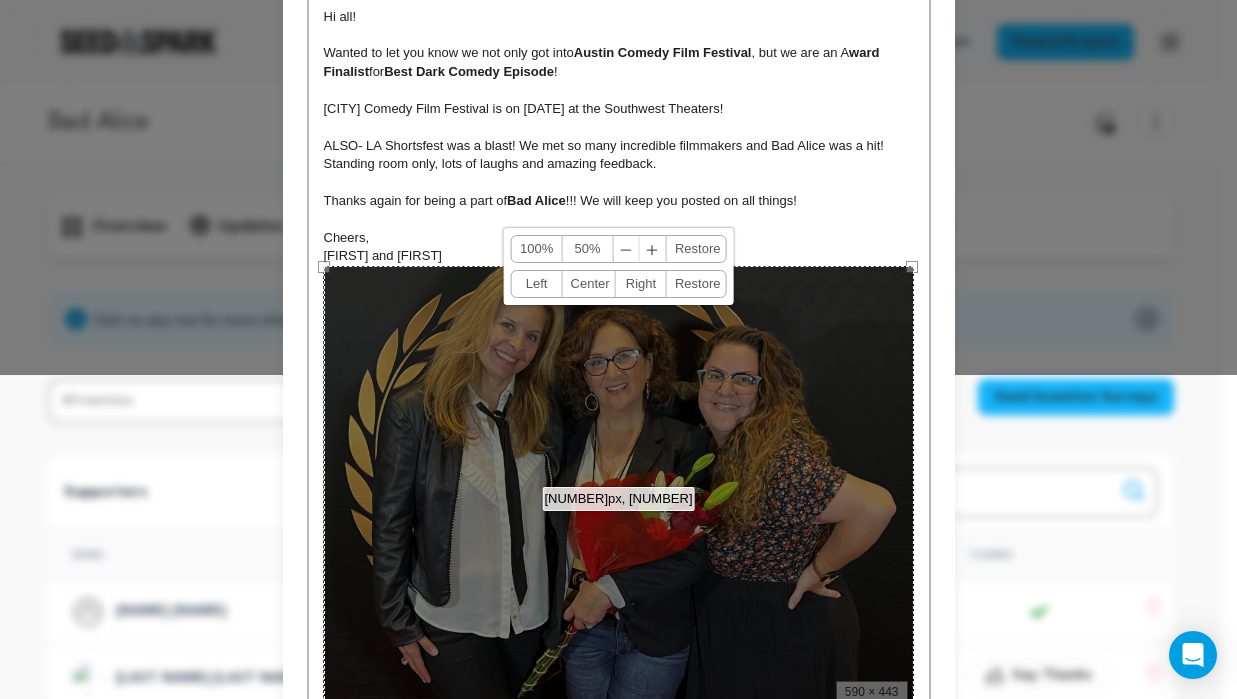 click on "595px, 443
100%
50%
﹣
﹢
Restore
Left
Center
Right
Restore" at bounding box center [619, 487] 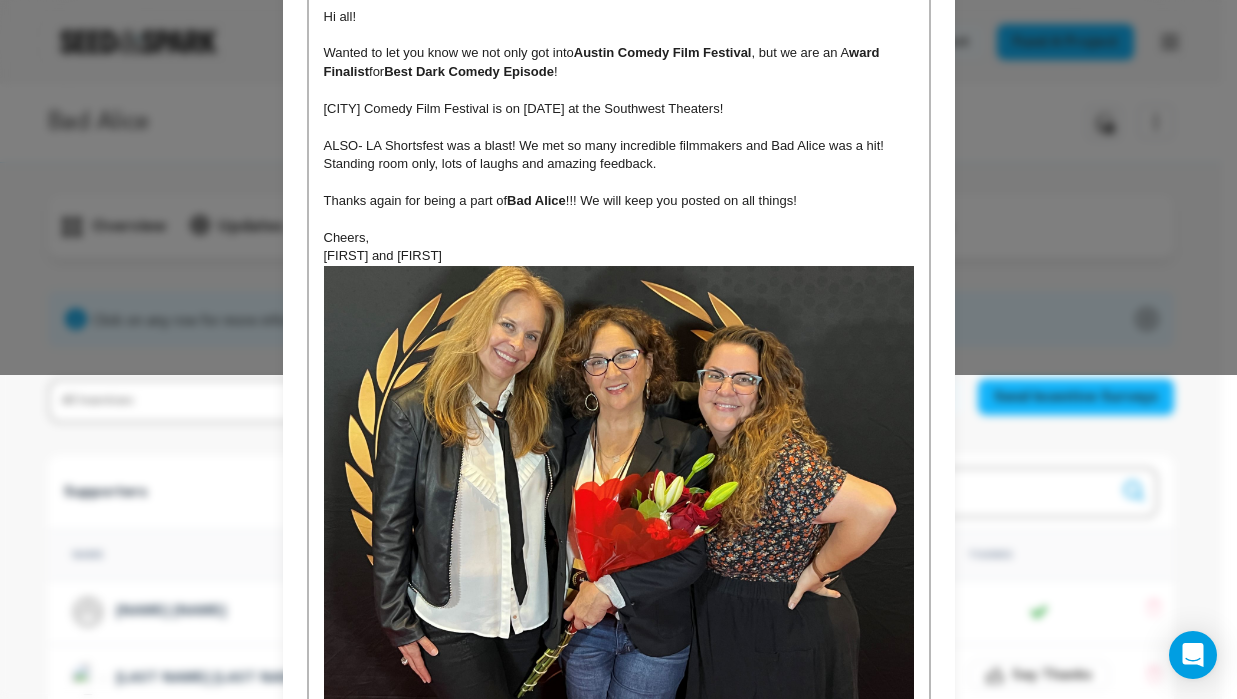 click at bounding box center [619, 487] 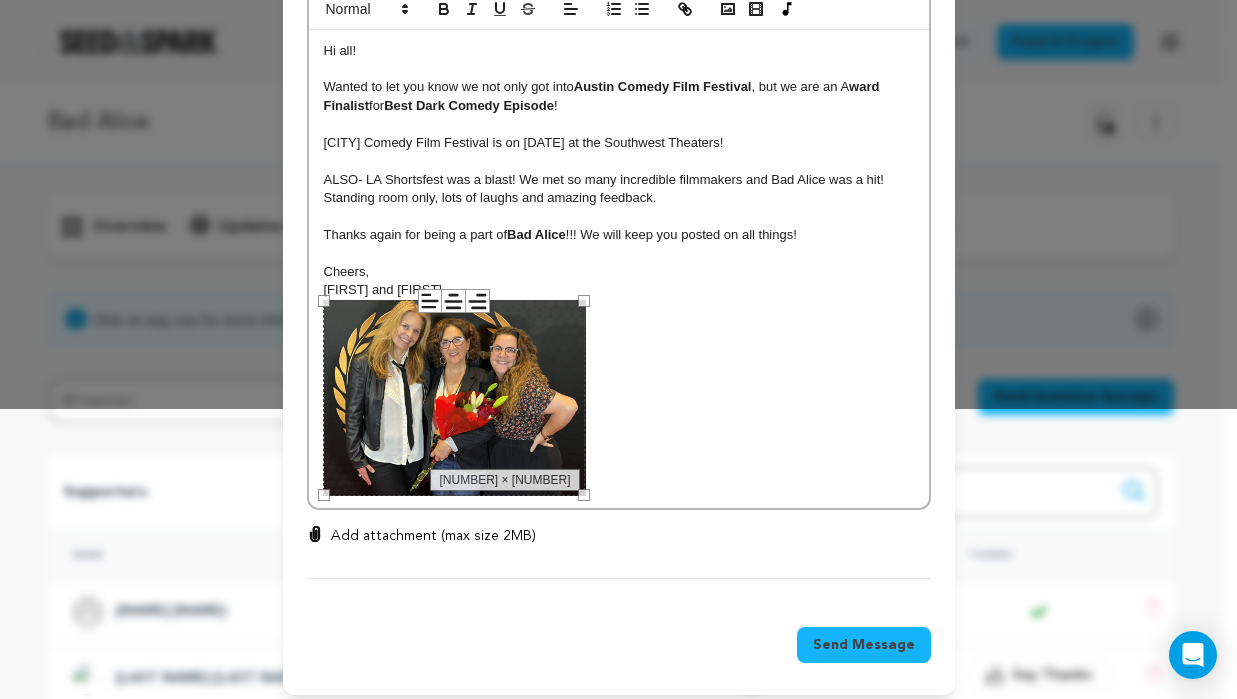 scroll, scrollTop: 305, scrollLeft: 0, axis: vertical 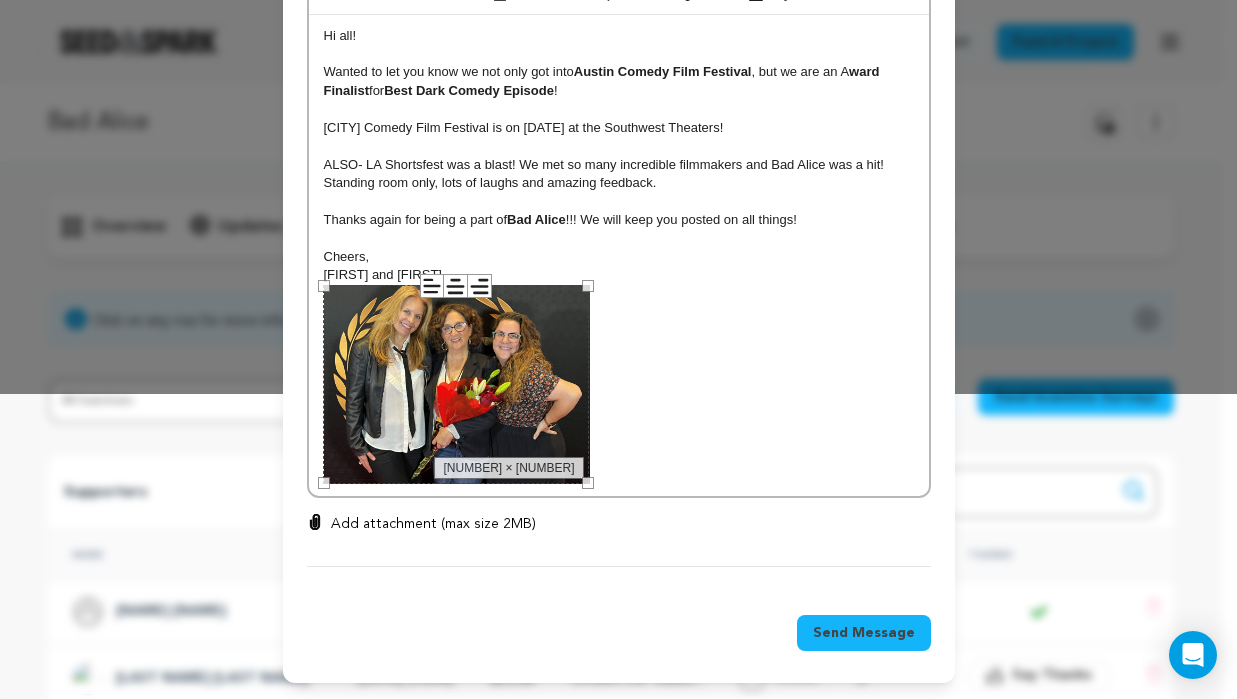 drag, startPoint x: 909, startPoint y: 265, endPoint x: 585, endPoint y: 347, distance: 334.21548 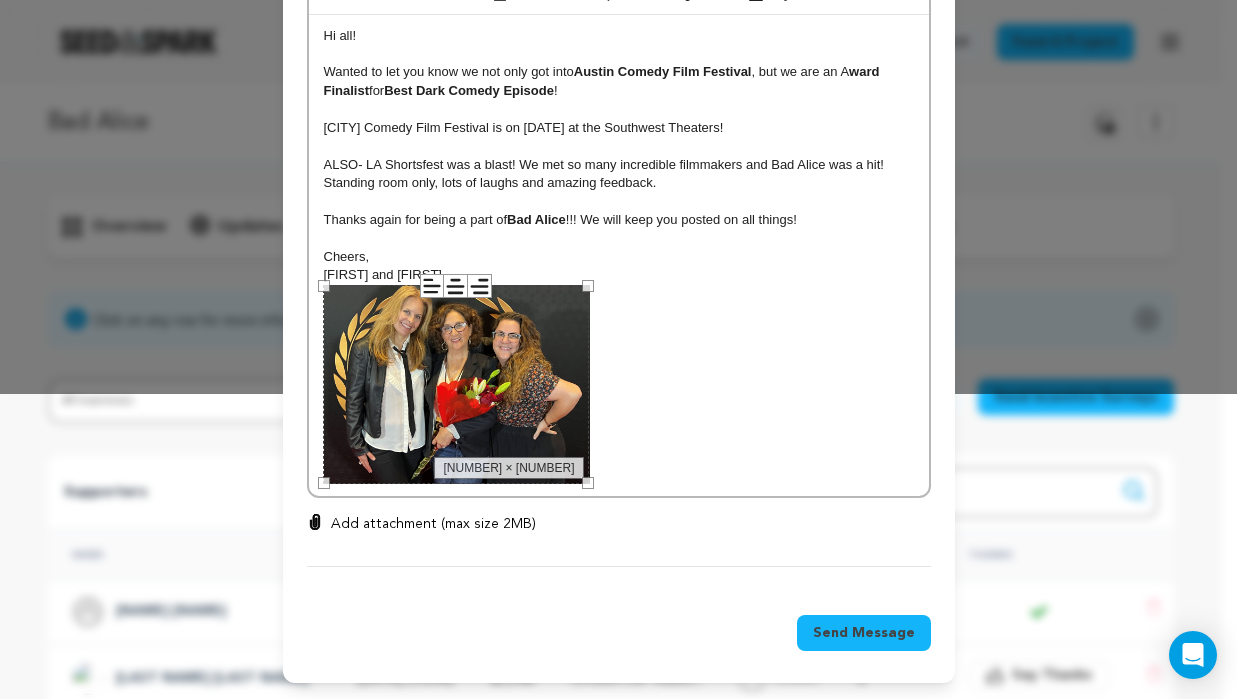 click on "Hi all! Wanted to let you know we not only got into [CITY] Comedy Film Festival, but we are an A ward Finalist for Best Dark Comedy Episode! [CITY] Comedy Film Festival is on [DATE] at the Southwest Theaters! ALSO- LA Shortsfest was a blast! We met so many incredible filmmakers and Bad ALICE was a hit! Standing room only, lots of laughs and amazing feedback. Thanks again for being a part of Bad ALICE!!! We will keep you posted on all things! Cheers, [FIRST] and [FIRST] 266 × 200" at bounding box center [619, 256] 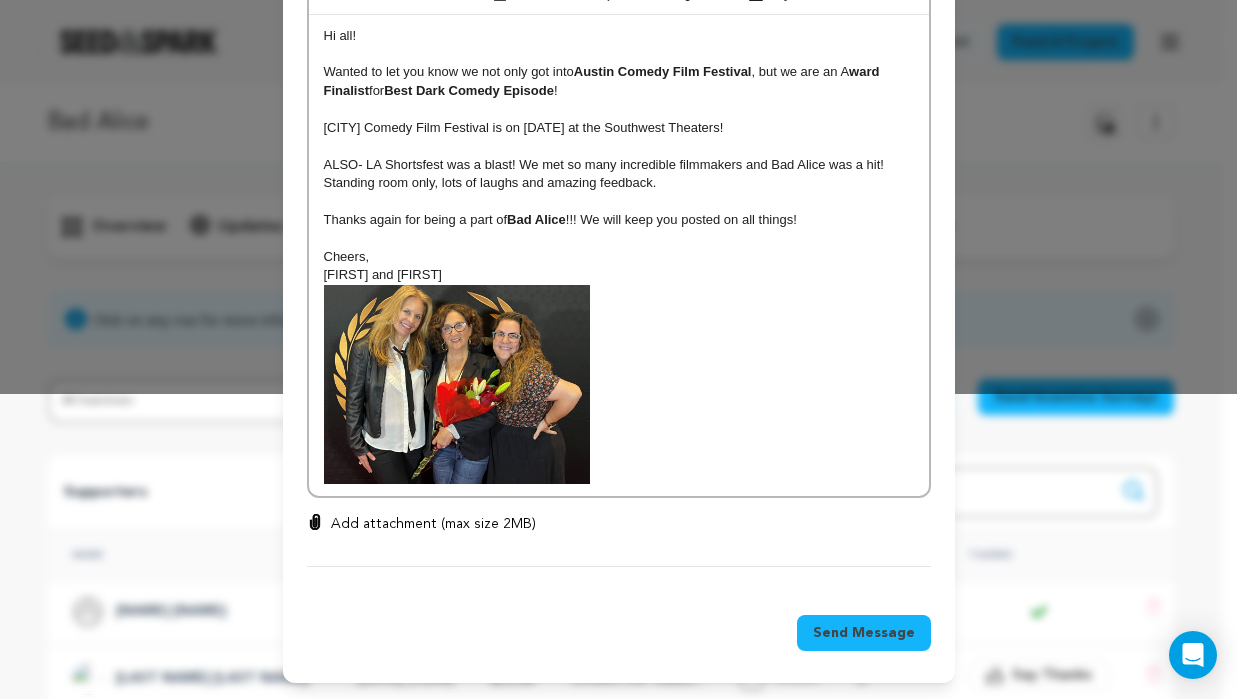 click on "[FIRST] and [FIRST]" at bounding box center [619, 375] 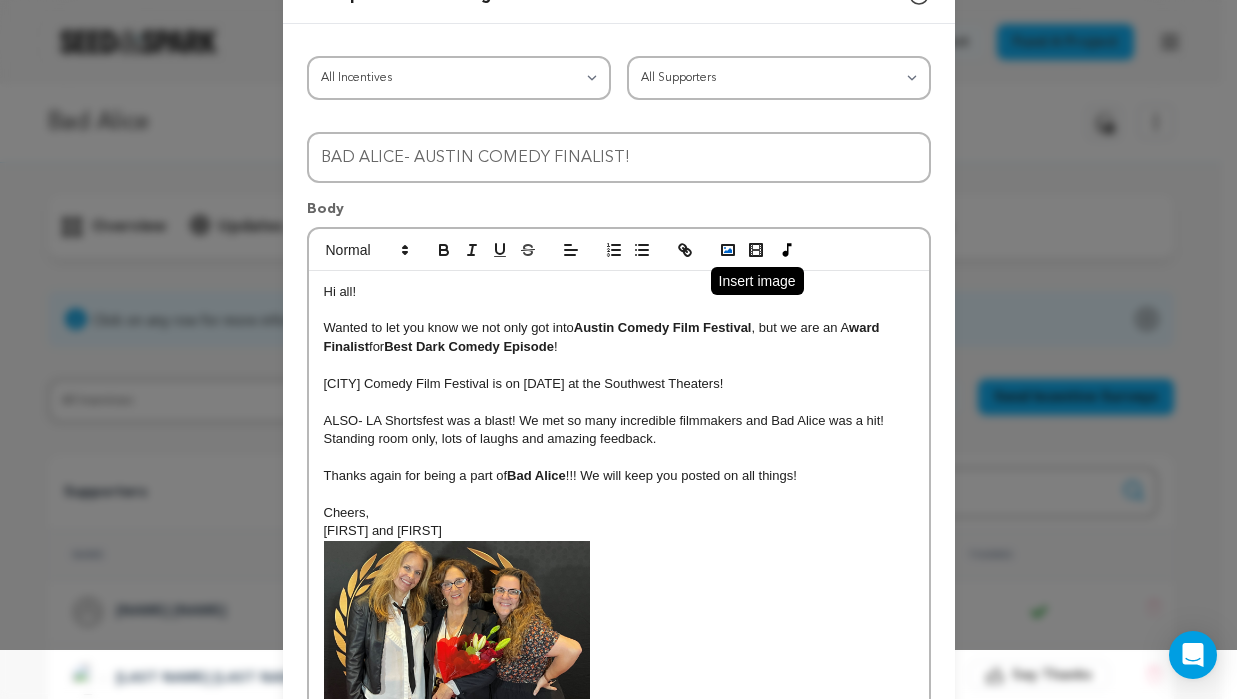 scroll, scrollTop: 0, scrollLeft: 0, axis: both 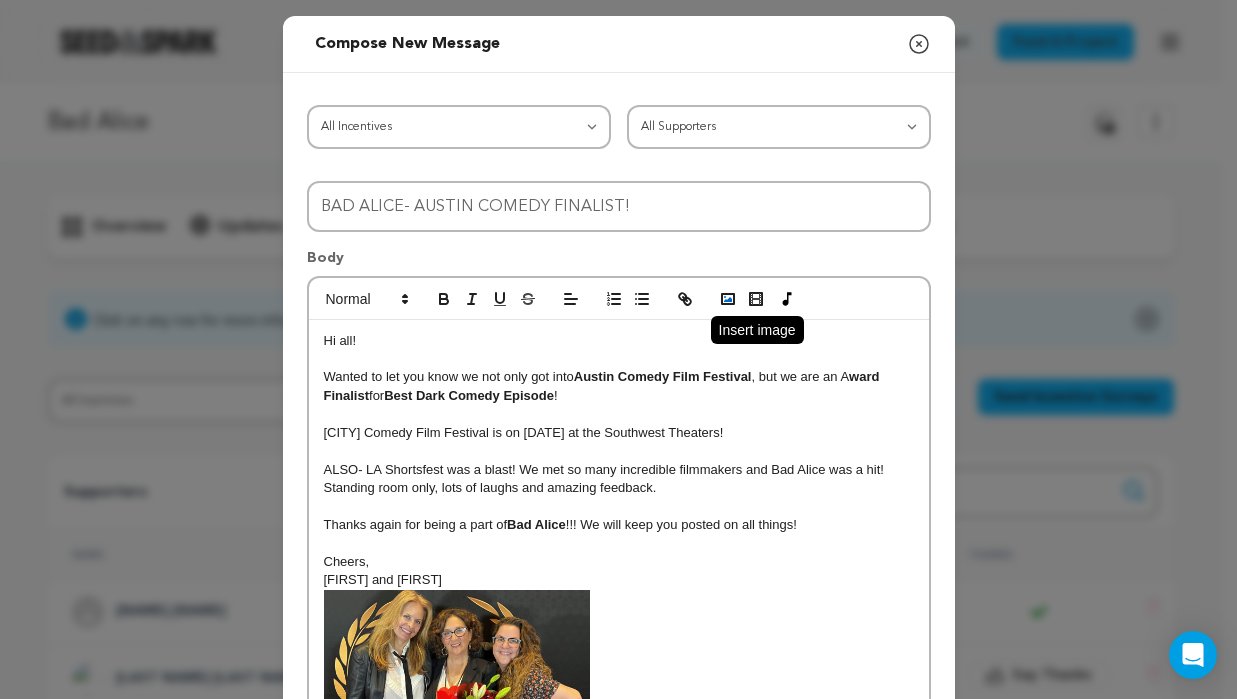 click 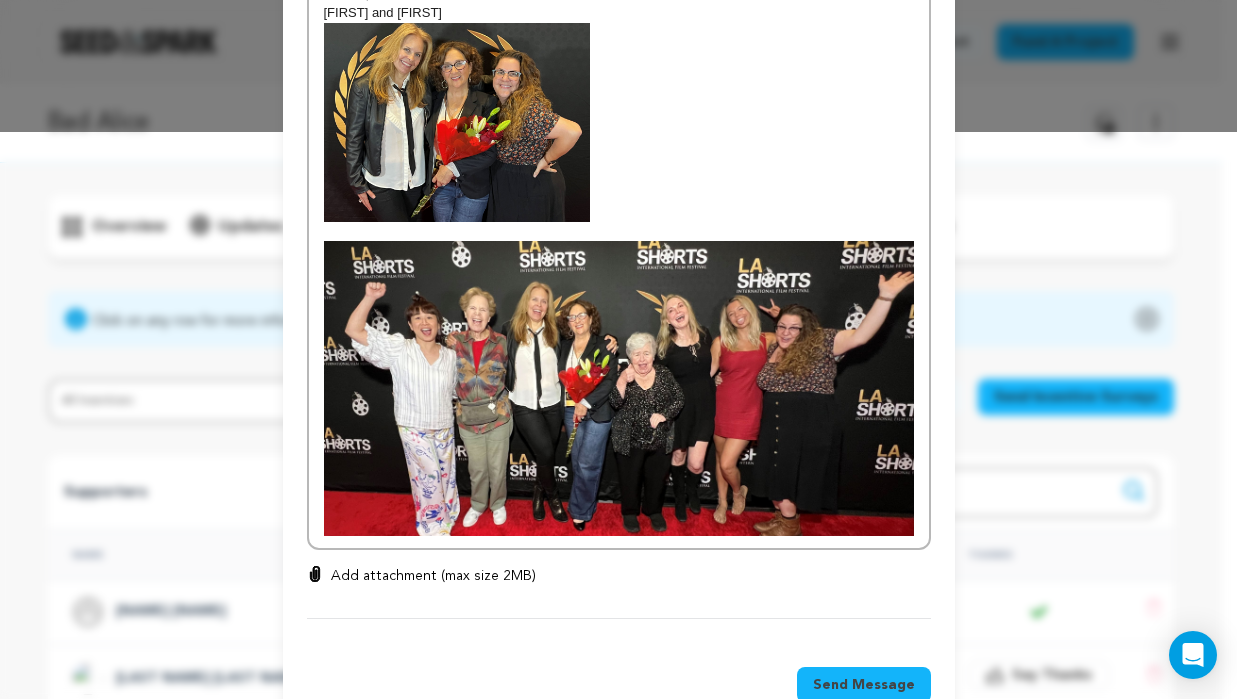 scroll, scrollTop: 600, scrollLeft: 0, axis: vertical 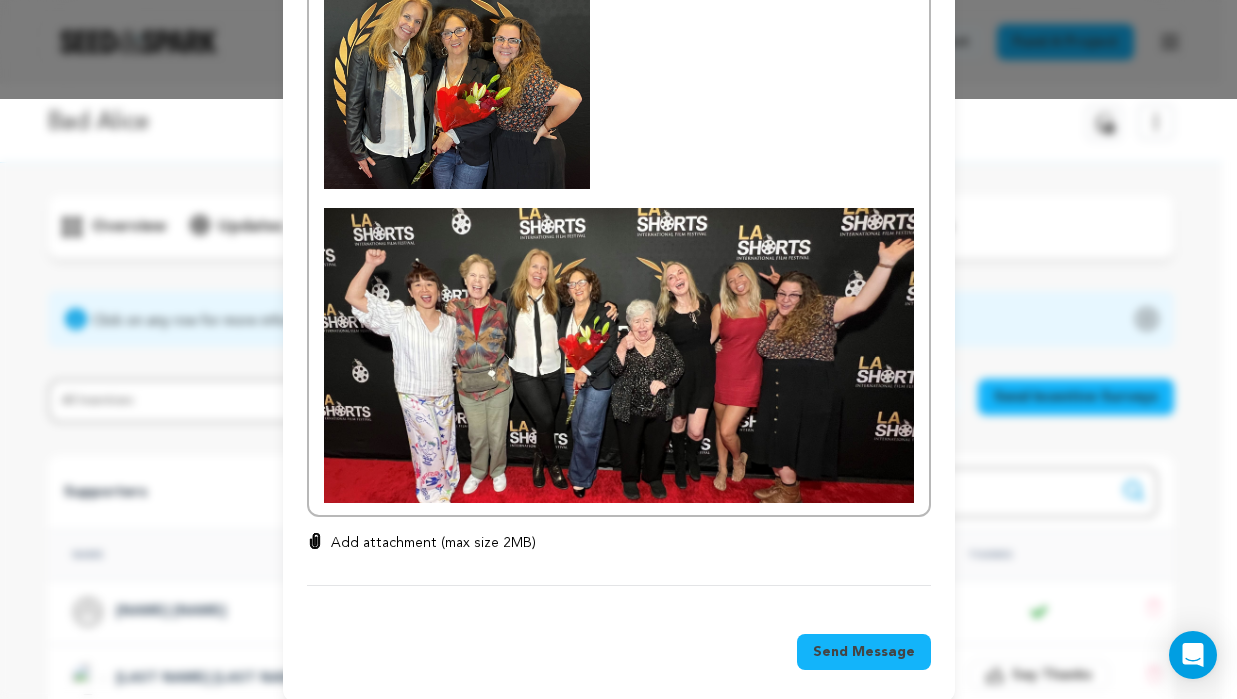 click at bounding box center (619, 355) 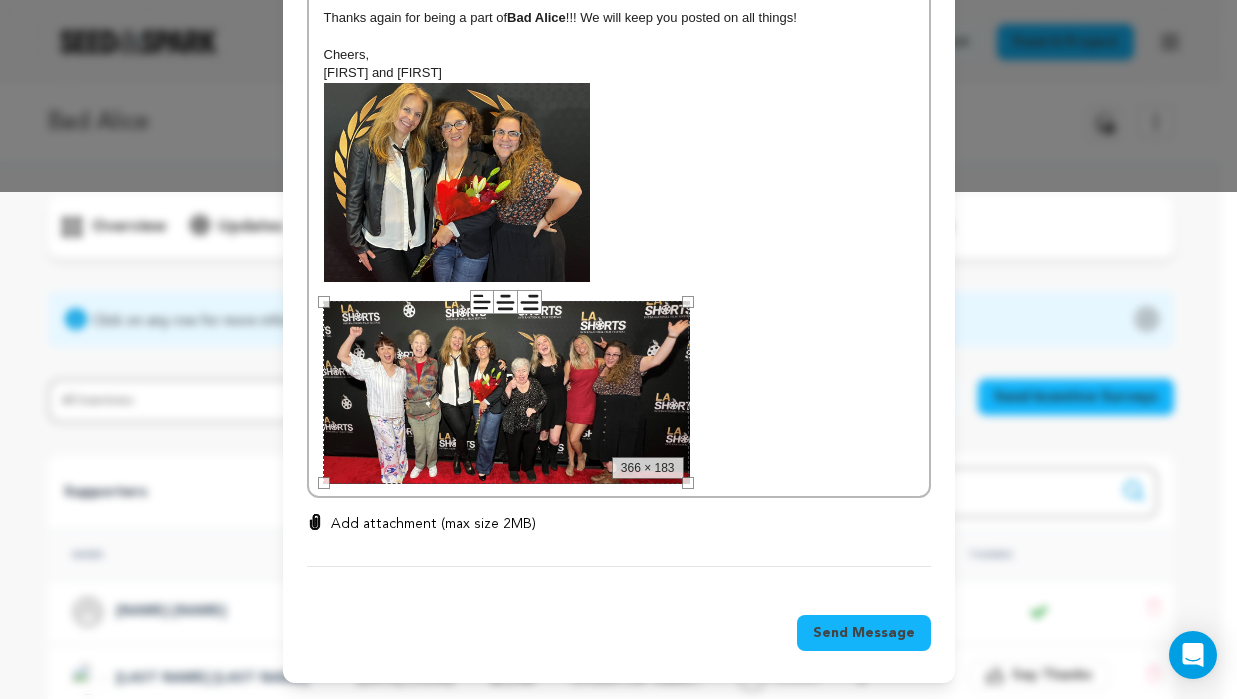 scroll, scrollTop: 507, scrollLeft: 0, axis: vertical 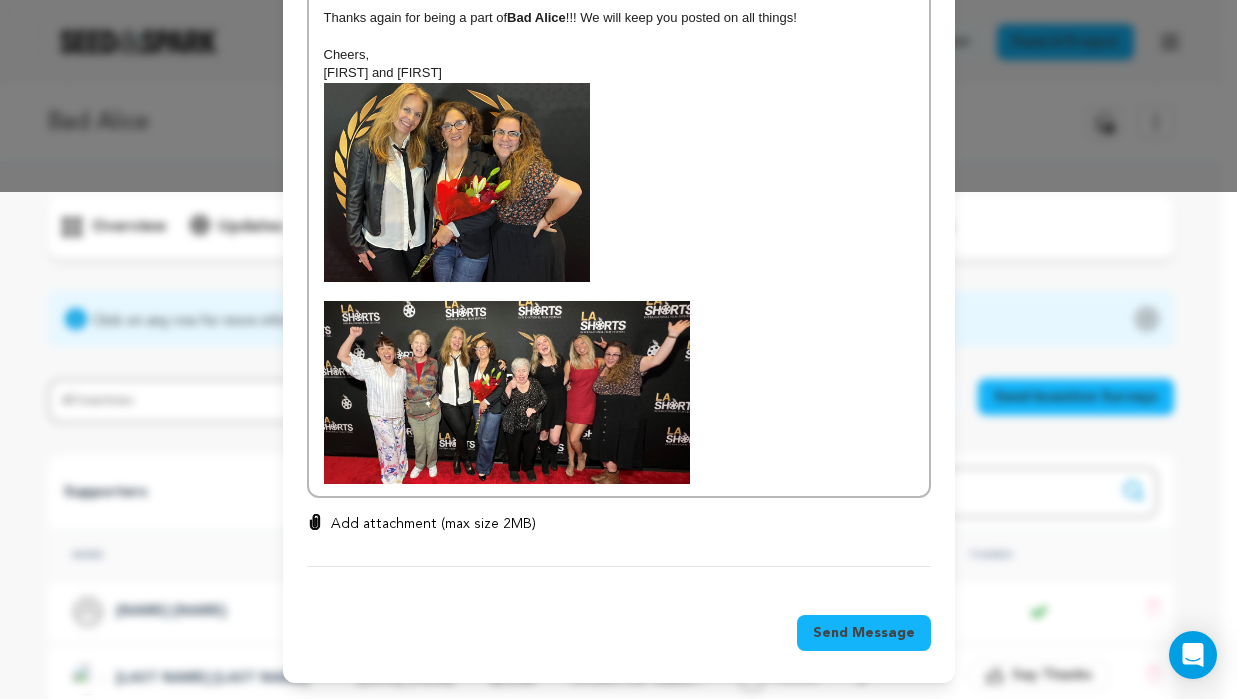 click at bounding box center (619, 291) 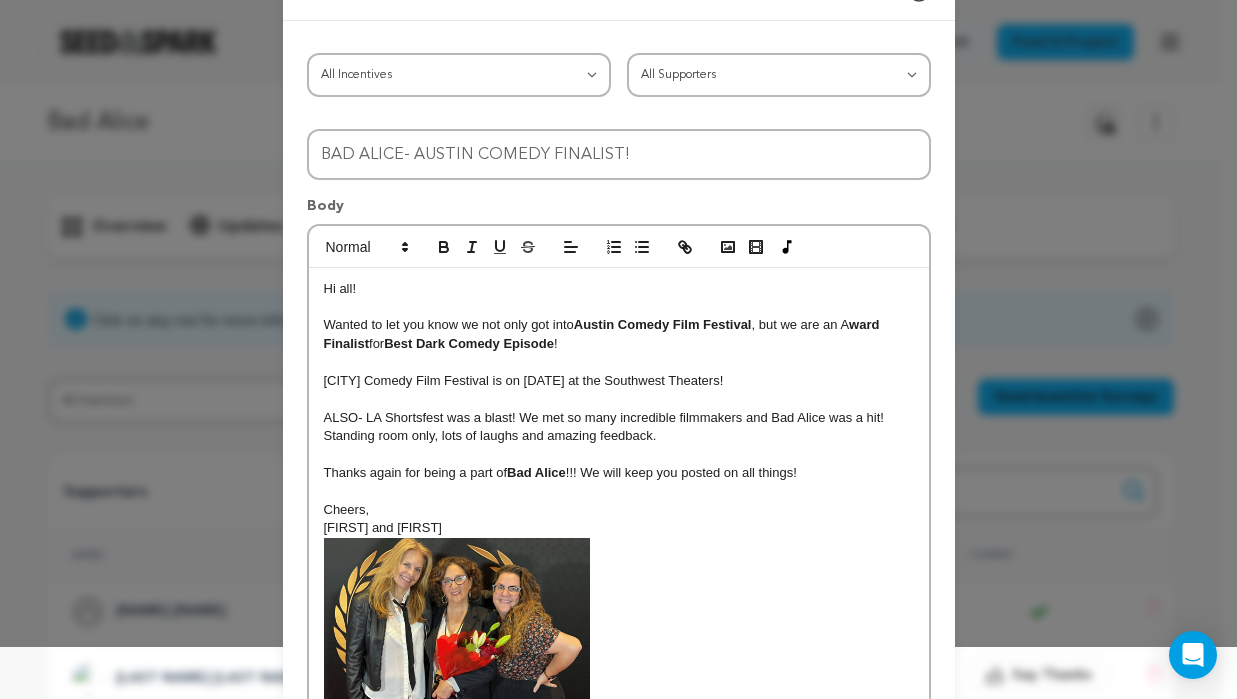 scroll, scrollTop: 0, scrollLeft: 0, axis: both 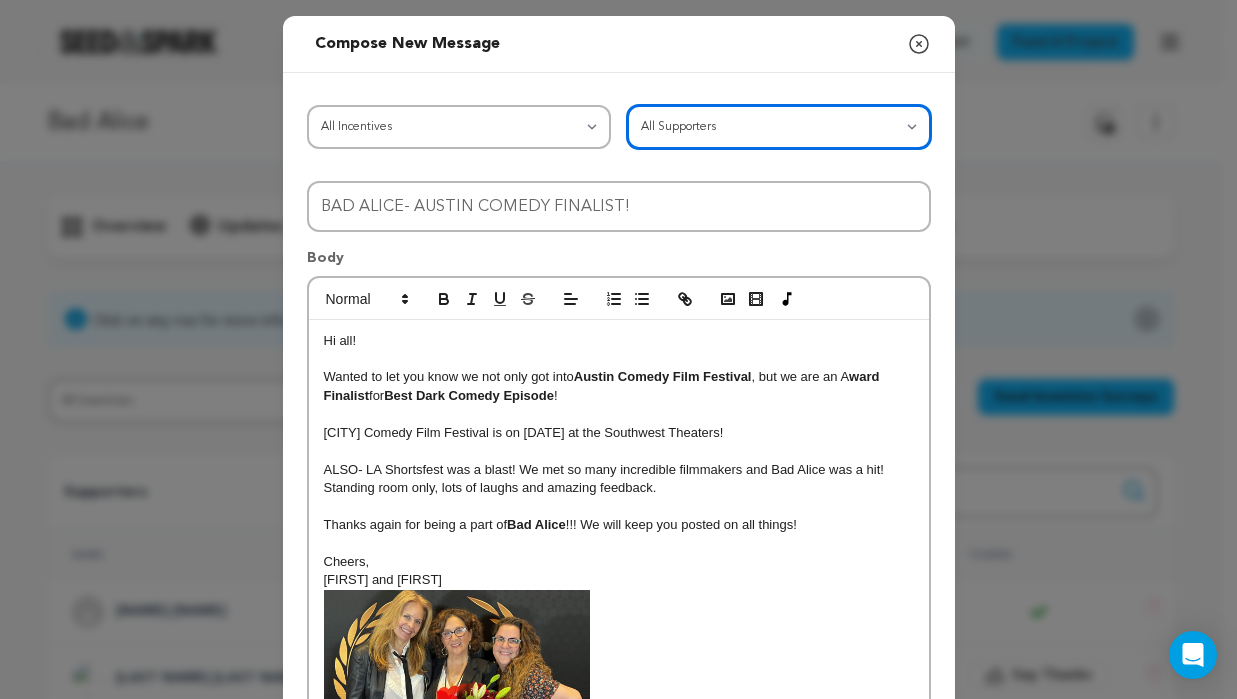 click on "All Supporters
Survey not sent Survey incomplete Survey complete Incentive not fulfilled Incentive fulfilled Declined charge" at bounding box center [779, 127] 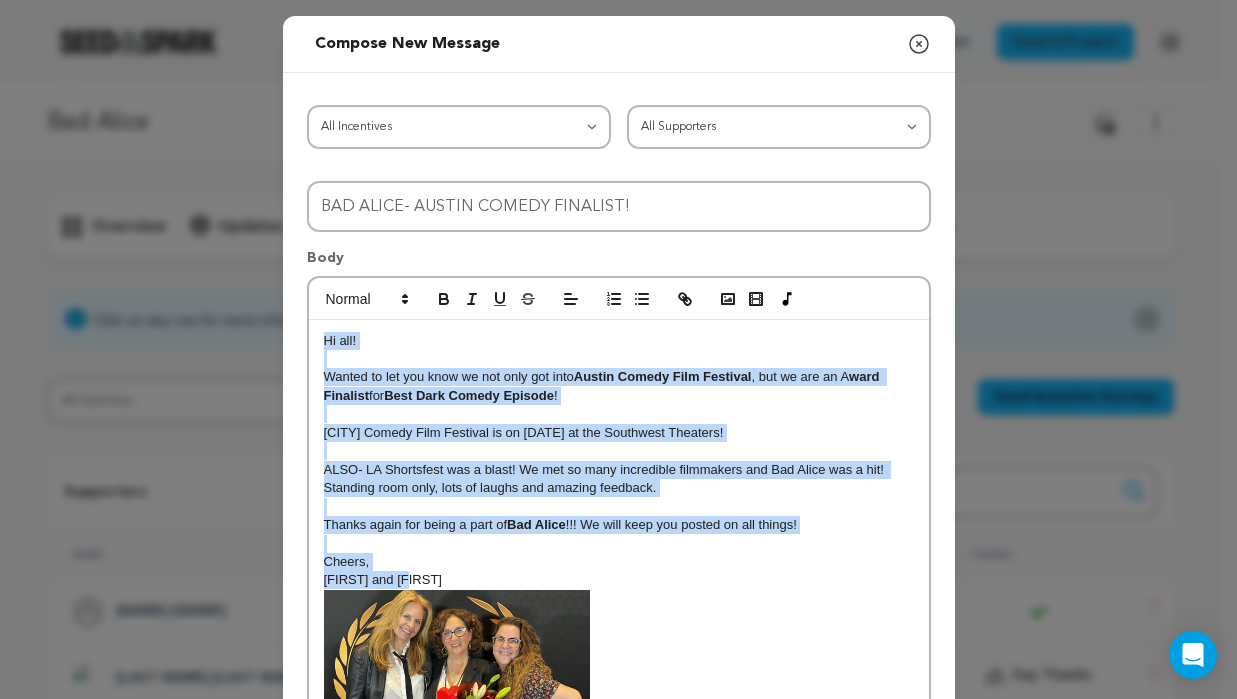 drag, startPoint x: 324, startPoint y: 561, endPoint x: 327, endPoint y: 352, distance: 209.02153 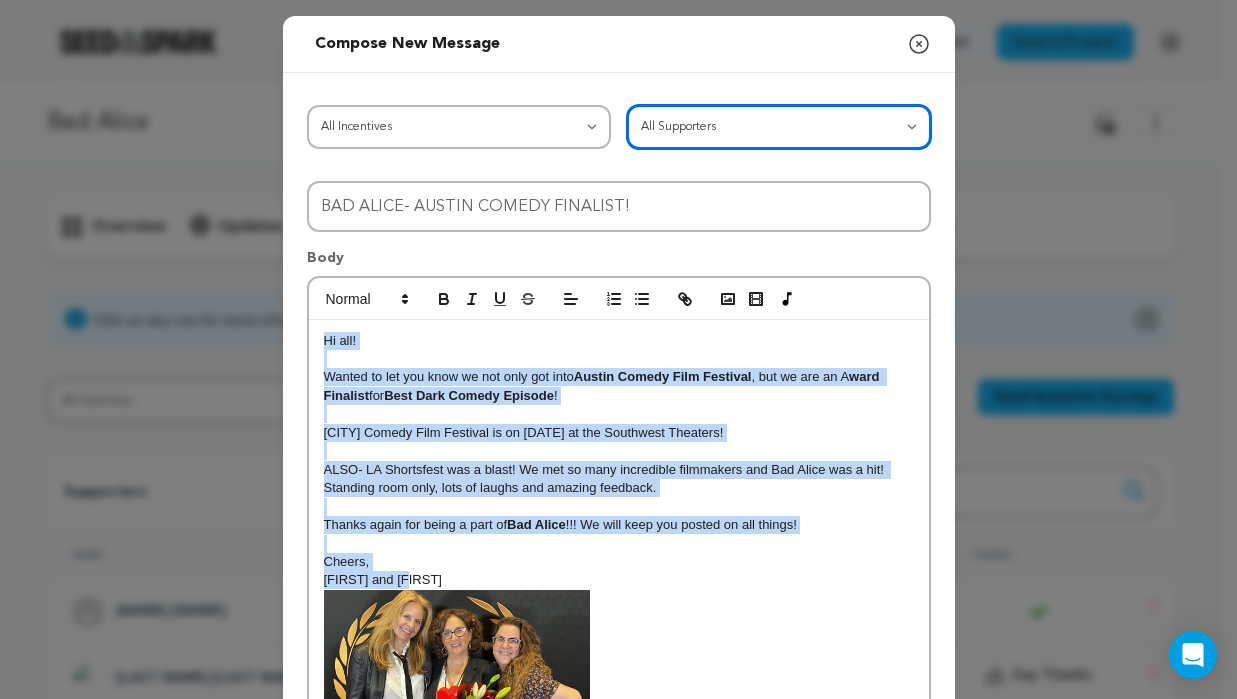 click on "All Supporters
Survey not sent Survey incomplete Survey complete Incentive not fulfilled Incentive fulfilled Declined charge" at bounding box center [779, 127] 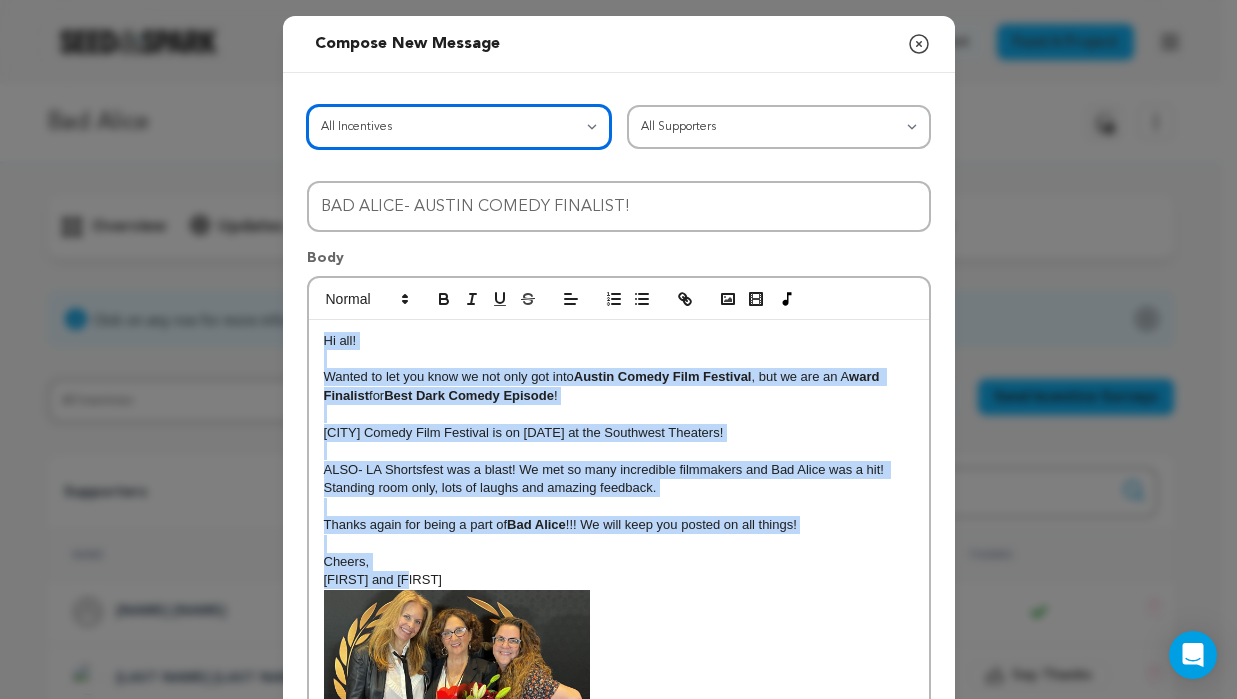 click on "All Incentives
Pillar
Champion
Protector
Muckraker
Bodyguard
INFORMER- Sterling Silver Earrings with Keishi Pearls & More!
Rescuer
Good Samaritan- Handcrafted Sterling Rhino Necklace & More!
Hacker! .925 Handcrafted Sterling Silver Rhone Bracelet with Prayer Beads & More!
Hero- Autograph Copy Script & More!" at bounding box center [459, 127] 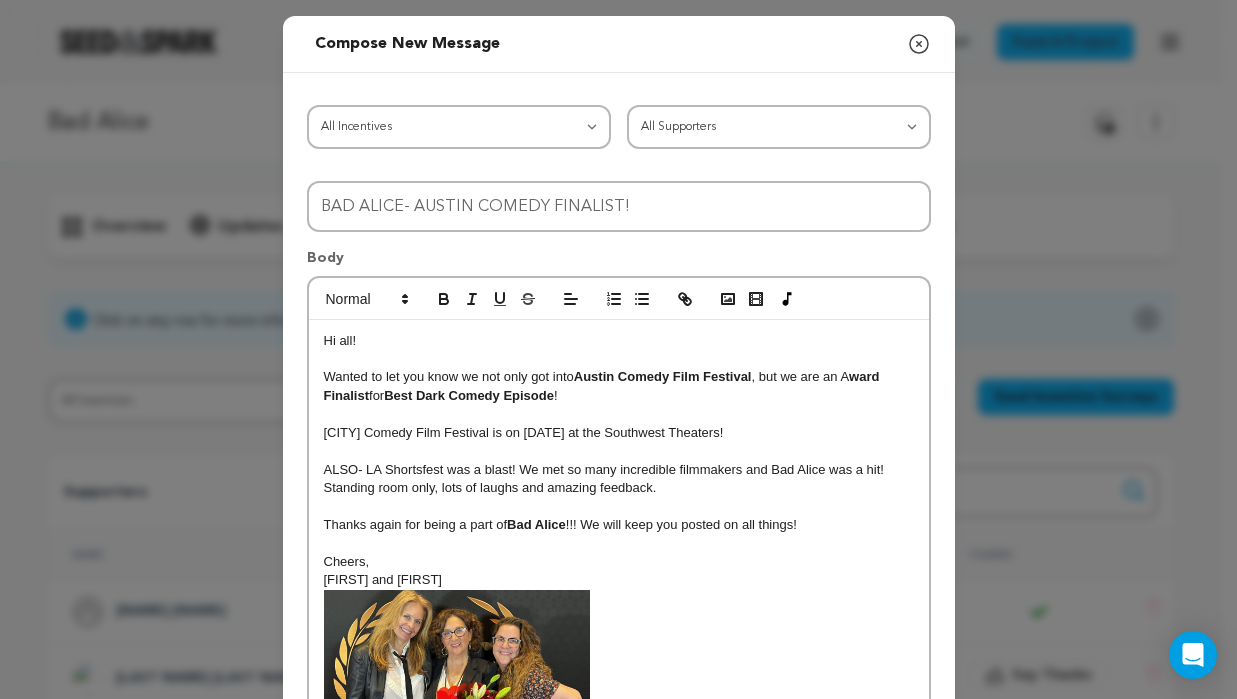click on "All Incentives
Pillar
Champion
Protector
Muckraker
Bodyguard
INFORMER- Sterling Silver Earrings with Keishi Pearls & More!
Rescuer
Good Samaritan- Handcrafted Sterling Rhino Necklace & More!
Hacker! .925 Handcrafted Sterling Silver Rhone Bracelet with Prayer Beads & More!
Hero- Autograph Copy Script & More!" at bounding box center [619, 589] 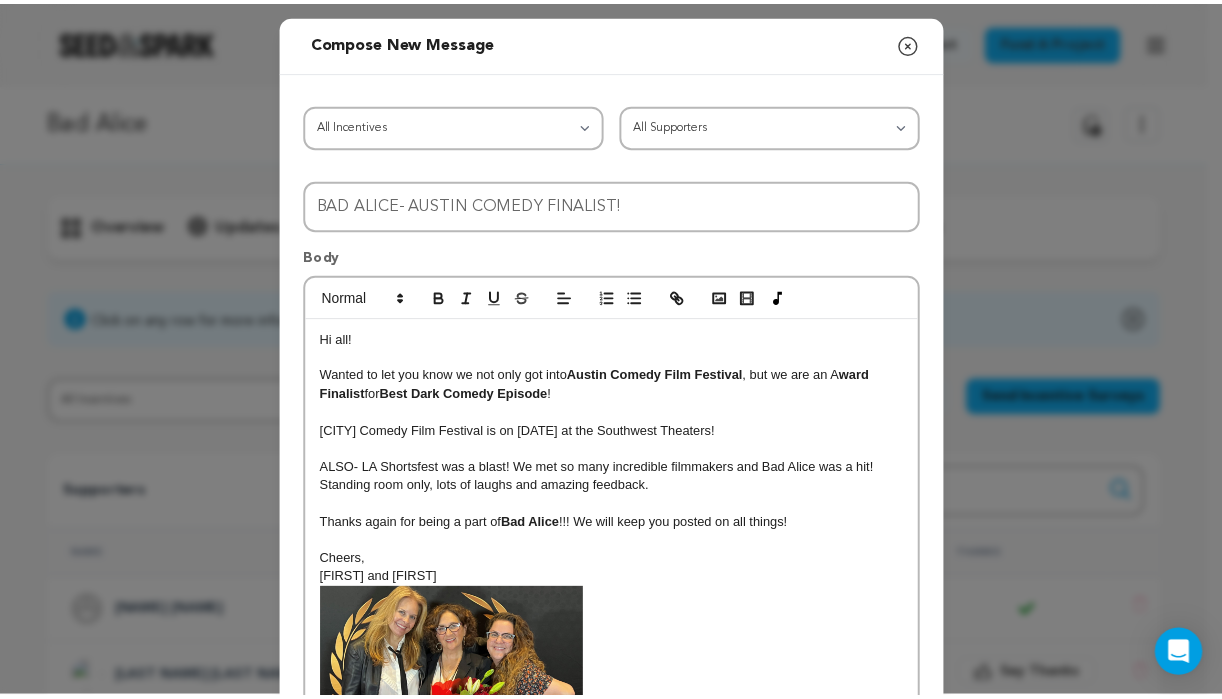 scroll, scrollTop: 0, scrollLeft: 0, axis: both 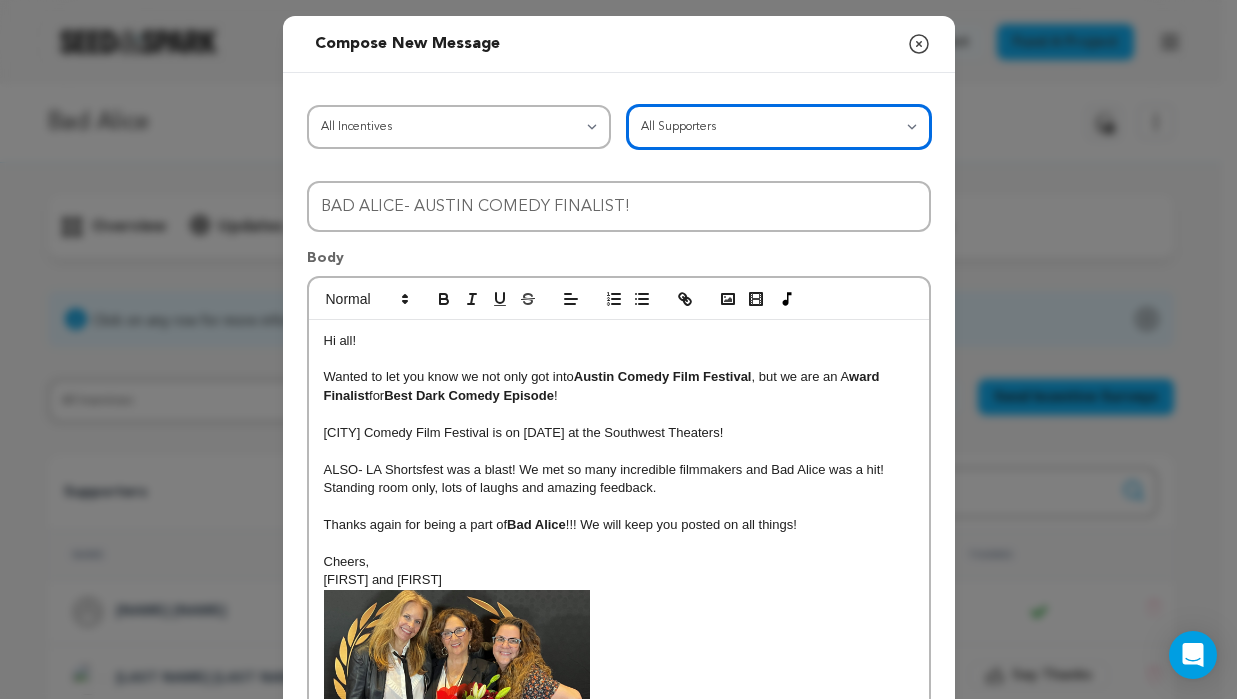 click on "All Supporters
Survey not sent Survey incomplete Survey complete Incentive not fulfilled Incentive fulfilled Declined charge" at bounding box center (779, 127) 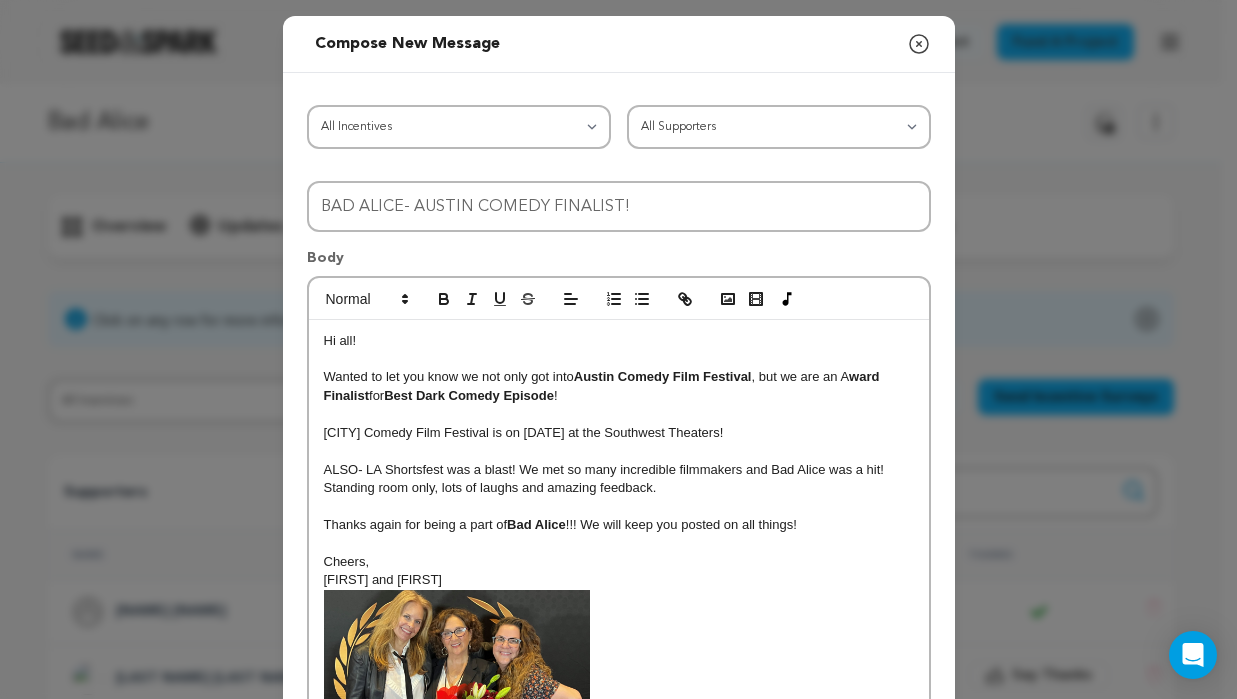 click 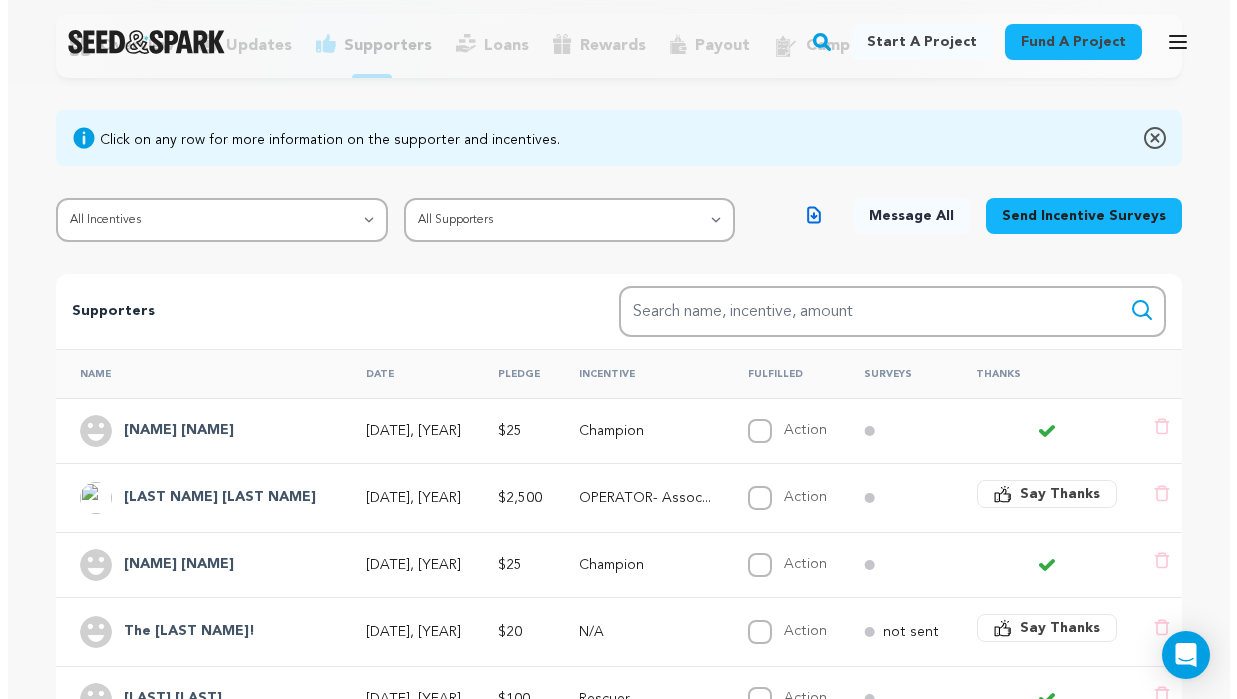 scroll, scrollTop: 200, scrollLeft: 0, axis: vertical 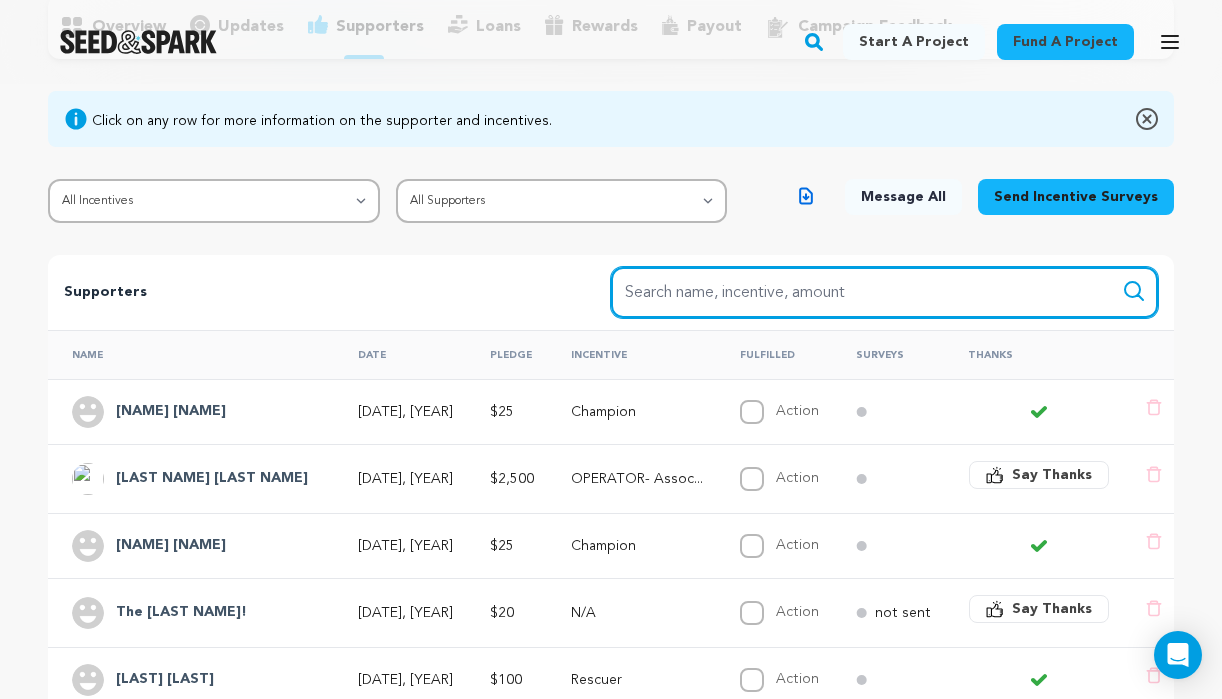 click on "Search name, item" at bounding box center [884, 292] 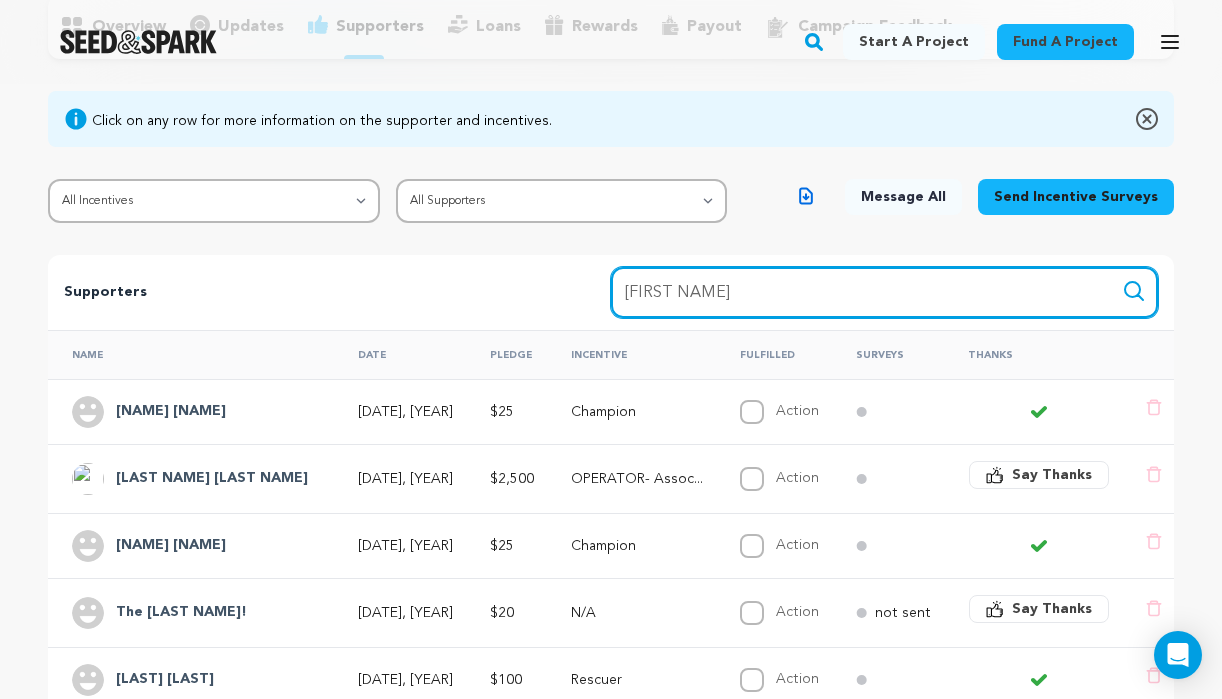 click on "[FIRST NAME]" at bounding box center [884, 292] 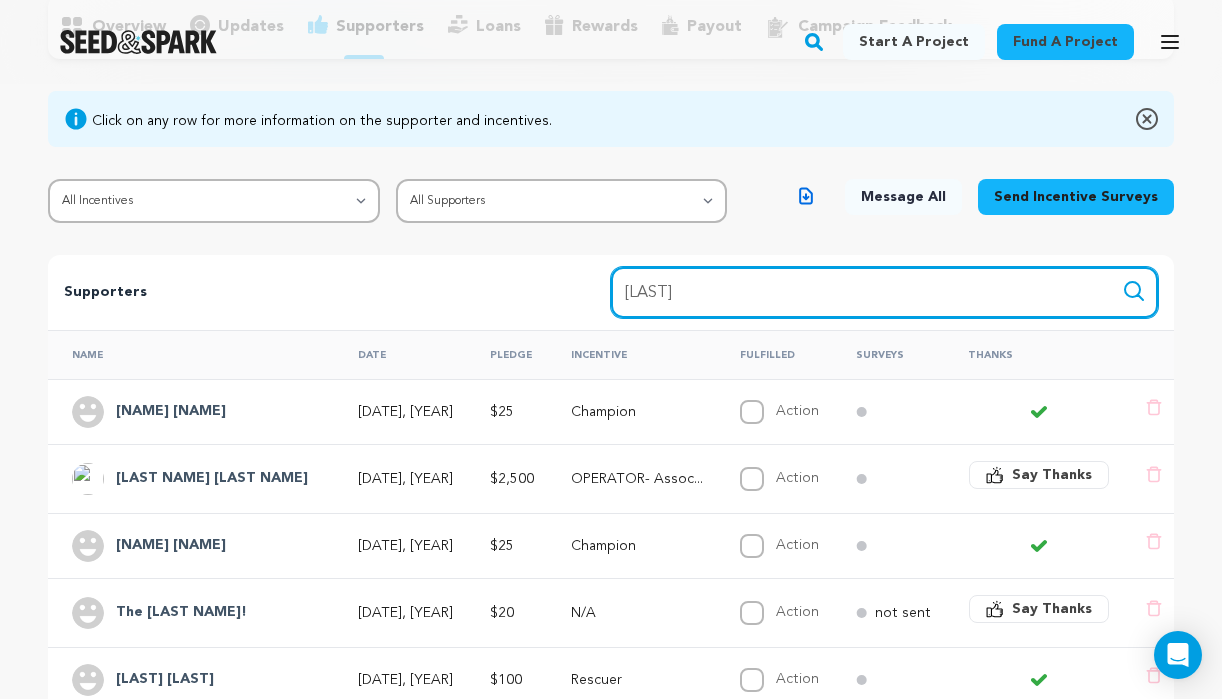 type on "[LAST]" 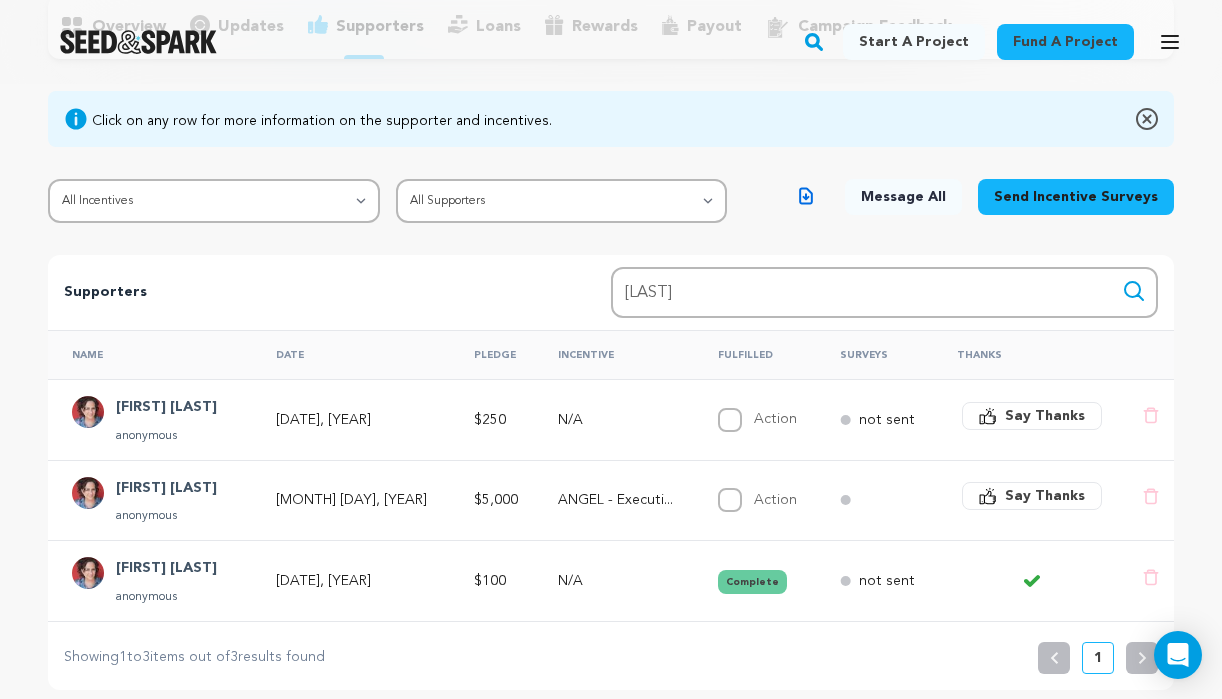 click on "[FIRST] [LAST]" at bounding box center [166, 408] 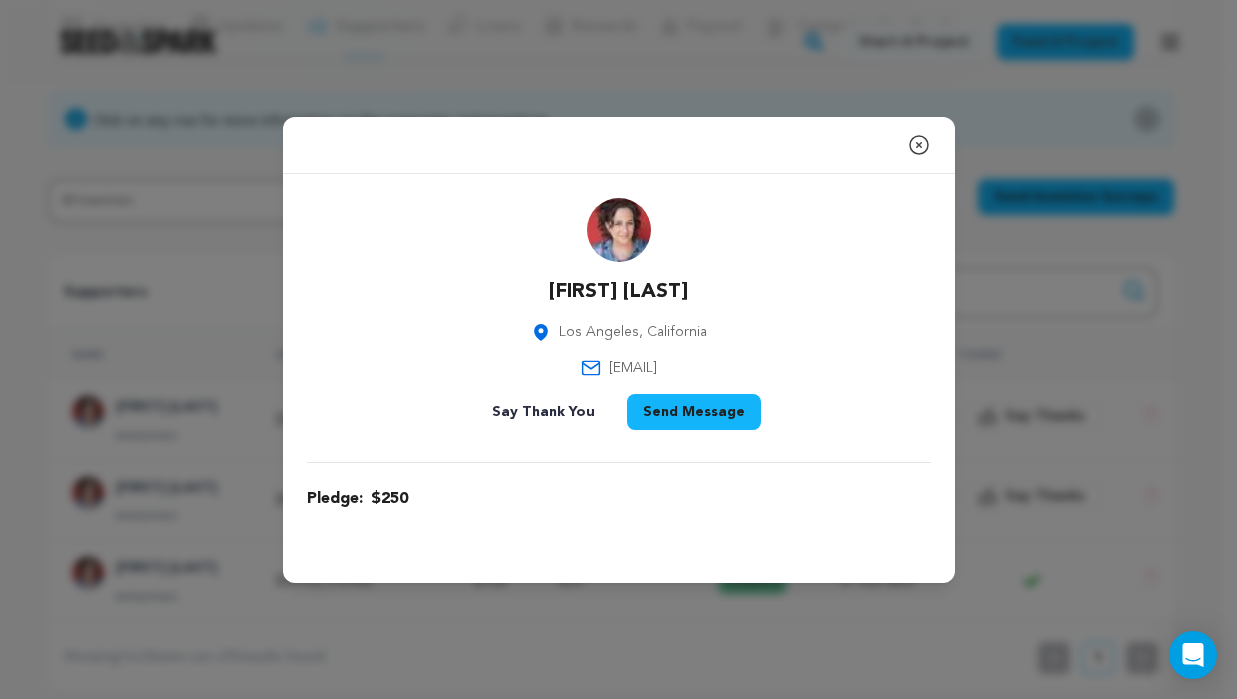 click on "Send Message" at bounding box center [694, 412] 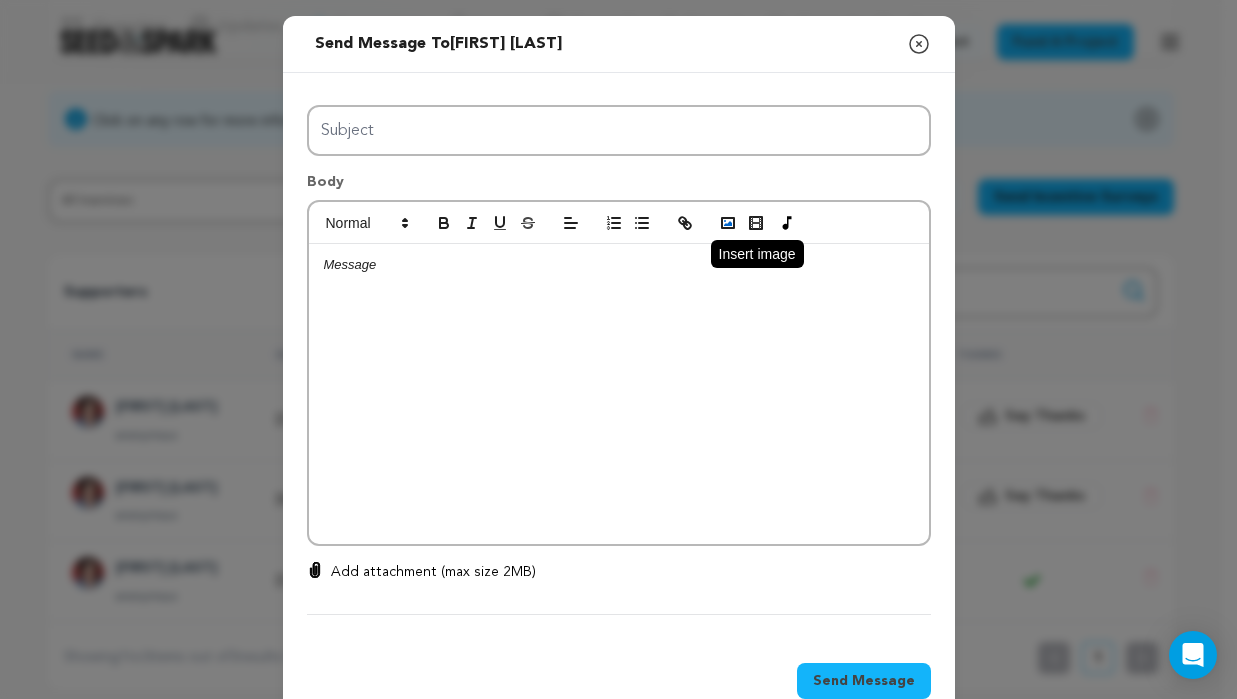 click 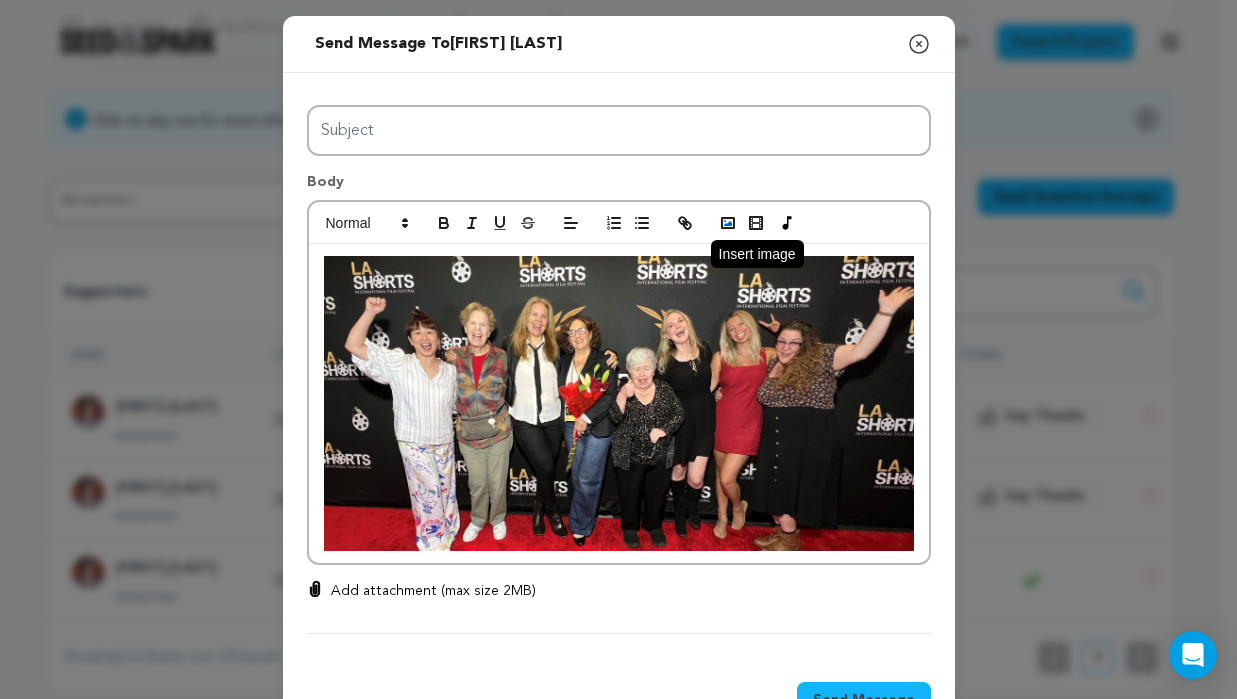 click 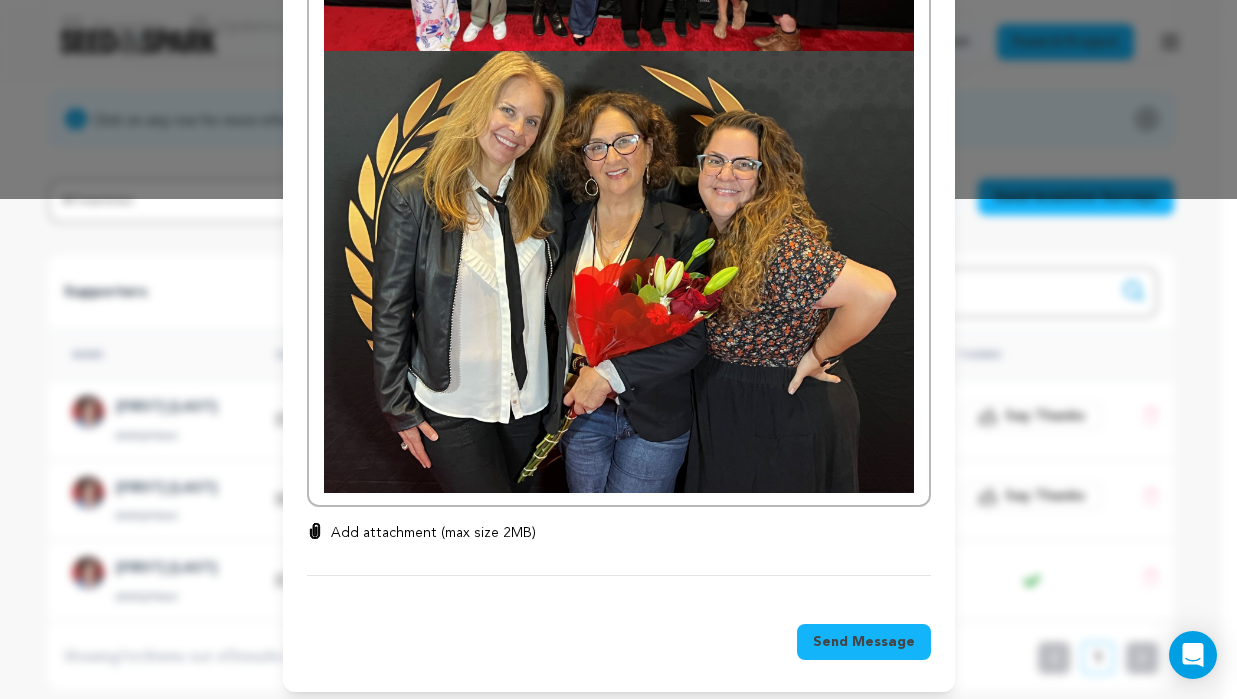 scroll, scrollTop: 509, scrollLeft: 0, axis: vertical 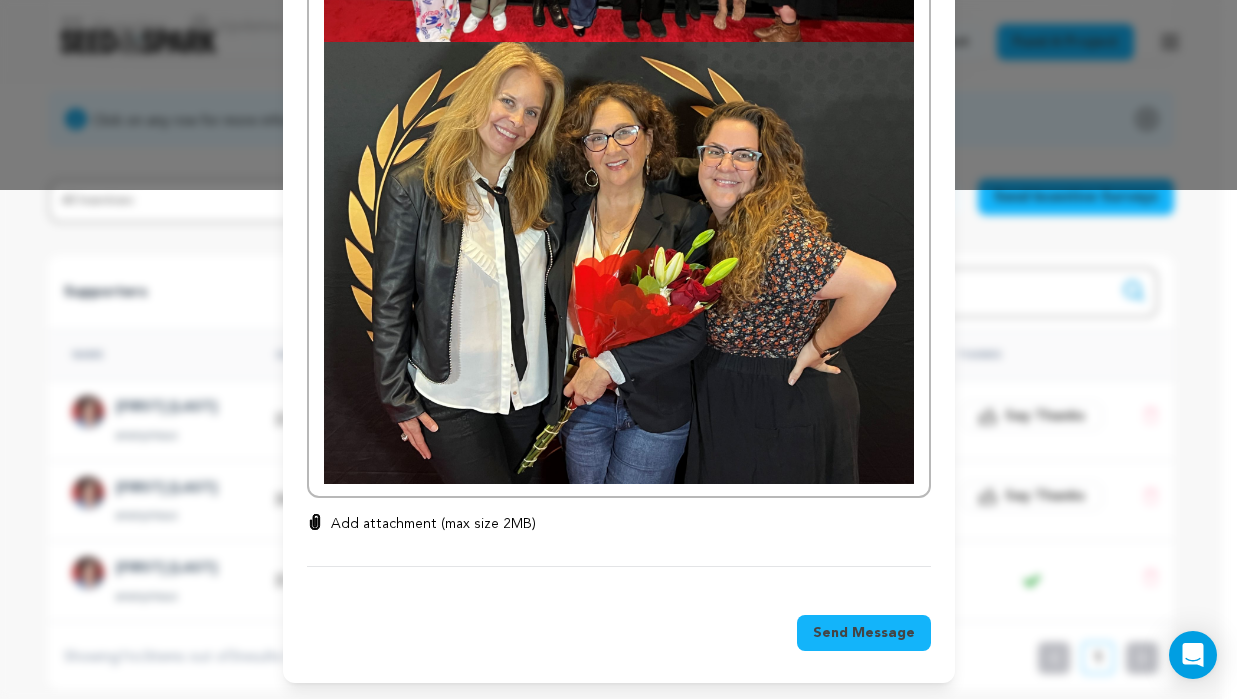 click at bounding box center [619, 263] 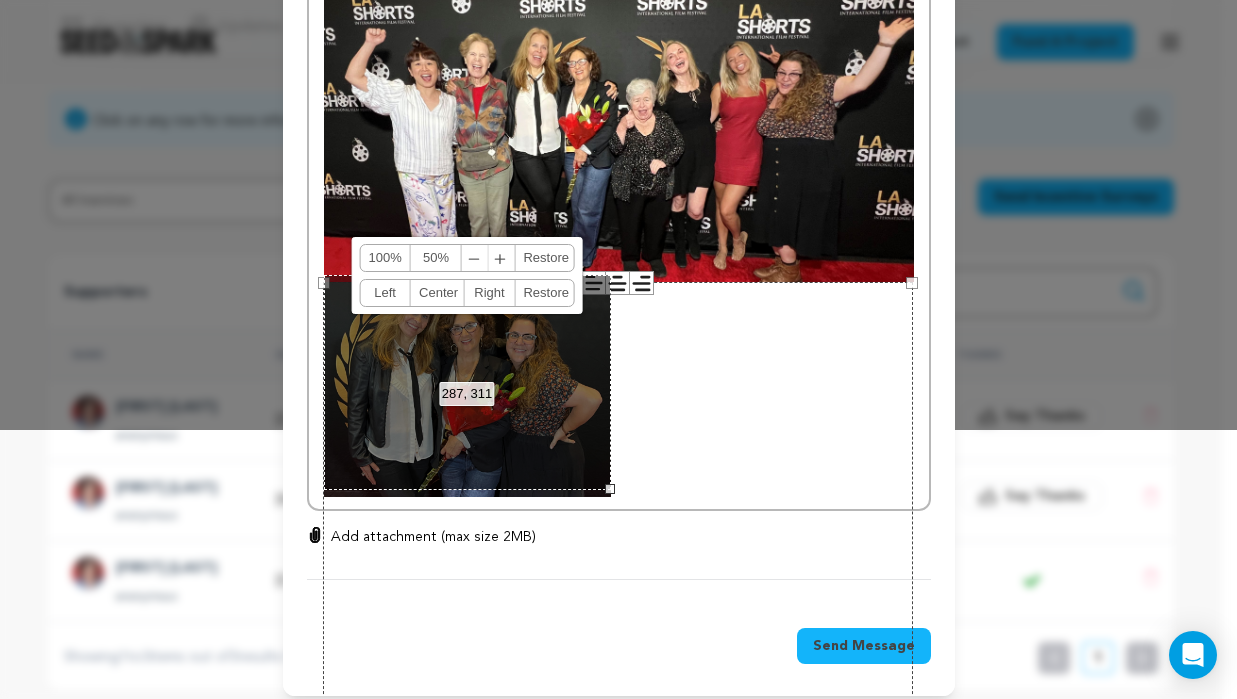 scroll, scrollTop: 275, scrollLeft: 0, axis: vertical 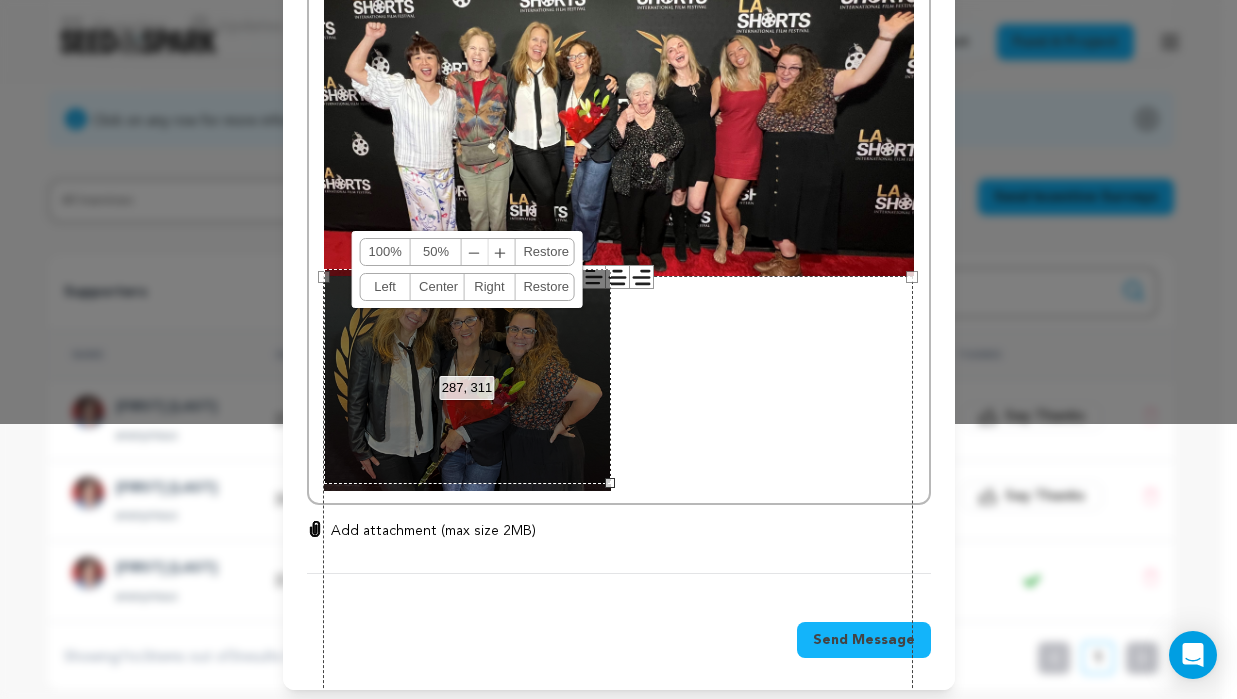 drag, startPoint x: 906, startPoint y: 484, endPoint x: 603, endPoint y: 352, distance: 330.50415 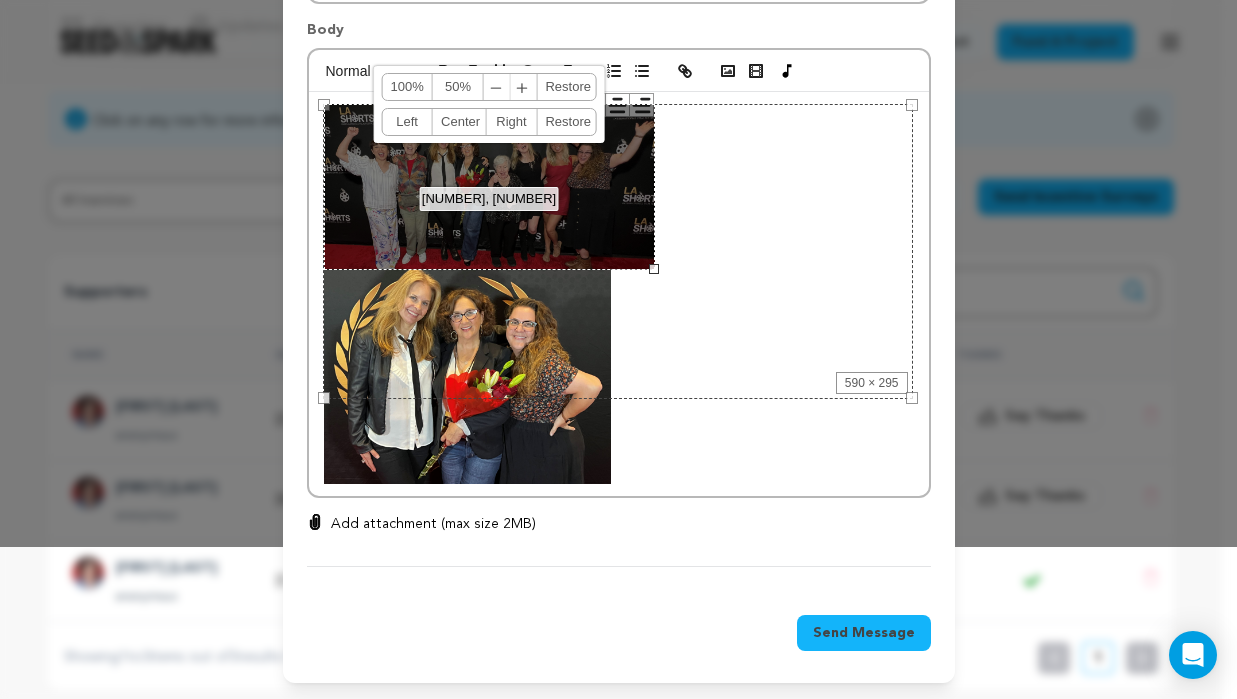 scroll, scrollTop: 148, scrollLeft: 0, axis: vertical 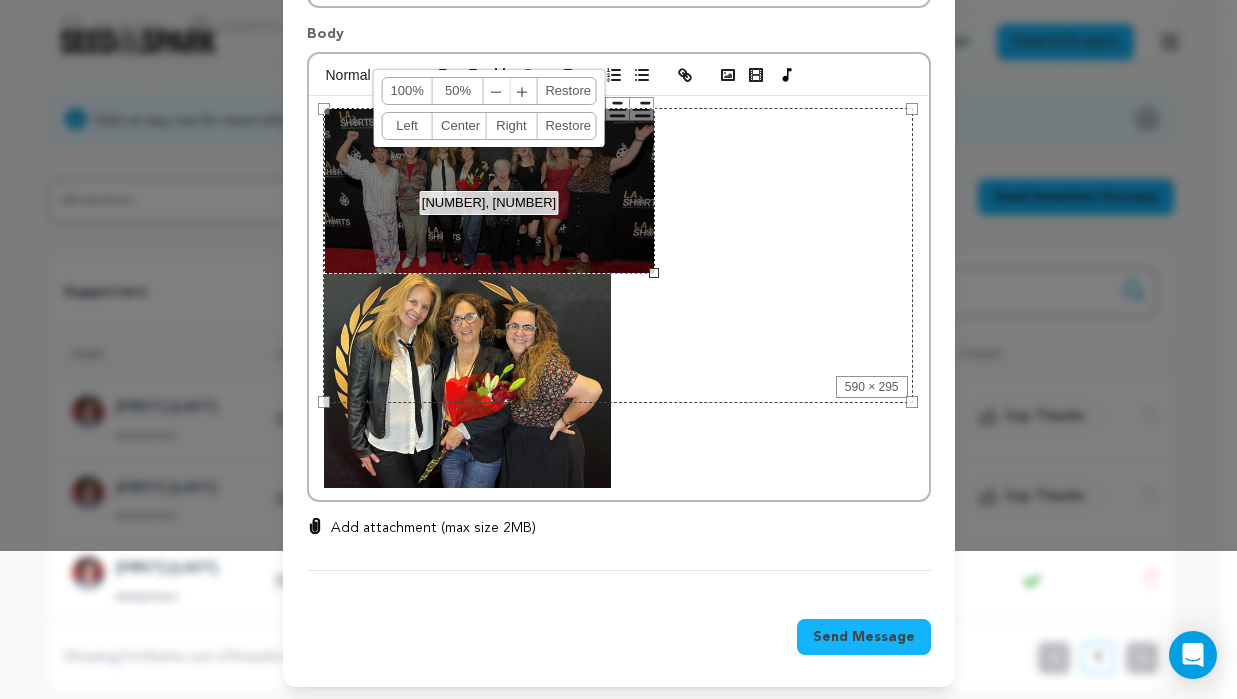 drag, startPoint x: 906, startPoint y: 275, endPoint x: 637, endPoint y: 233, distance: 272.25906 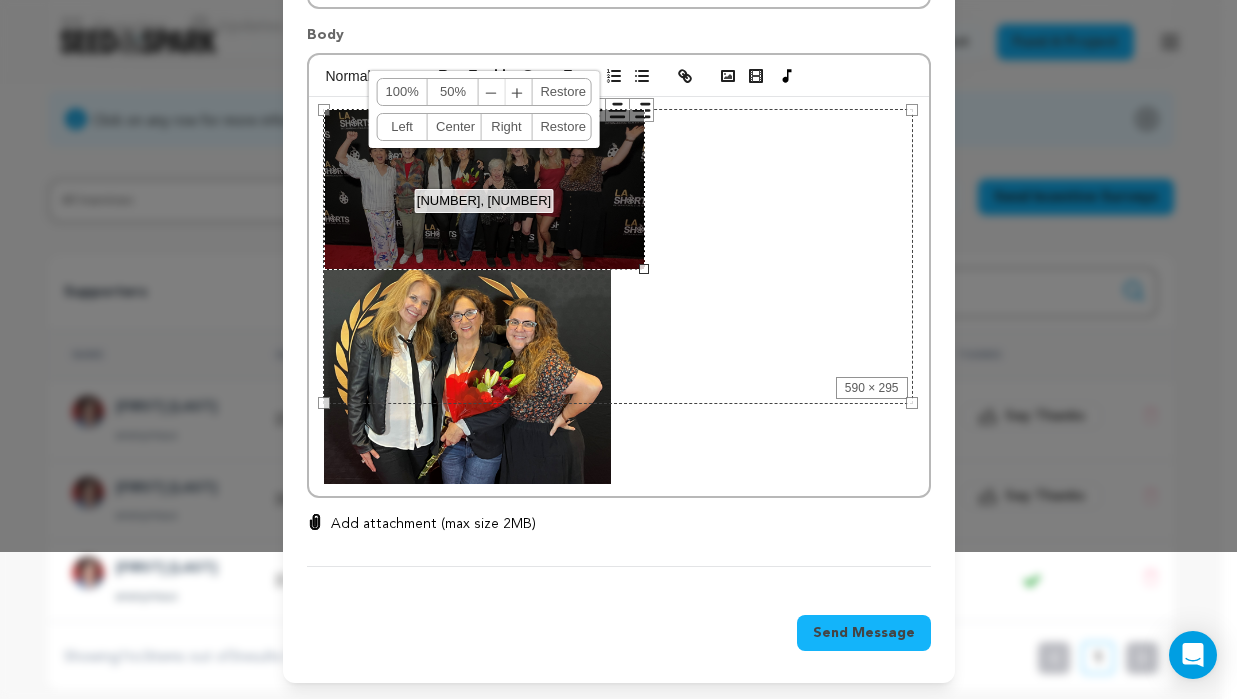 click on "590 × 295" at bounding box center [618, 256] 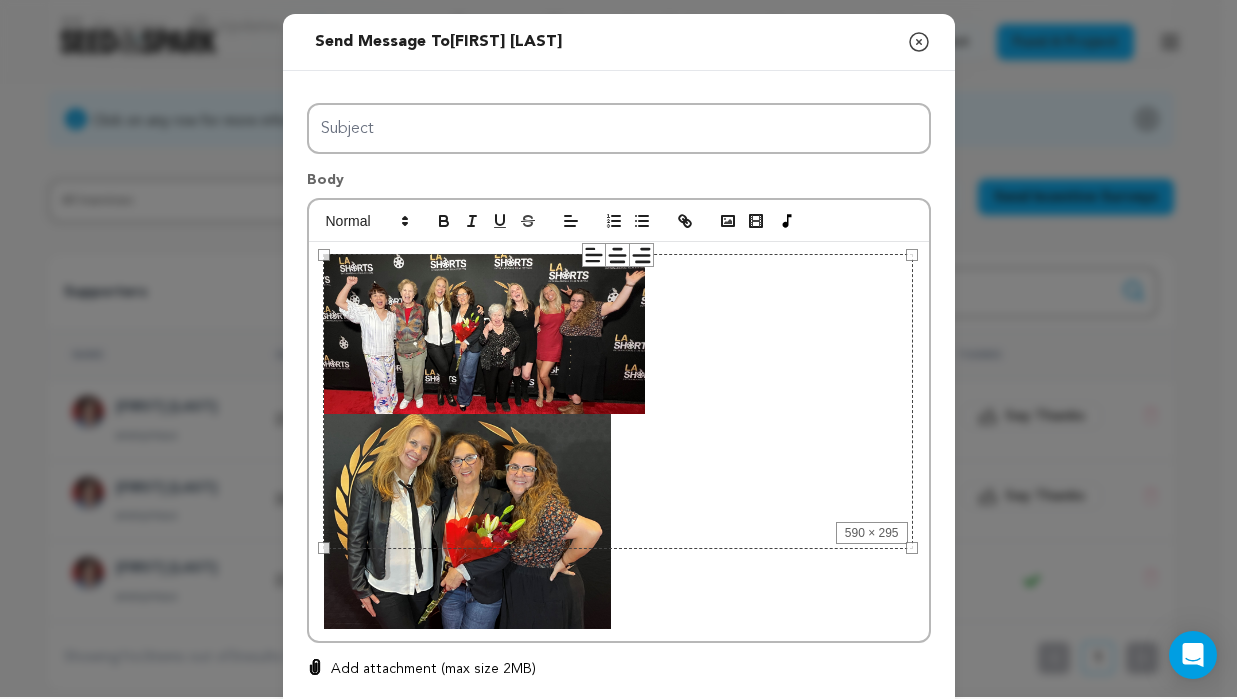 scroll, scrollTop: 0, scrollLeft: 0, axis: both 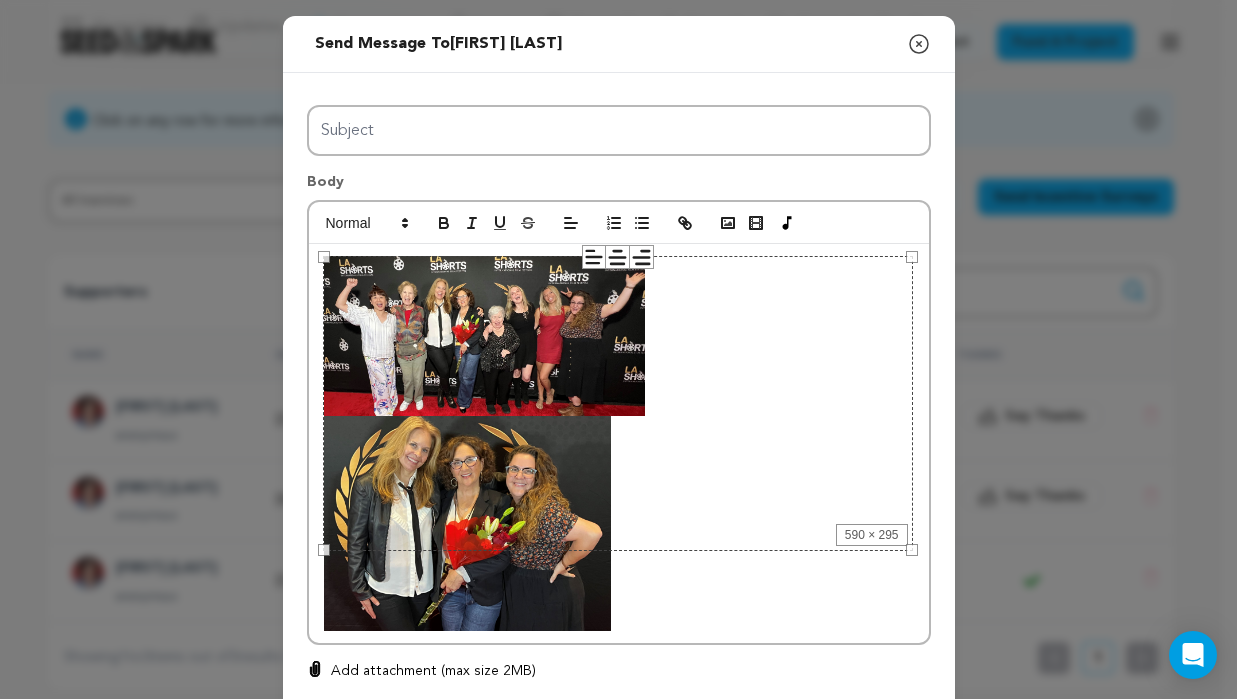 click on "590 × 295" at bounding box center (618, 403) 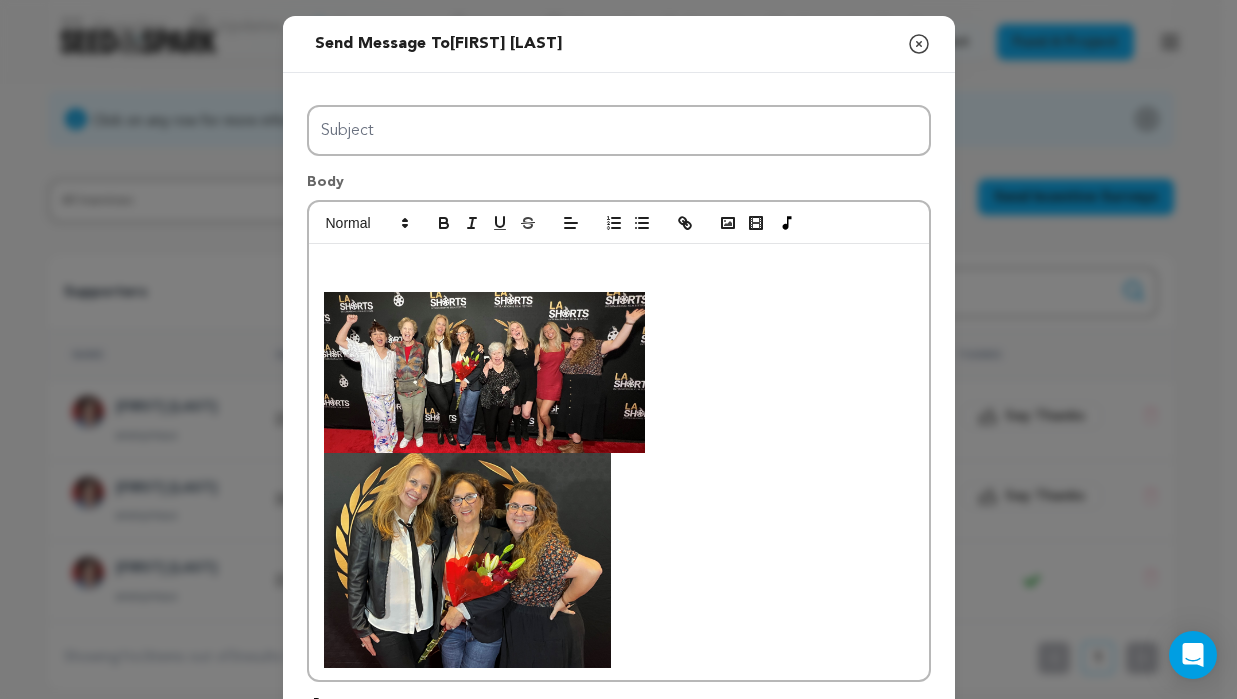 click at bounding box center (619, 265) 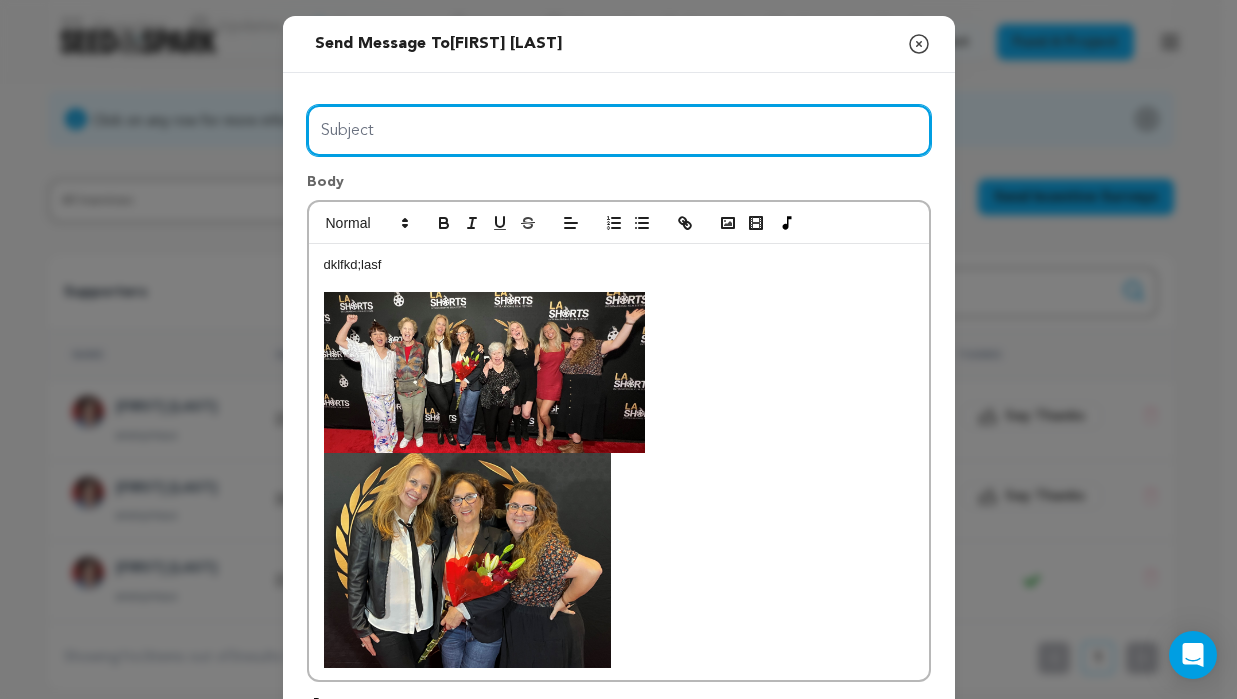 click on "Subject" at bounding box center (619, 130) 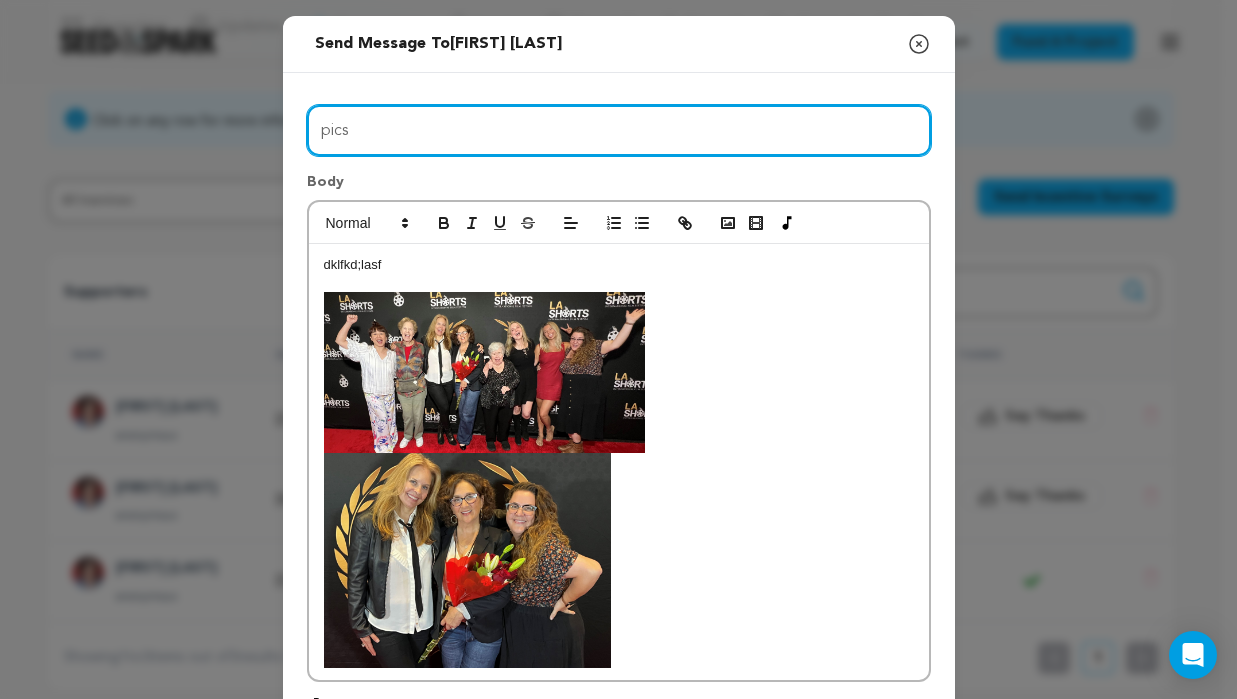 scroll, scrollTop: 184, scrollLeft: 0, axis: vertical 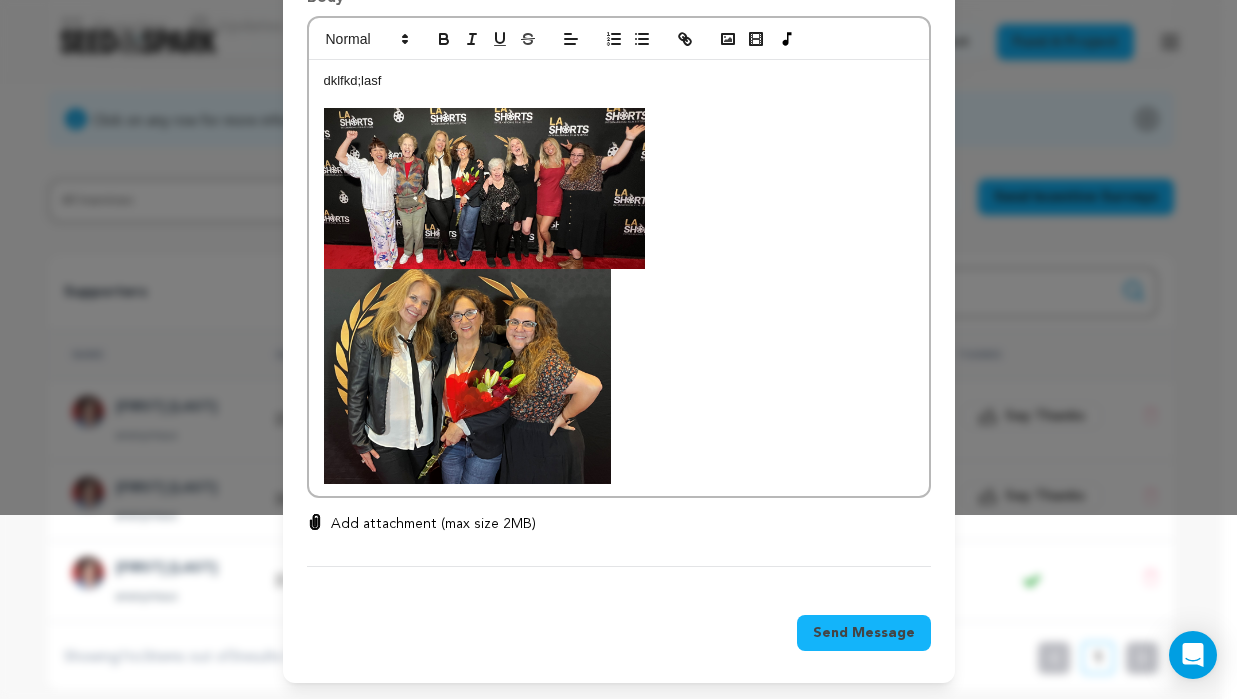 type on "pics" 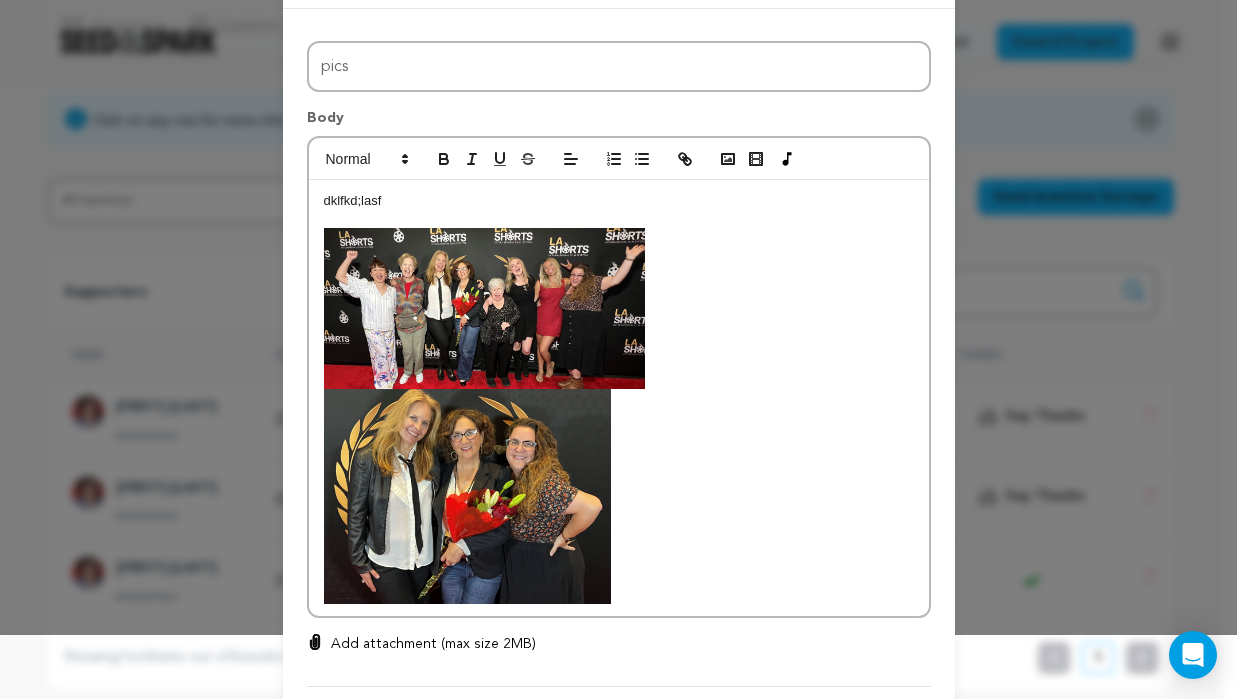 scroll, scrollTop: 100, scrollLeft: 0, axis: vertical 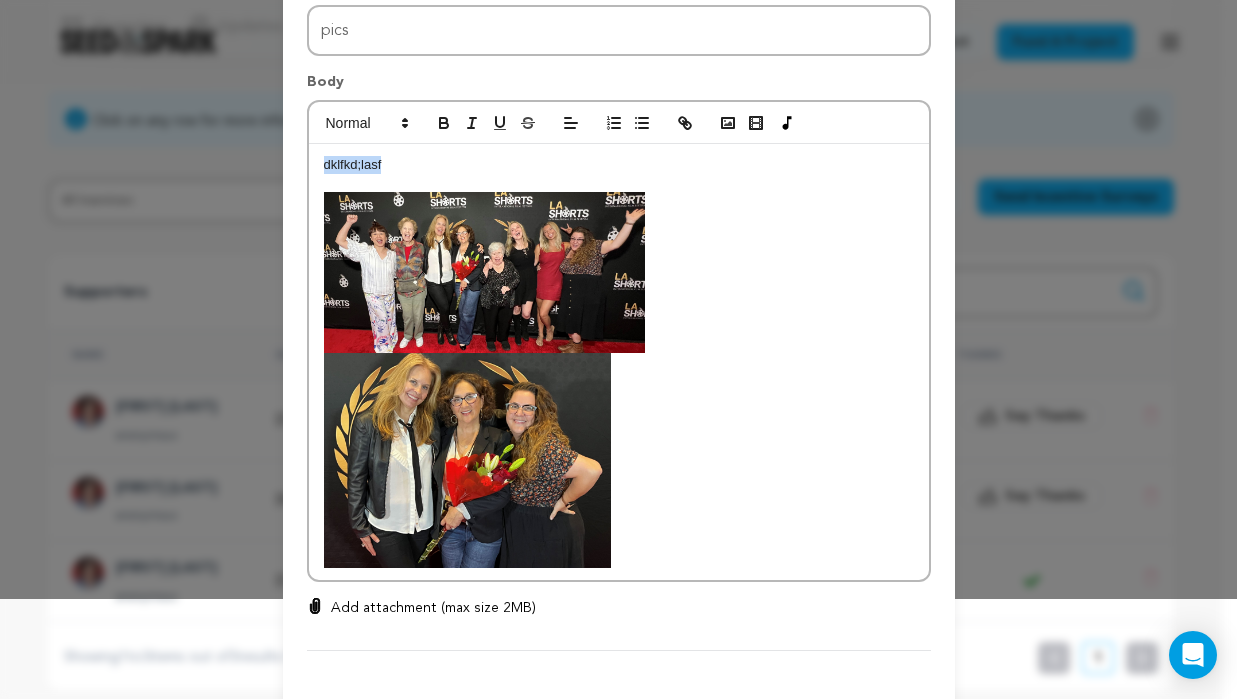 drag, startPoint x: 403, startPoint y: 162, endPoint x: 242, endPoint y: 167, distance: 161.07762 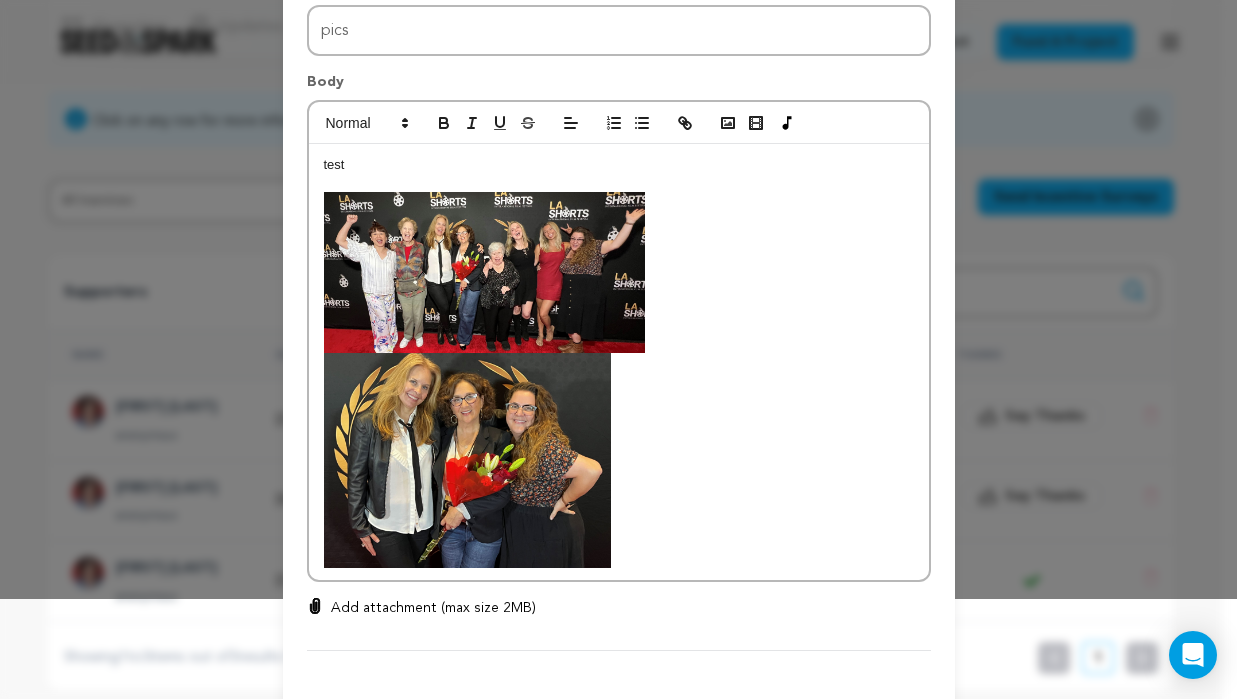 click at bounding box center [619, 380] 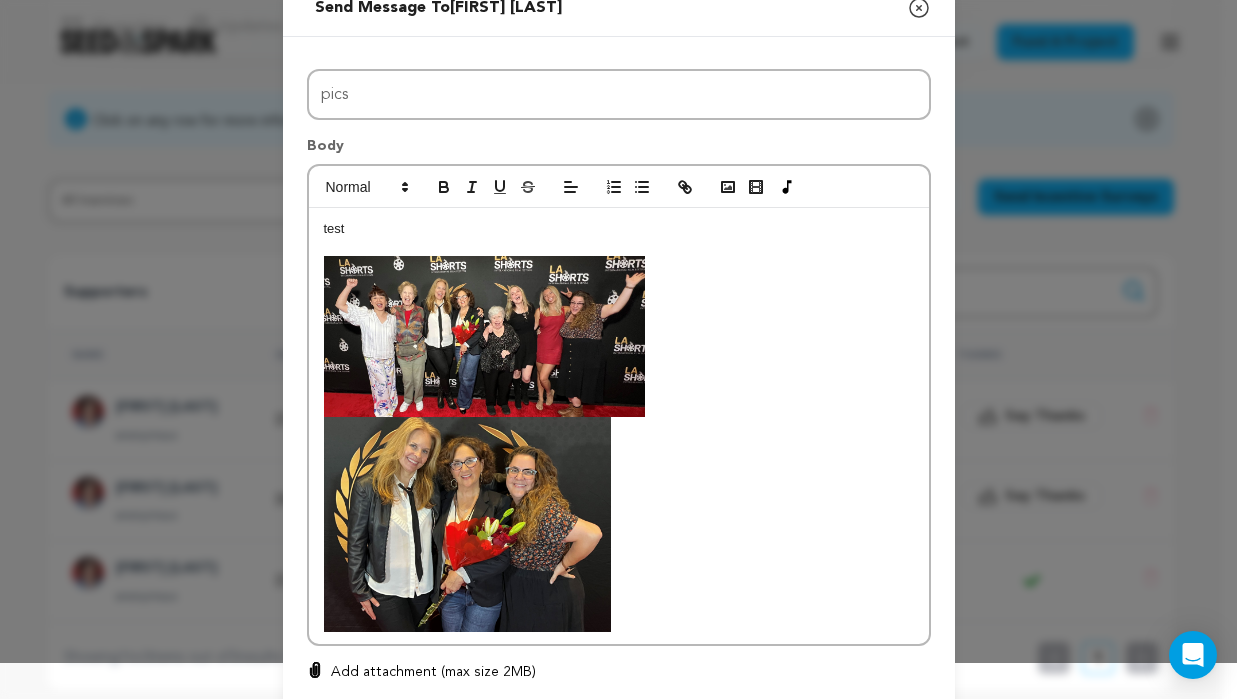 scroll, scrollTop: 0, scrollLeft: 0, axis: both 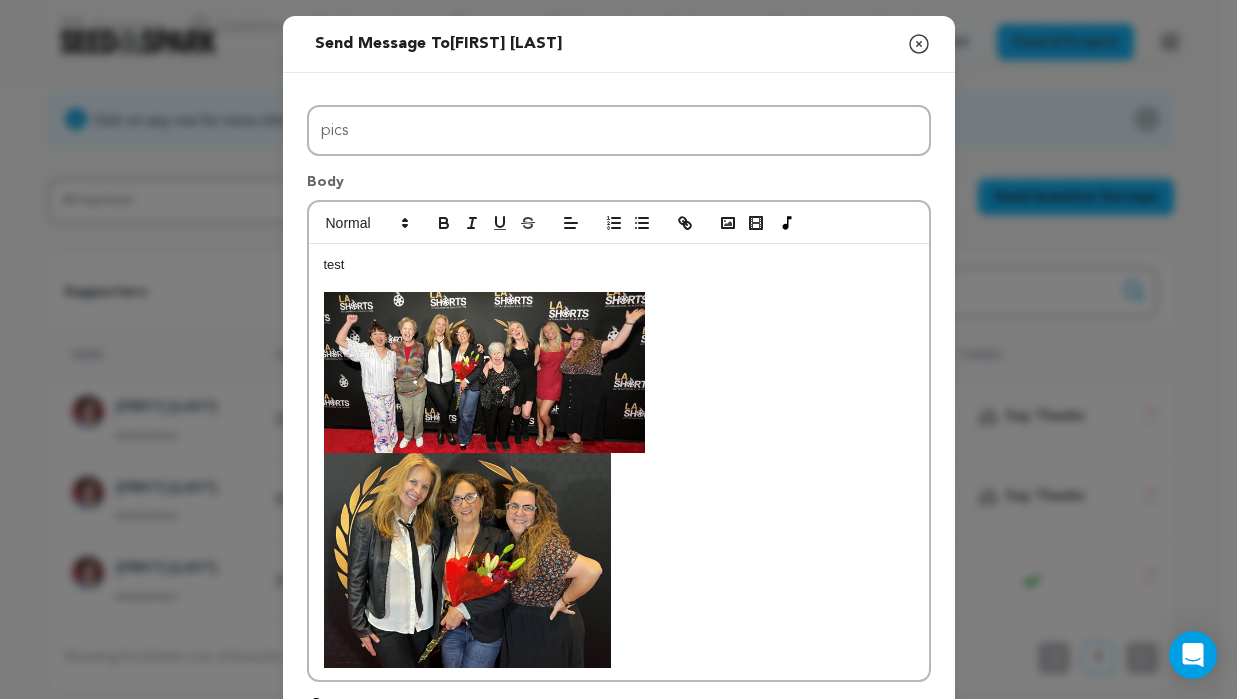 click 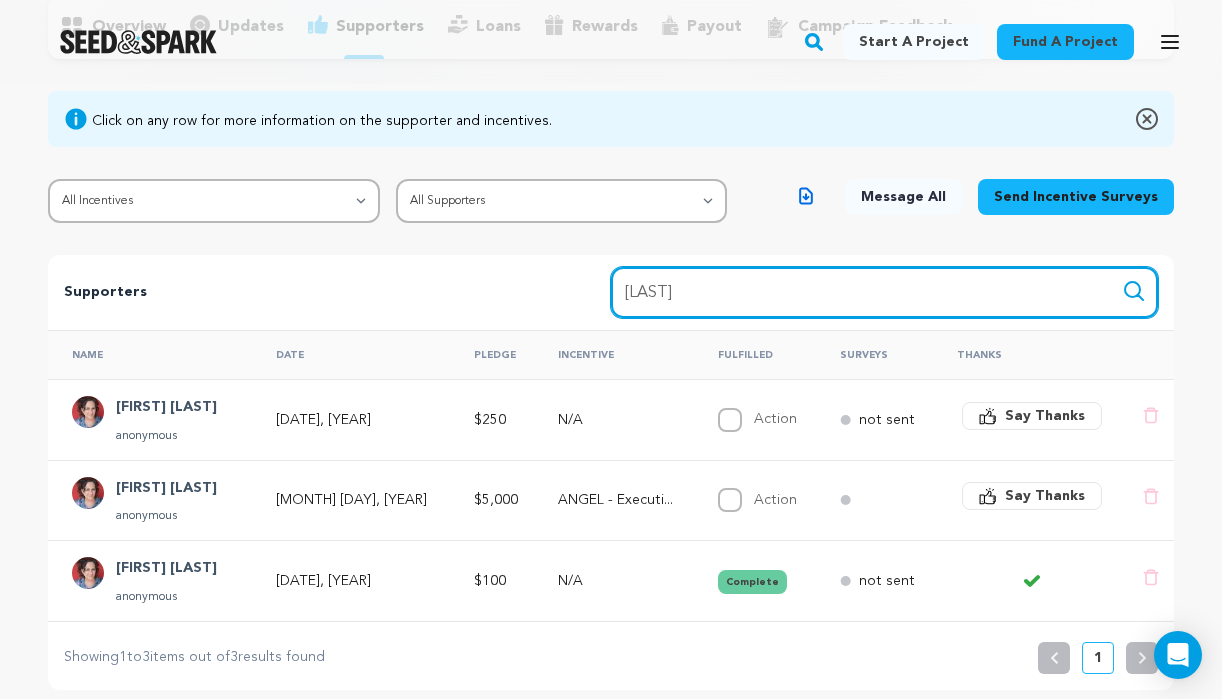 drag, startPoint x: 711, startPoint y: 293, endPoint x: 567, endPoint y: 299, distance: 144.12494 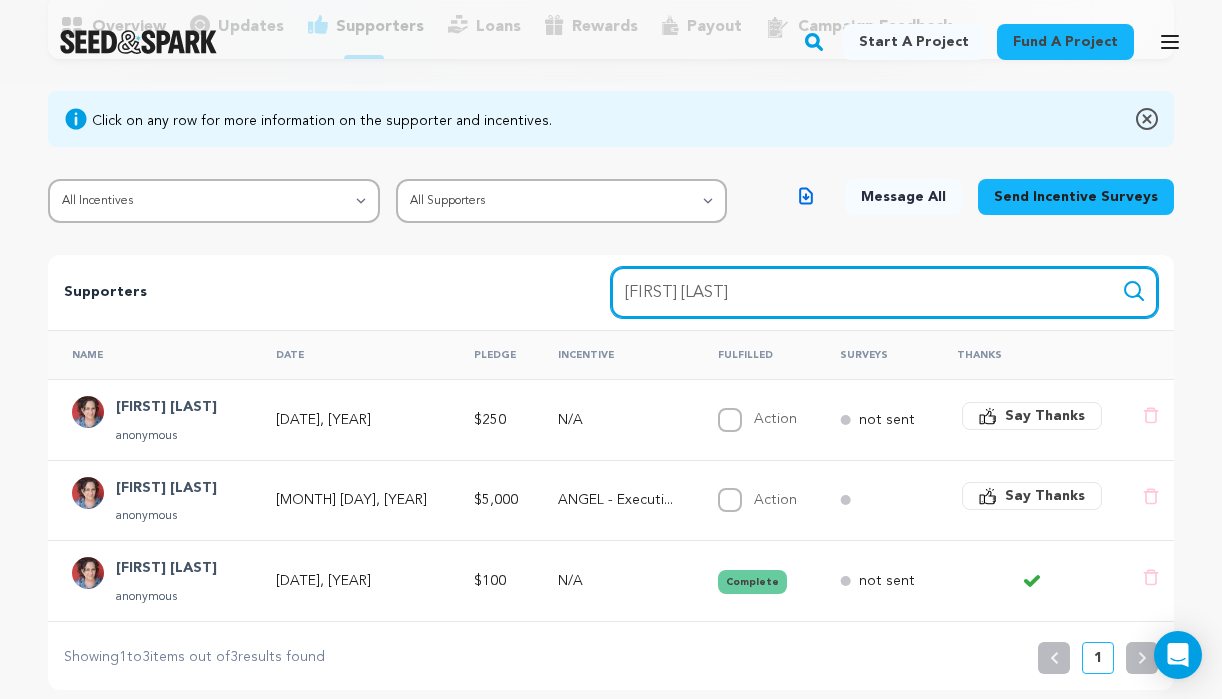 type on "[FIRST] [LAST]" 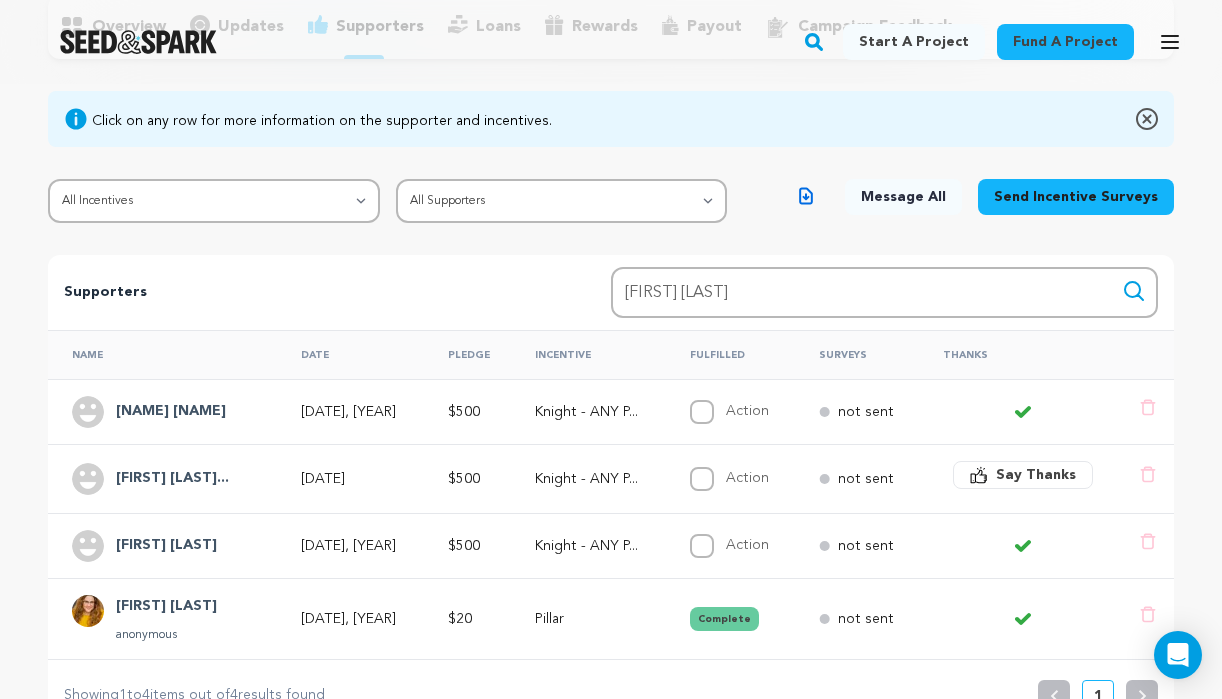 click on "[FIRST] [LAST]" at bounding box center [166, 607] 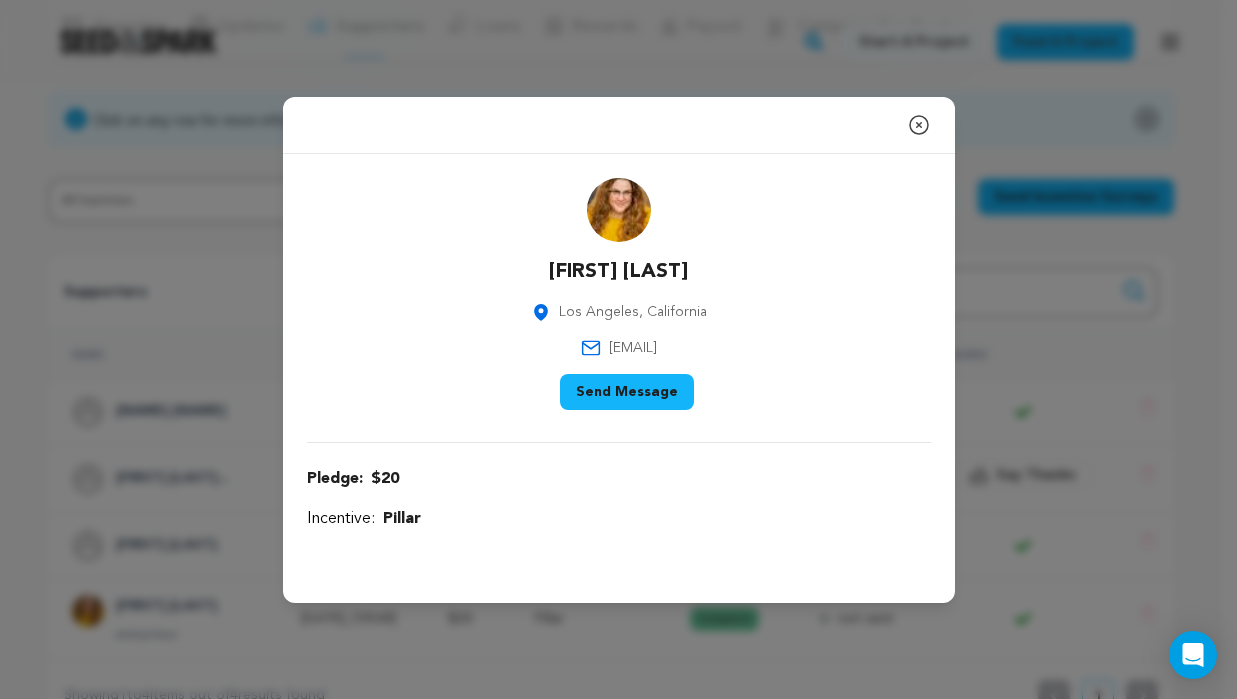 click on "Send Message" at bounding box center [627, 392] 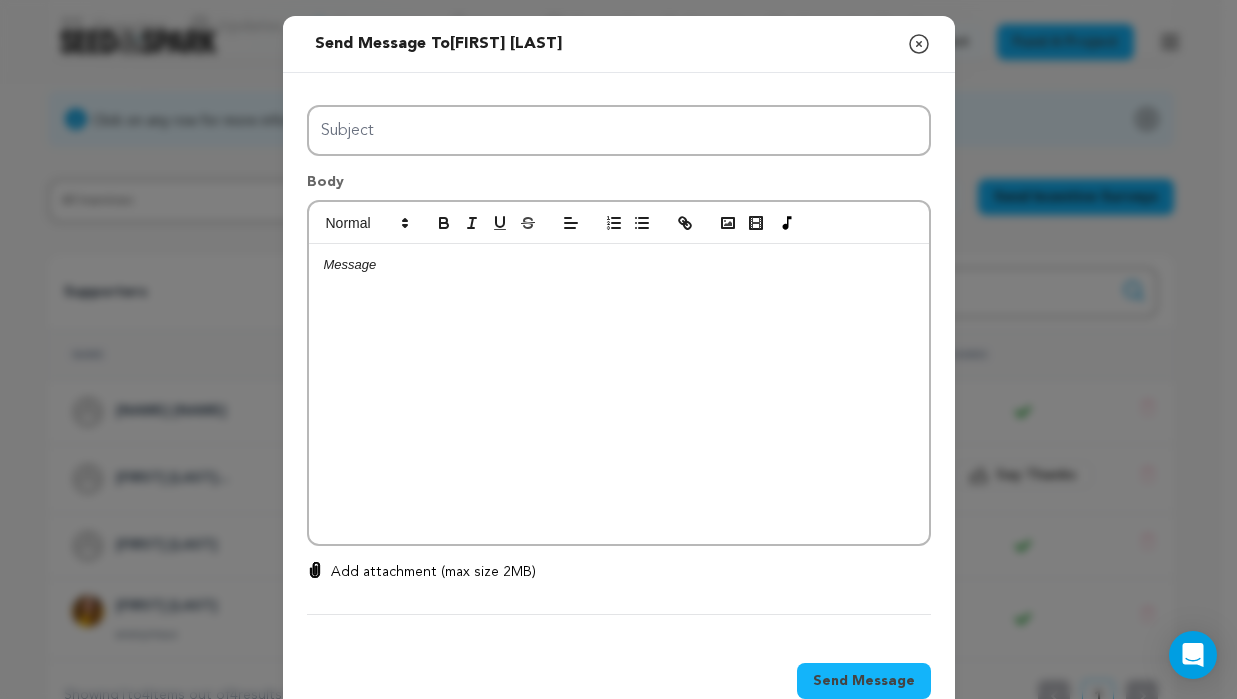 click at bounding box center (619, 265) 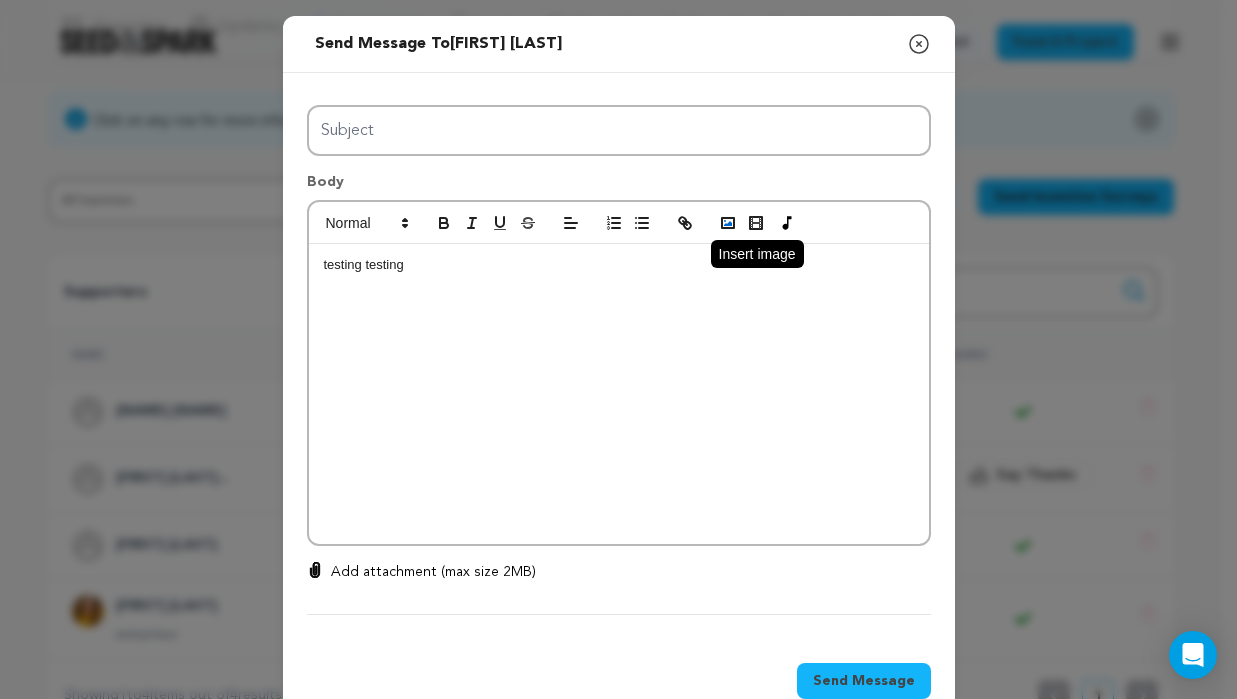 click 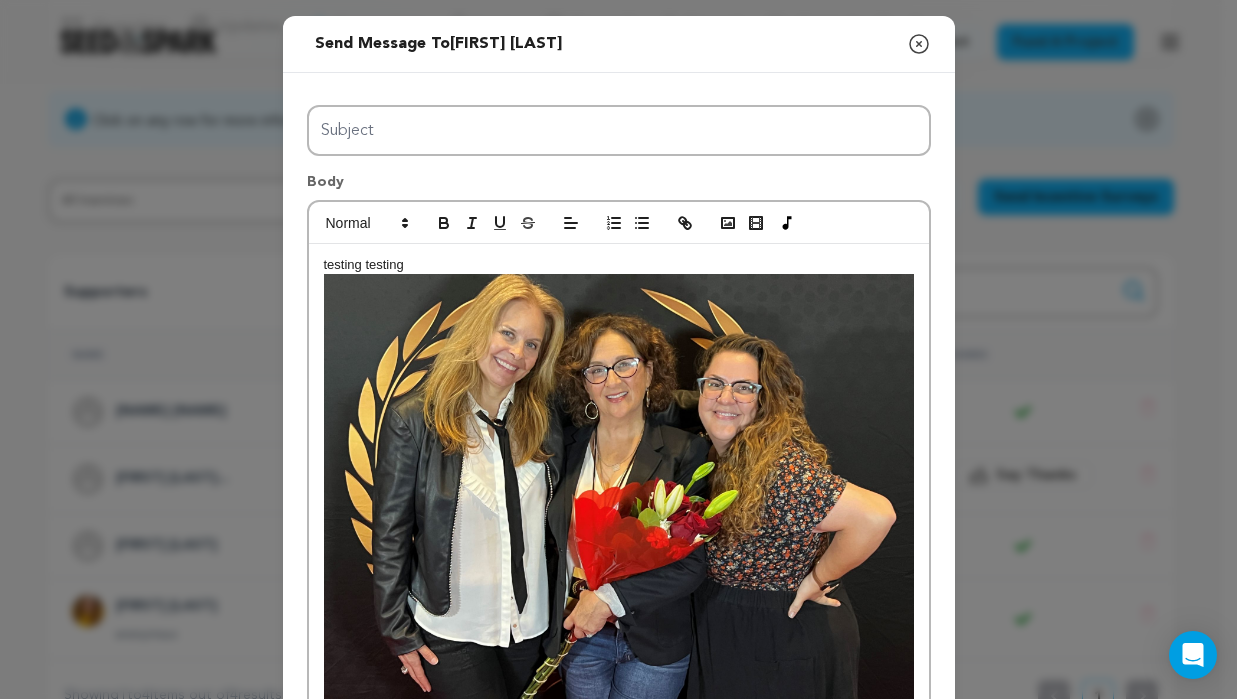 click at bounding box center [619, 495] 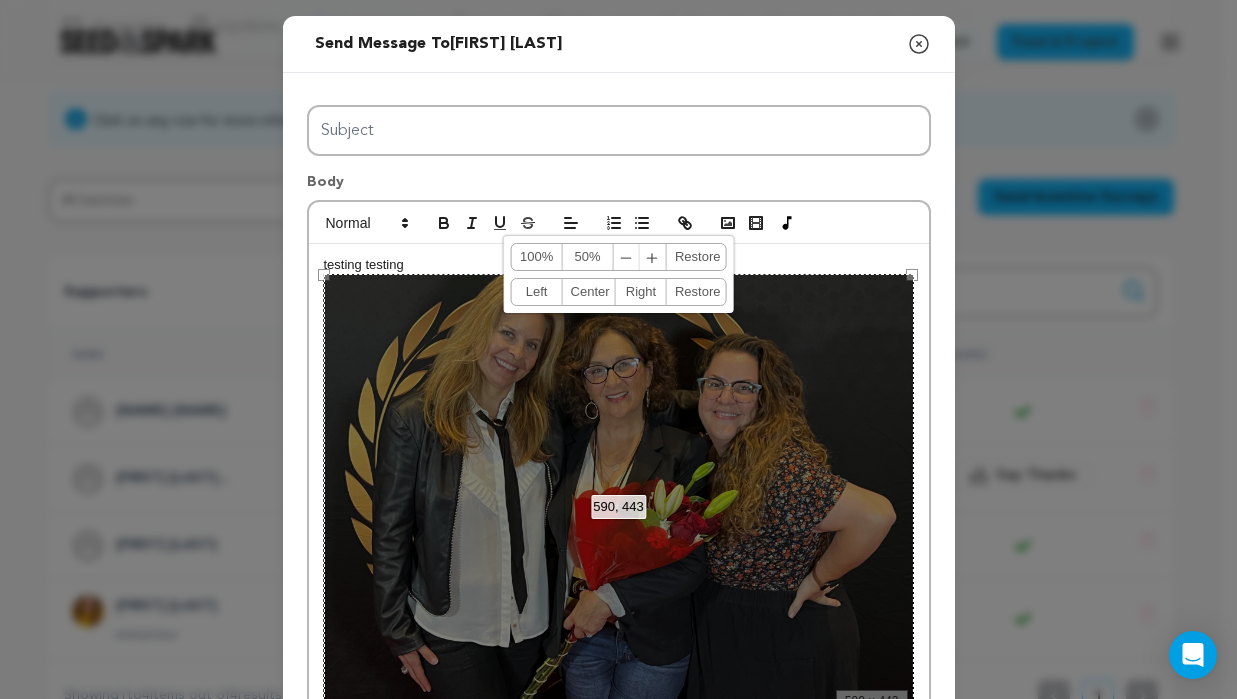 click on "testing testing" at bounding box center (619, 486) 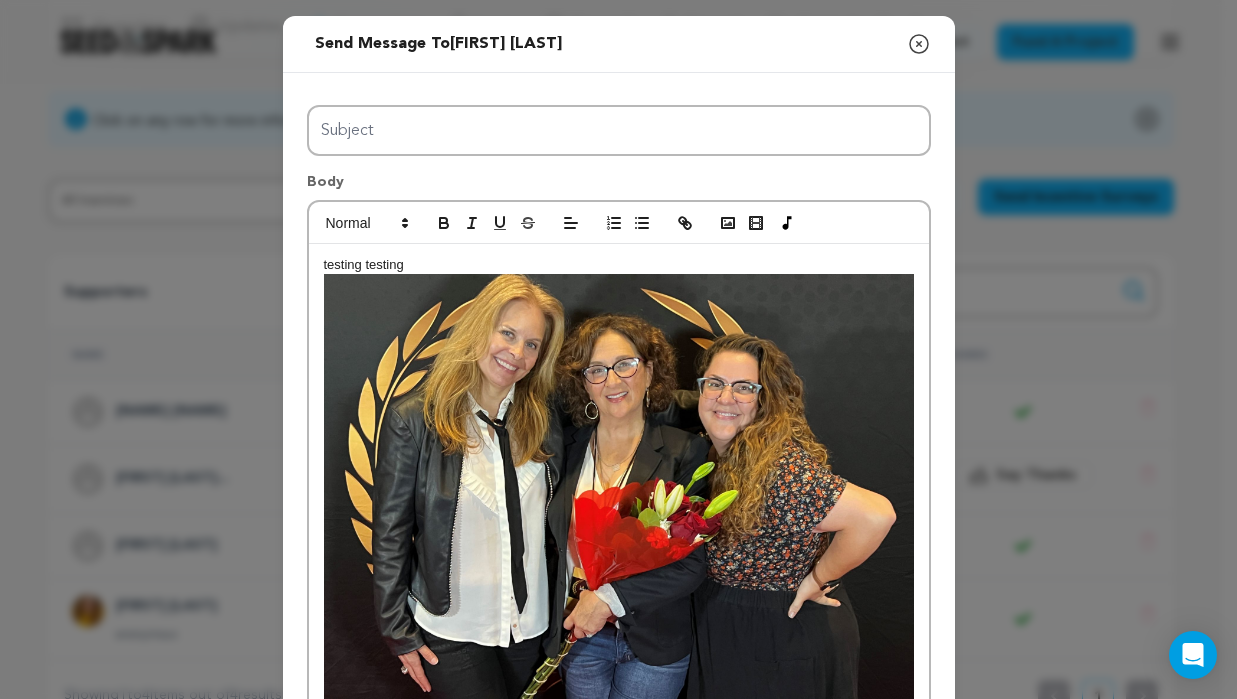 click on "testing testing" at bounding box center (619, 486) 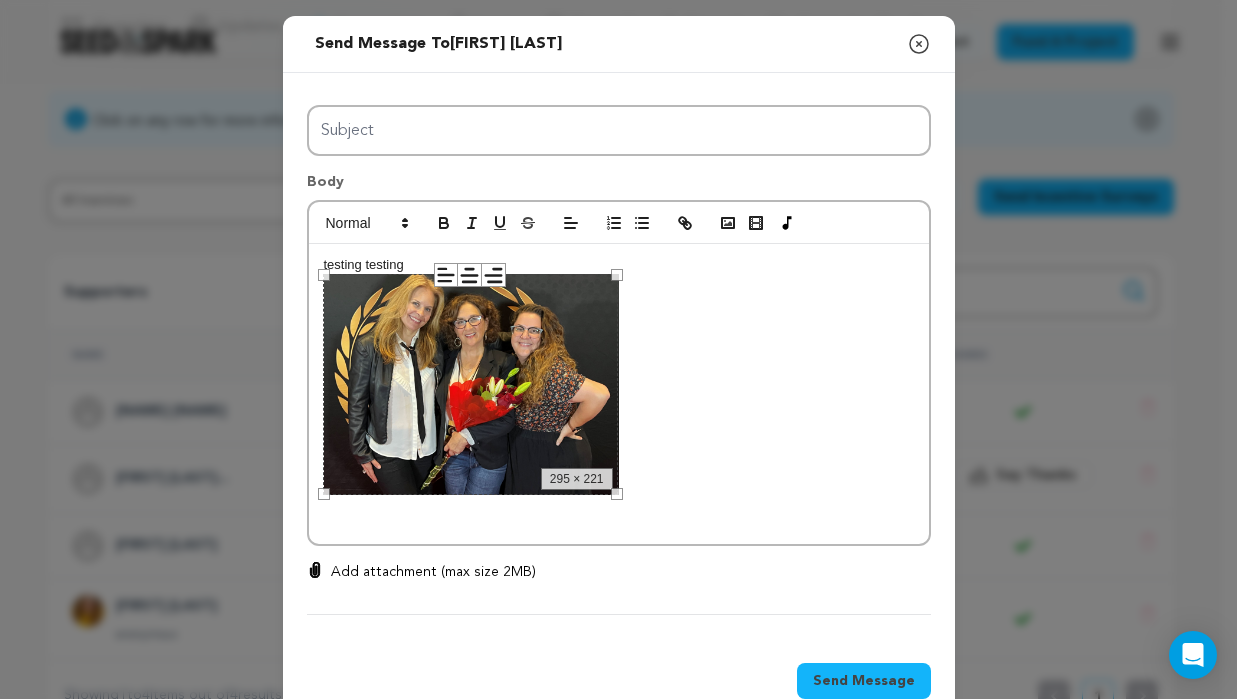 drag, startPoint x: 901, startPoint y: 271, endPoint x: 610, endPoint y: 330, distance: 296.92087 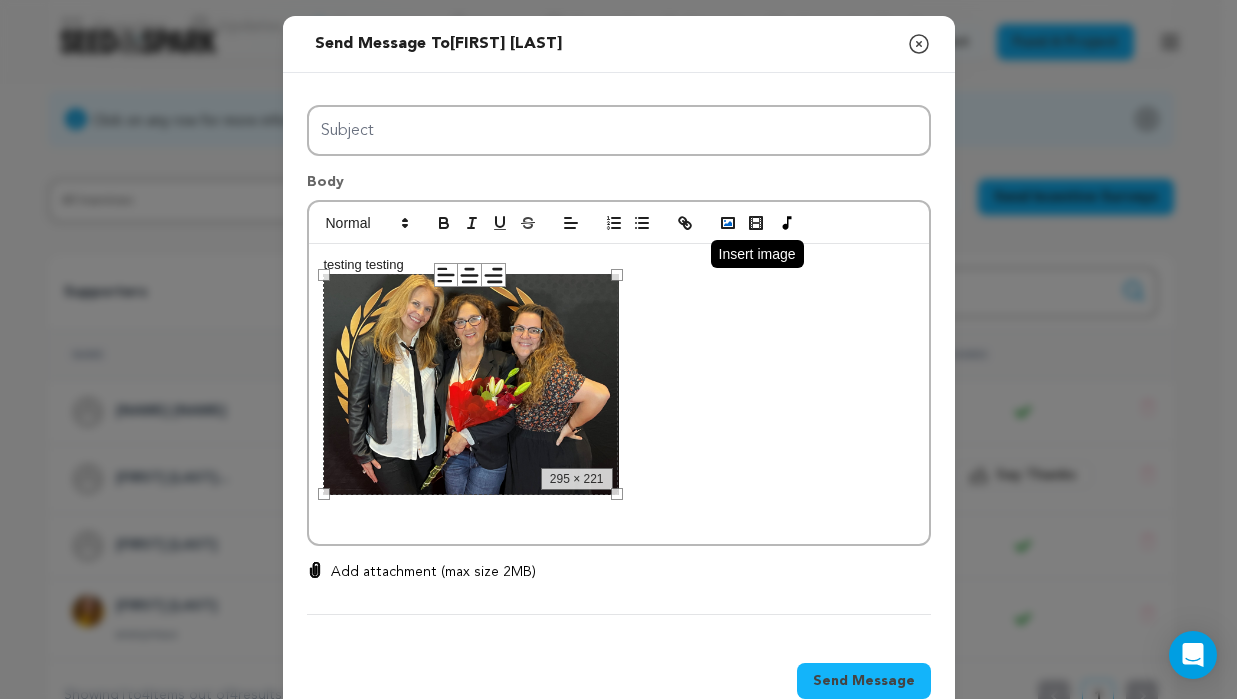 click 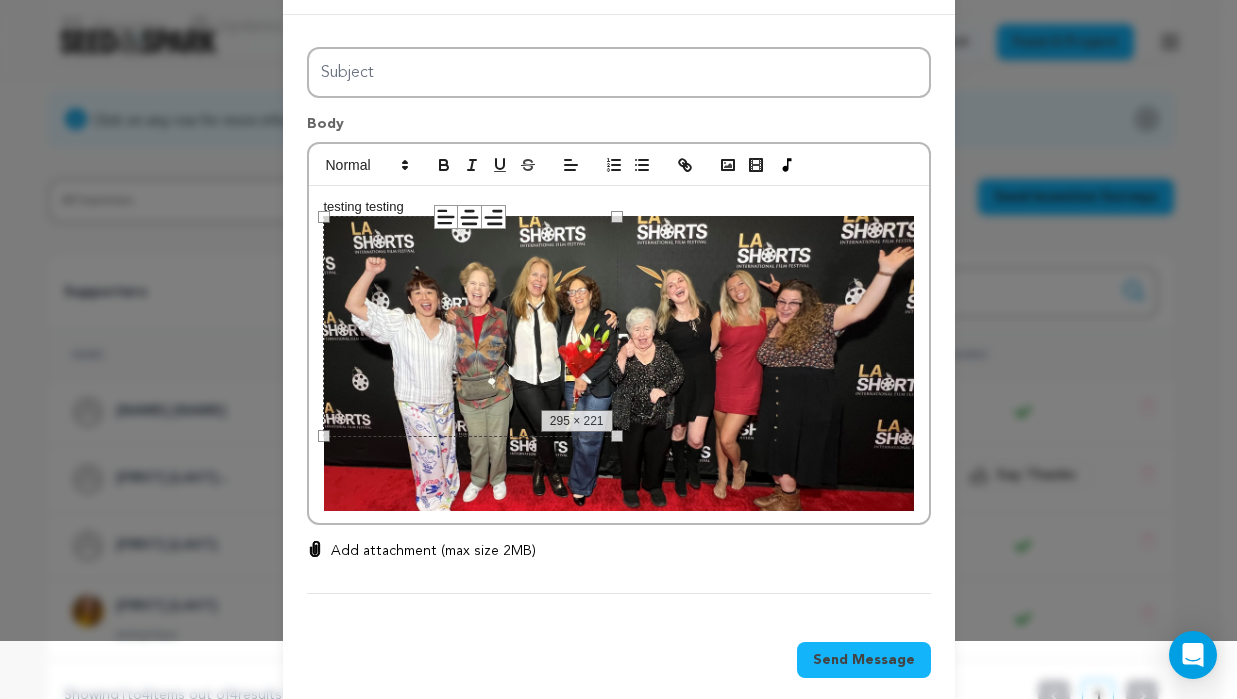 scroll, scrollTop: 85, scrollLeft: 0, axis: vertical 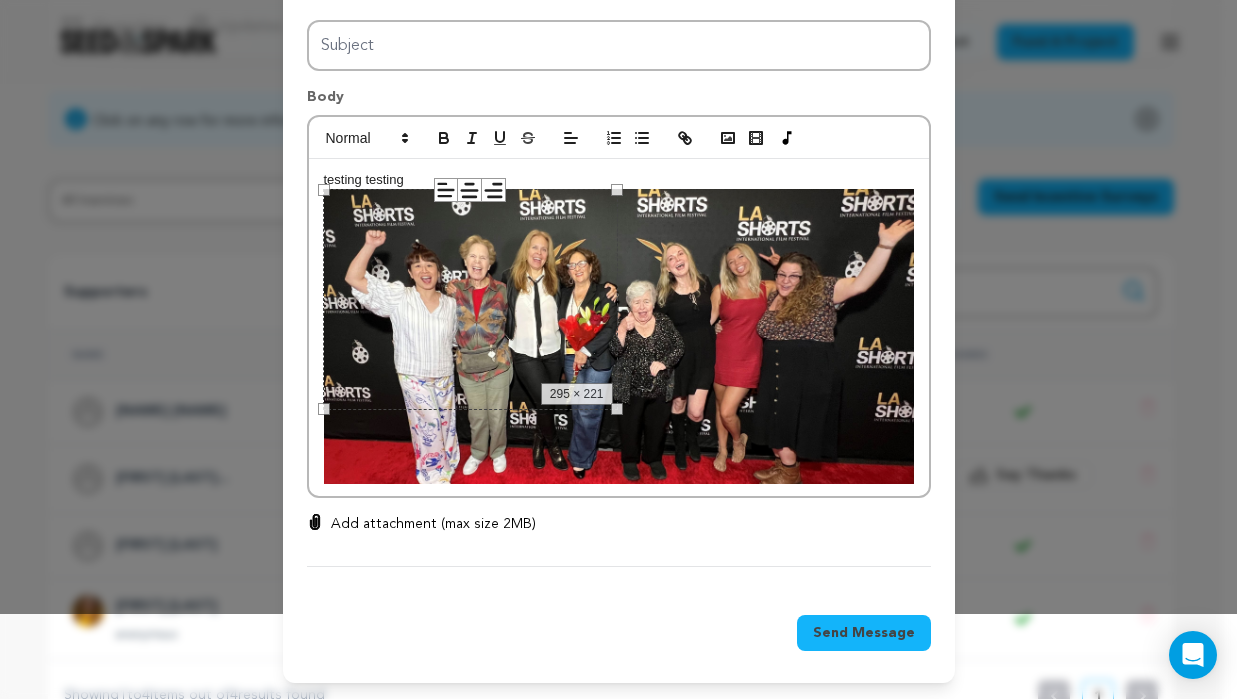 click at bounding box center [619, 336] 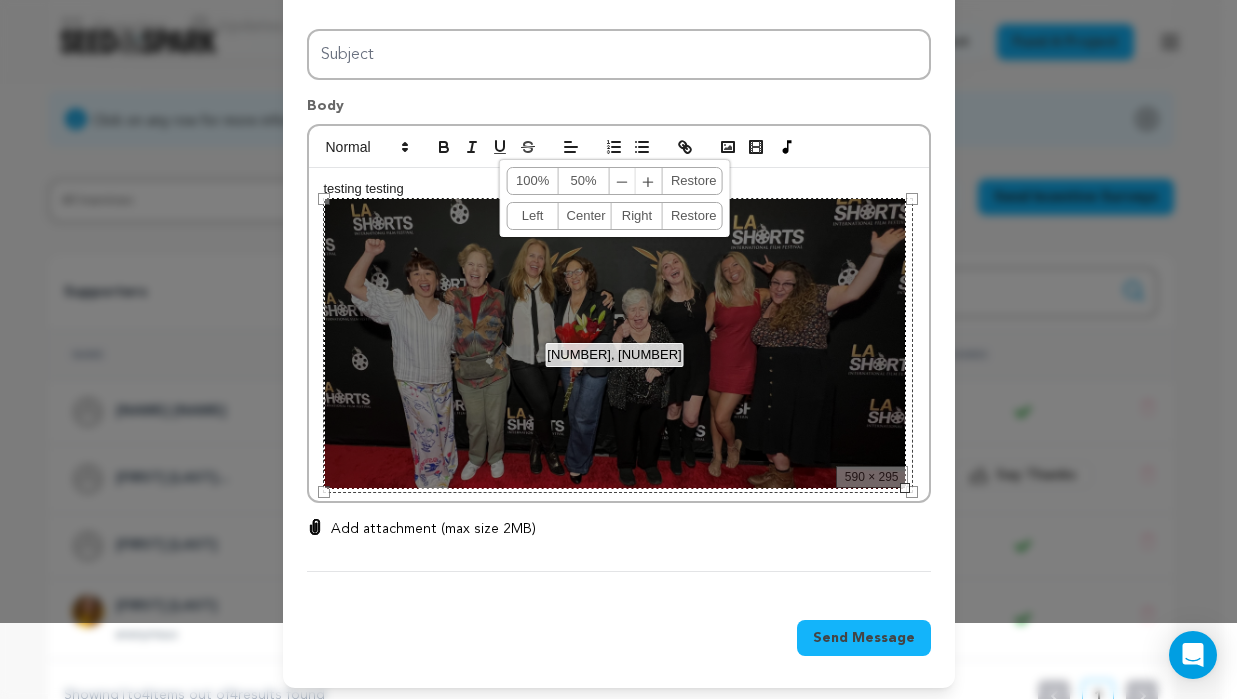 scroll, scrollTop: 48, scrollLeft: 0, axis: vertical 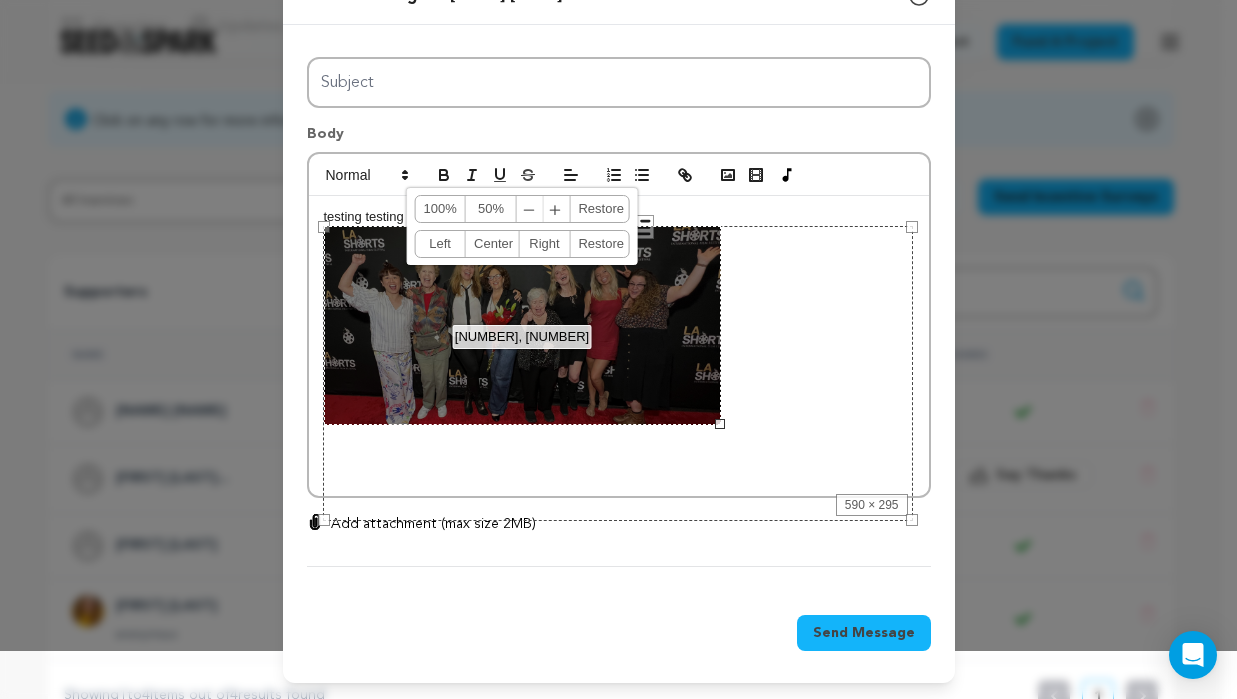 drag, startPoint x: 904, startPoint y: 480, endPoint x: 711, endPoint y: 425, distance: 200.68384 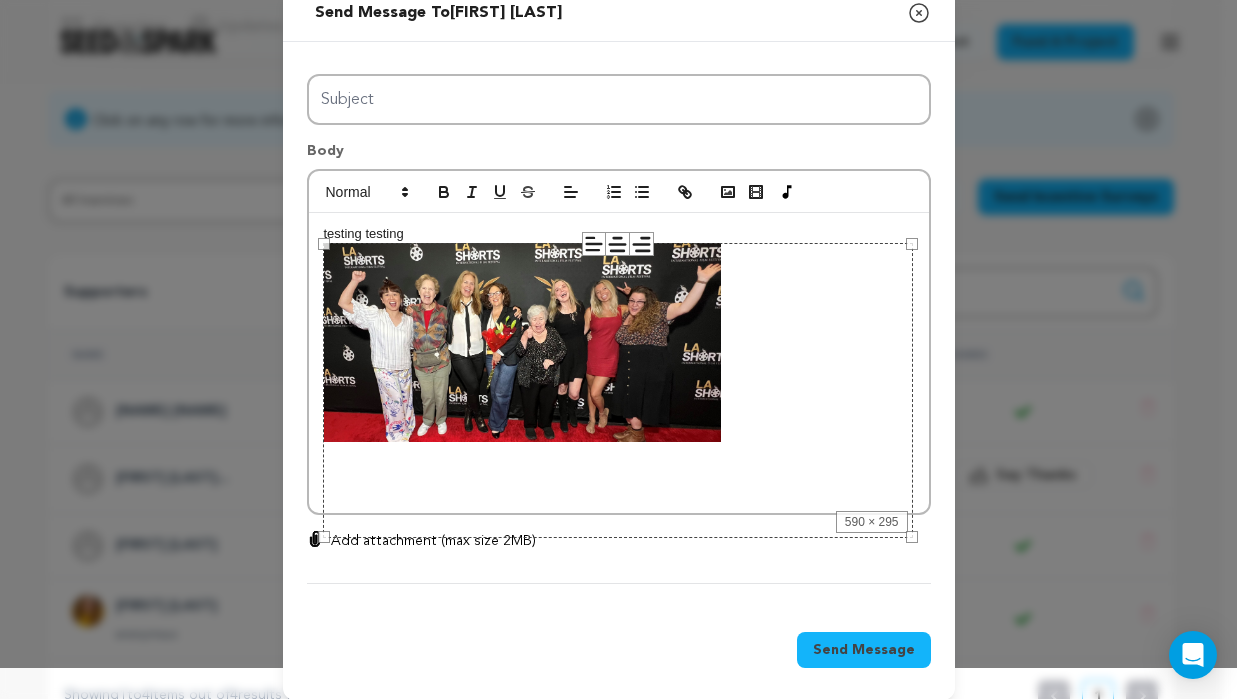 scroll, scrollTop: 48, scrollLeft: 0, axis: vertical 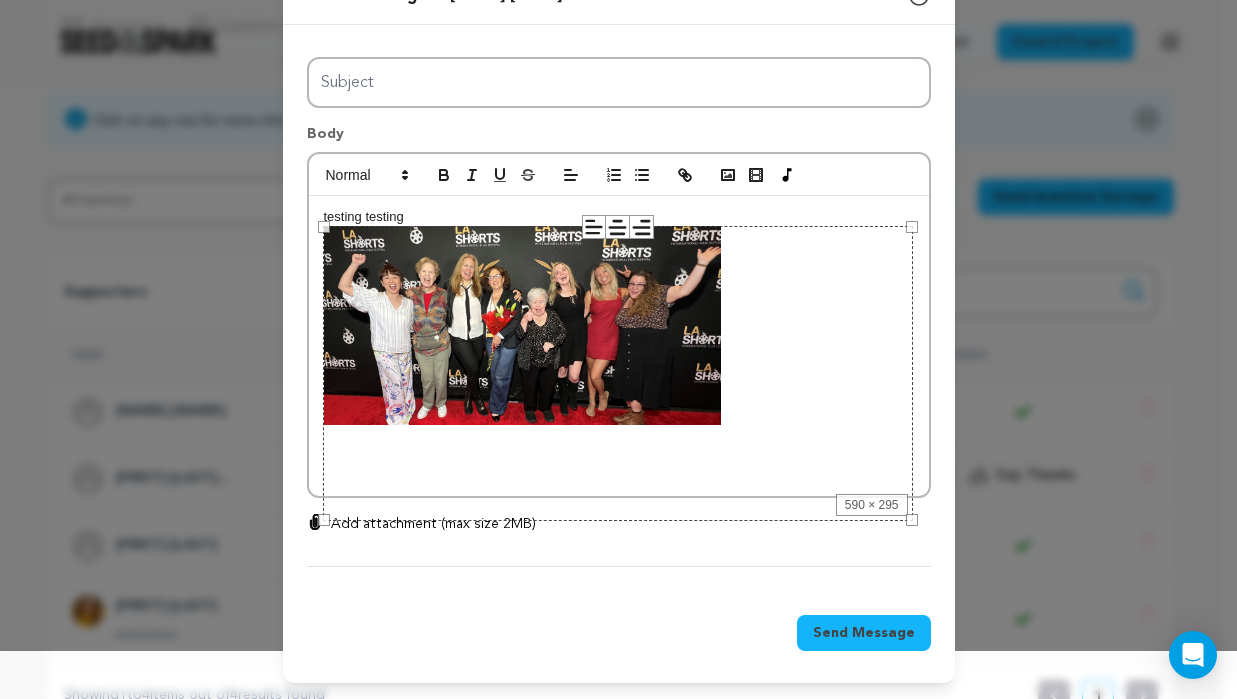 click on "testing testing" at bounding box center (619, 316) 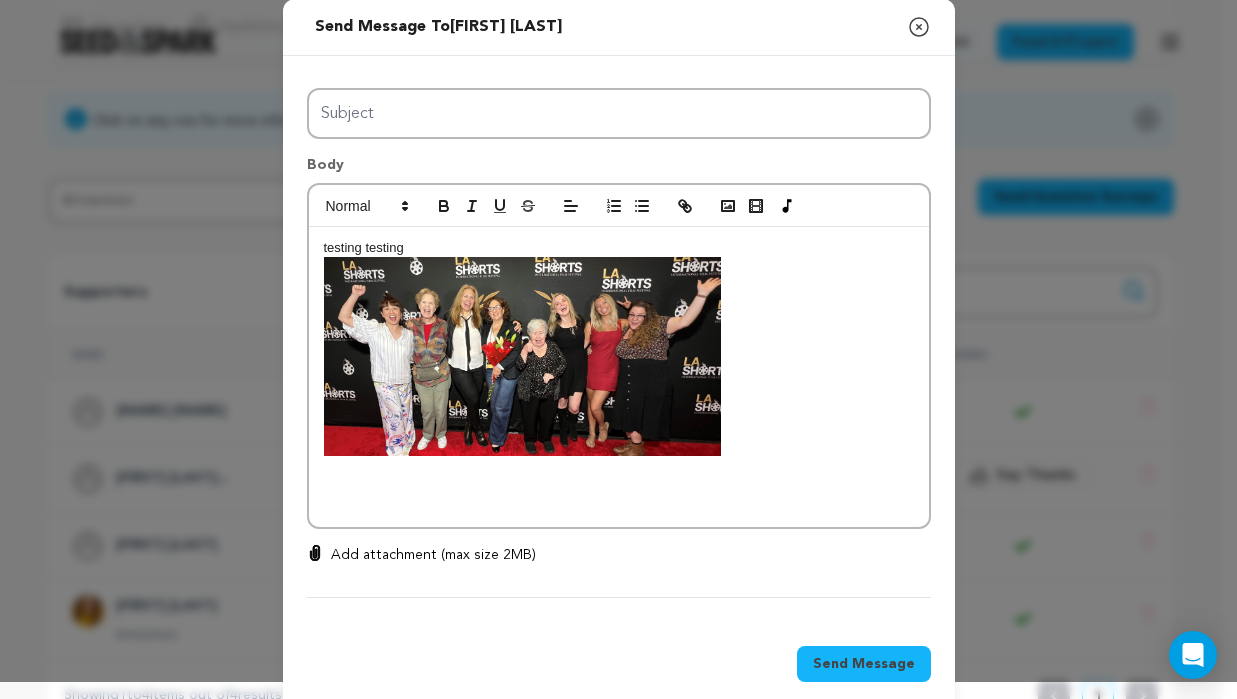 scroll, scrollTop: 0, scrollLeft: 0, axis: both 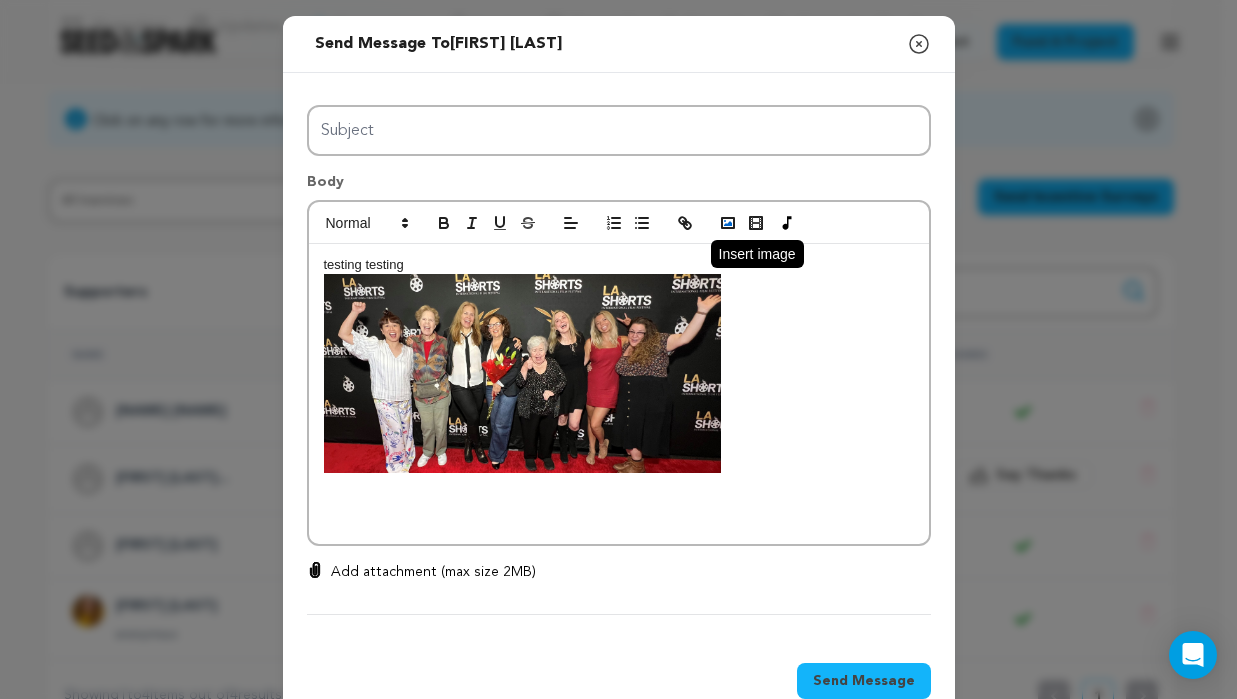 click 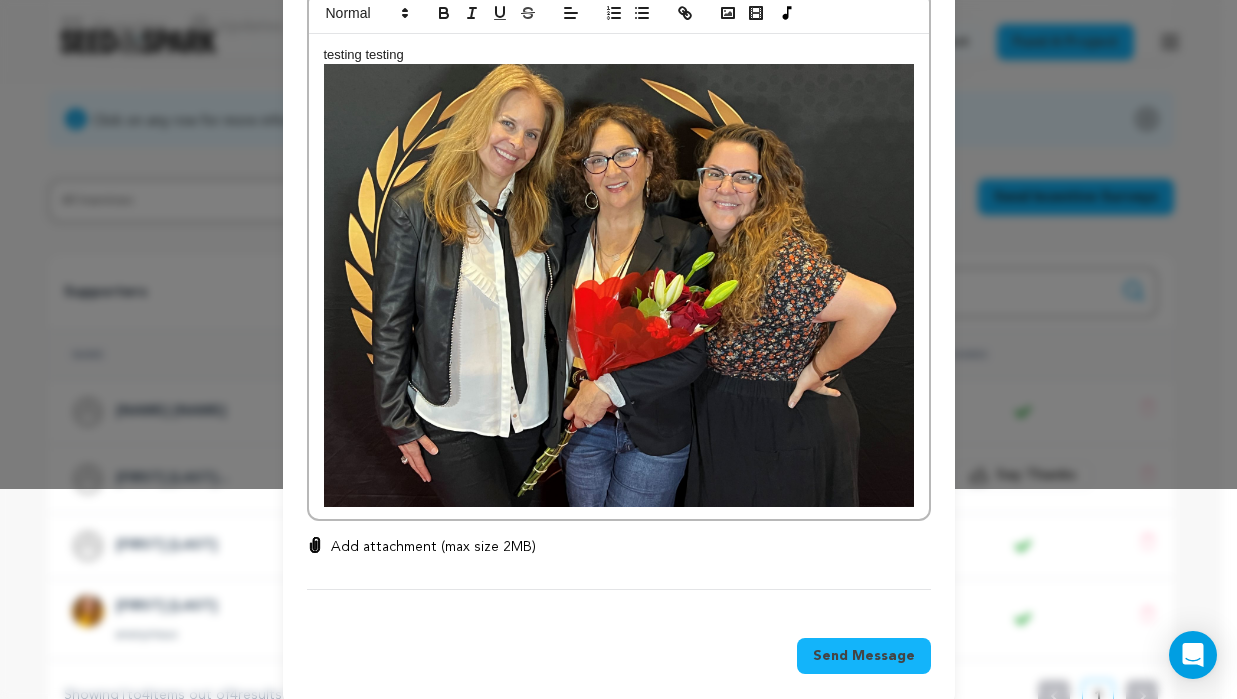 scroll, scrollTop: 233, scrollLeft: 0, axis: vertical 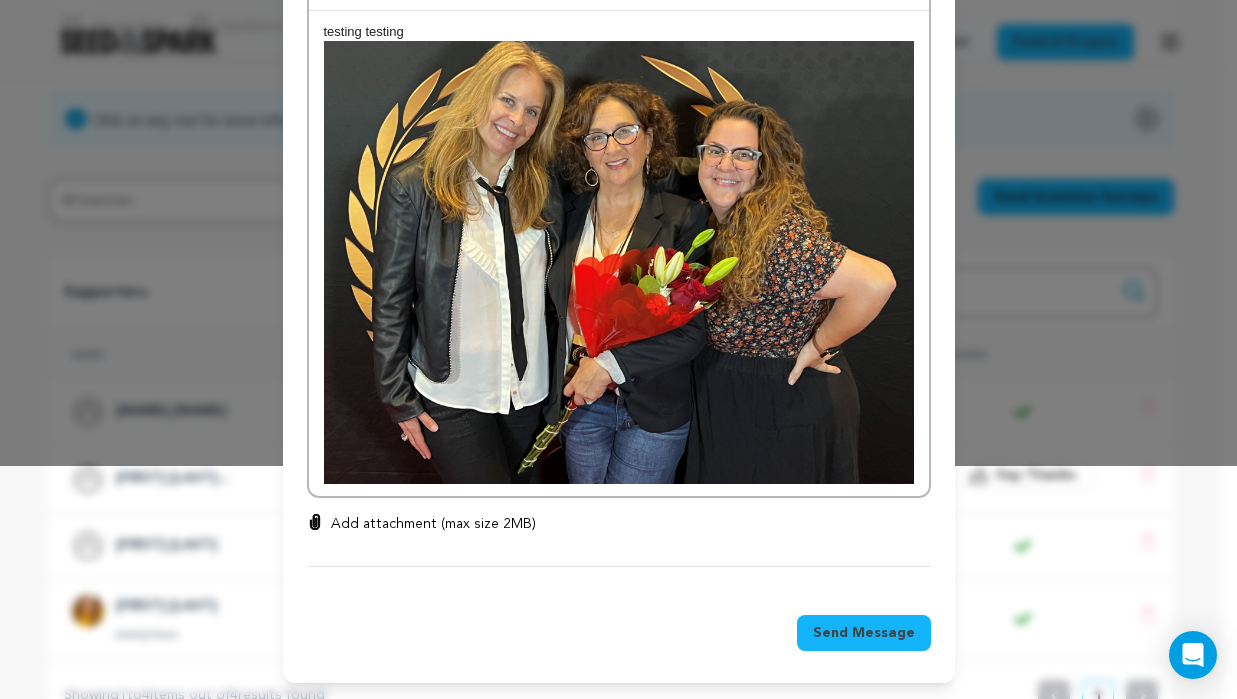 click on "testing testing" at bounding box center [619, 253] 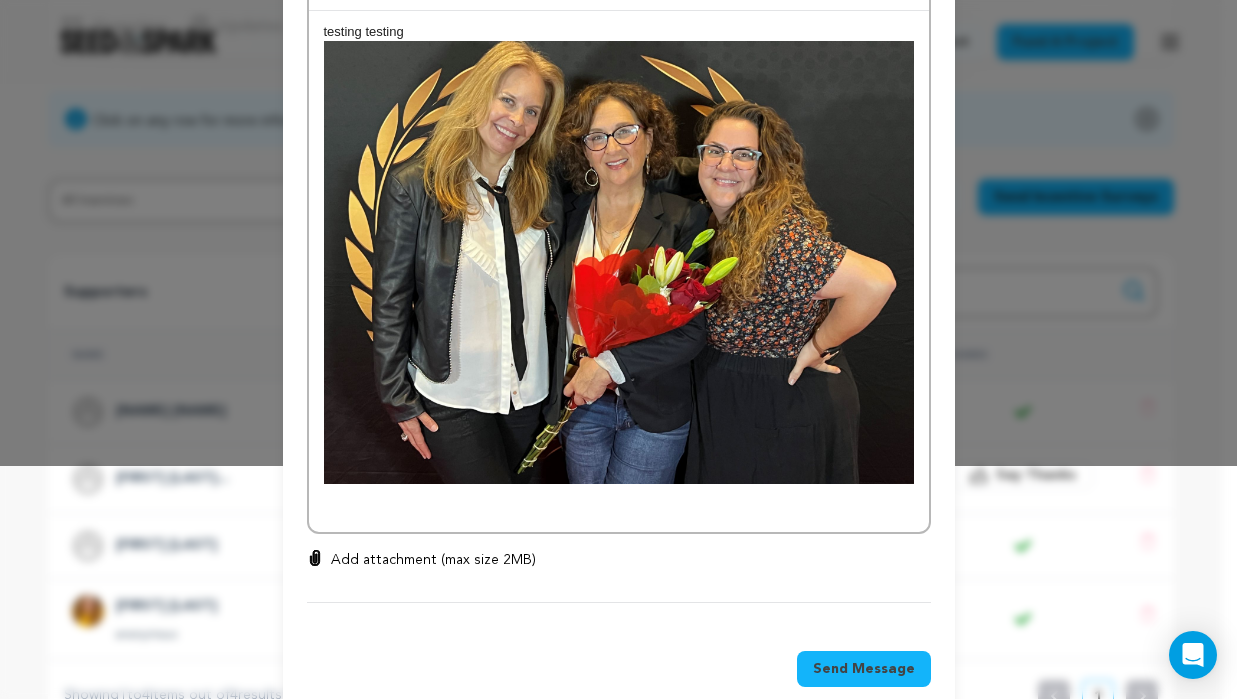 scroll, scrollTop: 0, scrollLeft: 0, axis: both 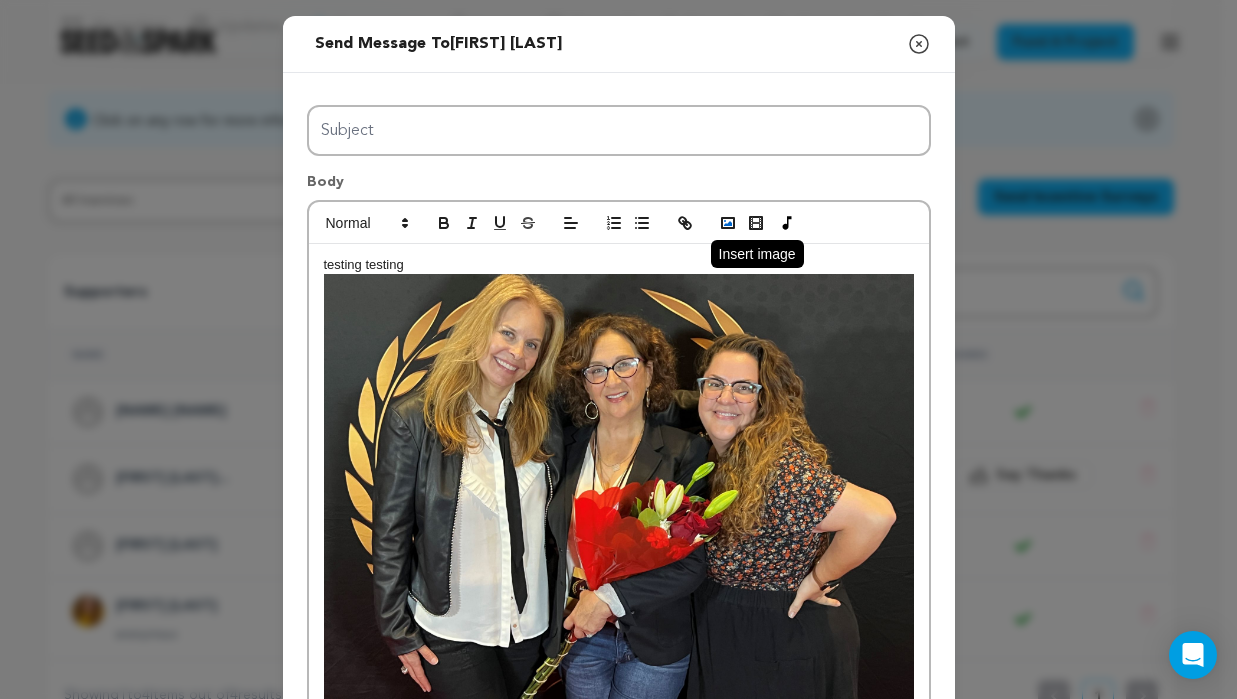 click 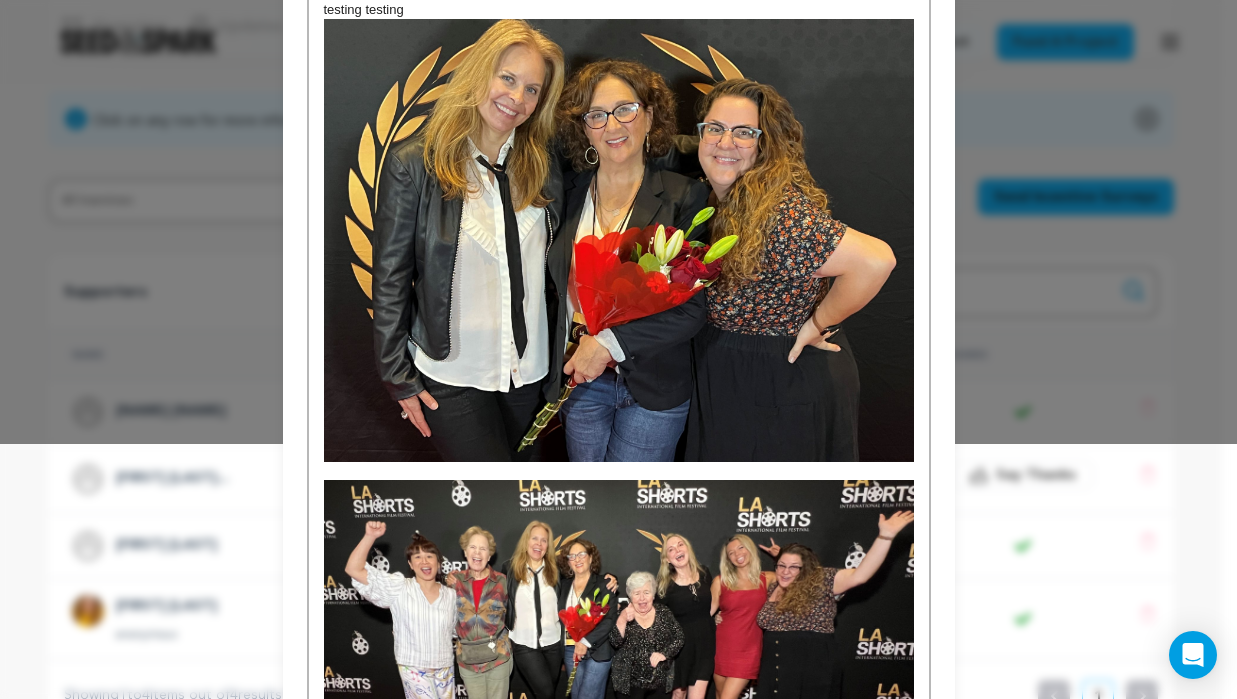 scroll, scrollTop: 246, scrollLeft: 0, axis: vertical 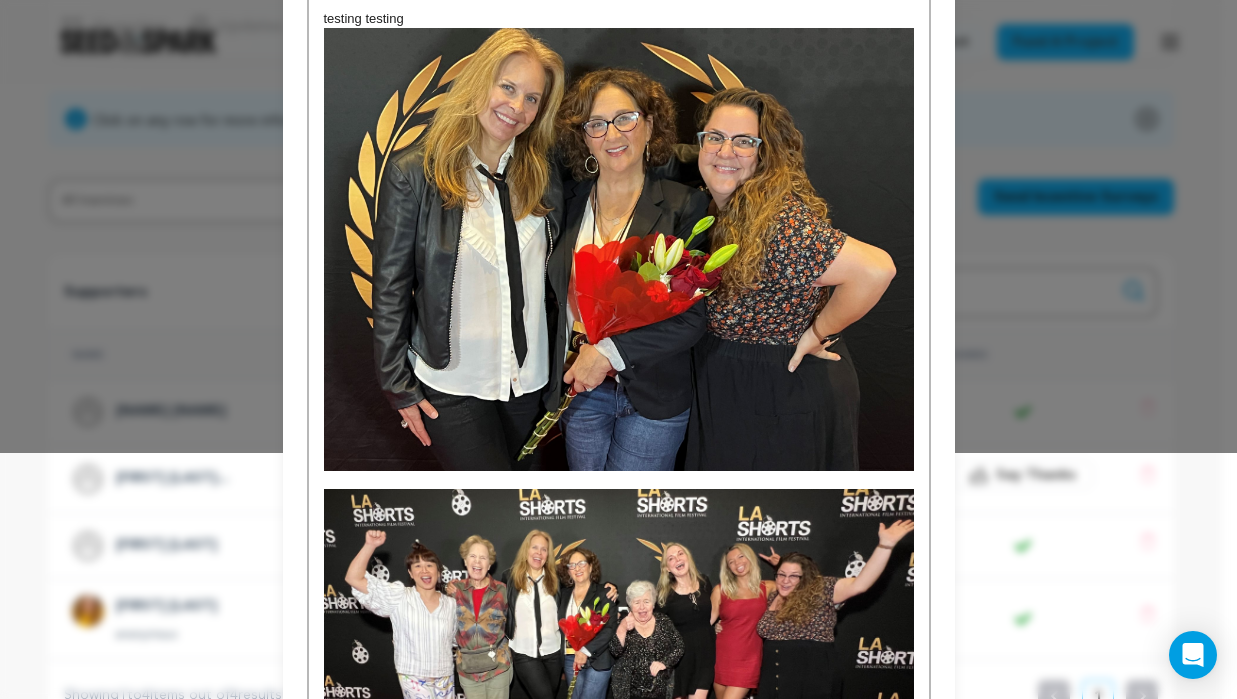 click at bounding box center (619, 249) 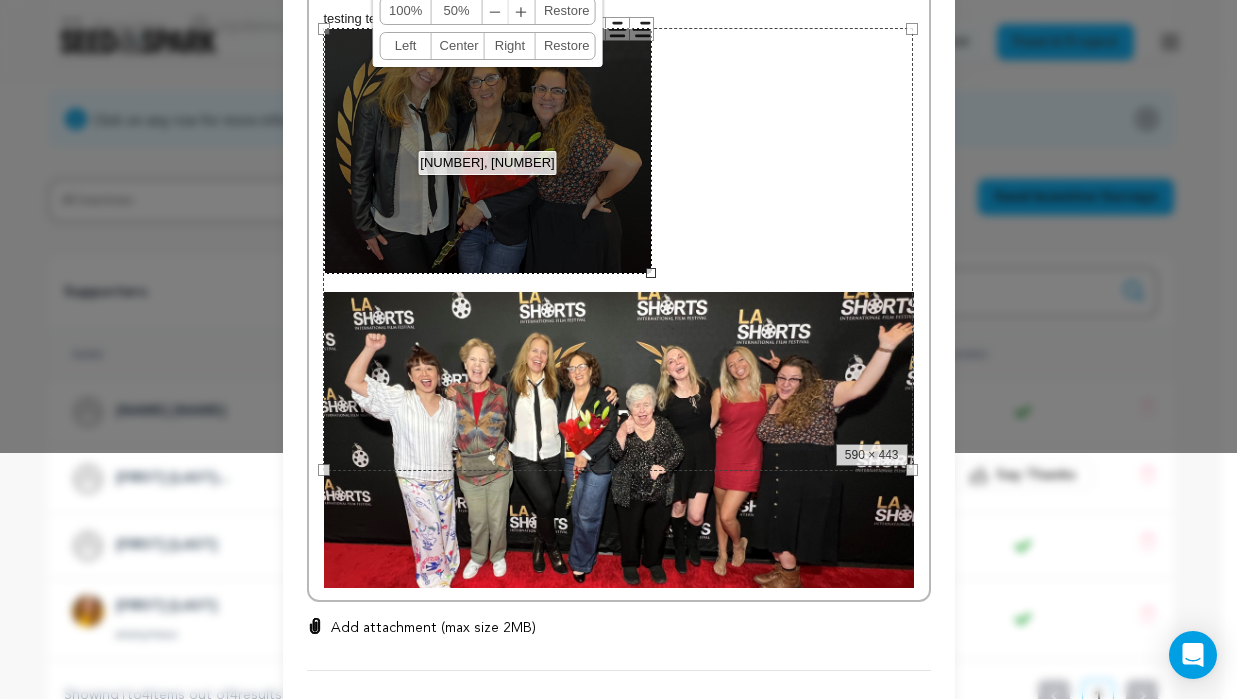 drag, startPoint x: 904, startPoint y: 468, endPoint x: 642, endPoint y: 379, distance: 276.70383 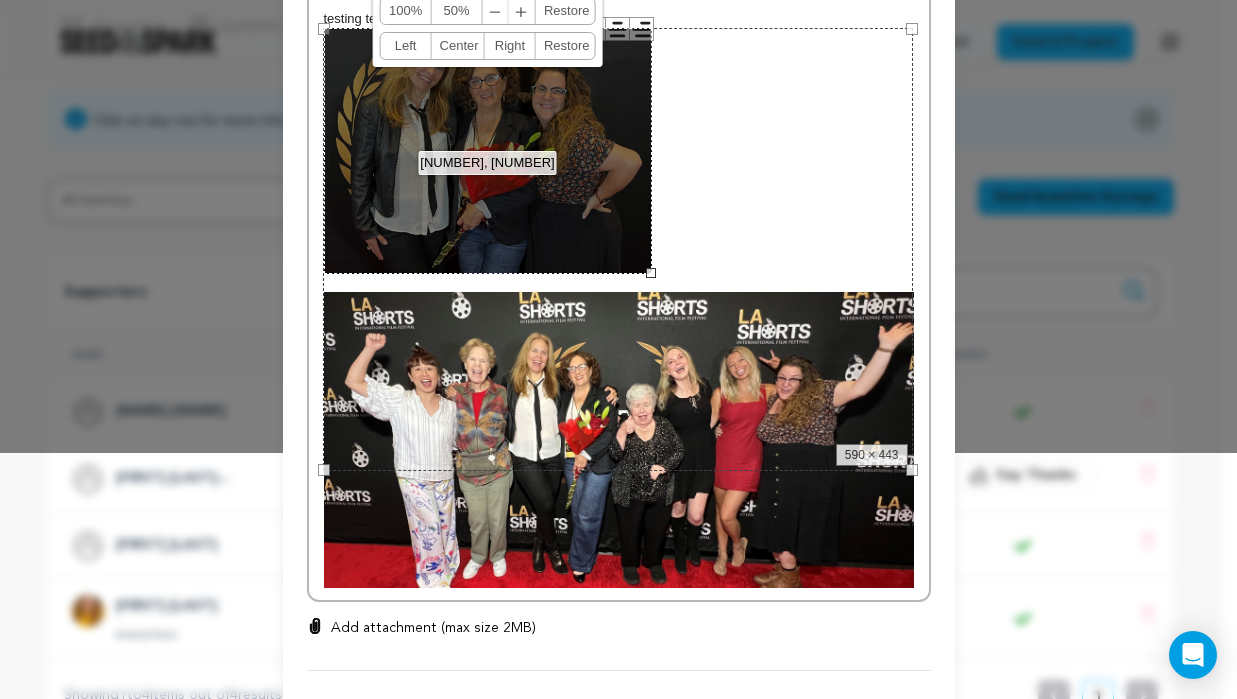 click on "testing testing 590 × 443
[NUMBER], [NUMBER]
100%
50%
﹣
﹢
Restore
Left
Center
Right
Restore" at bounding box center [619, 299] 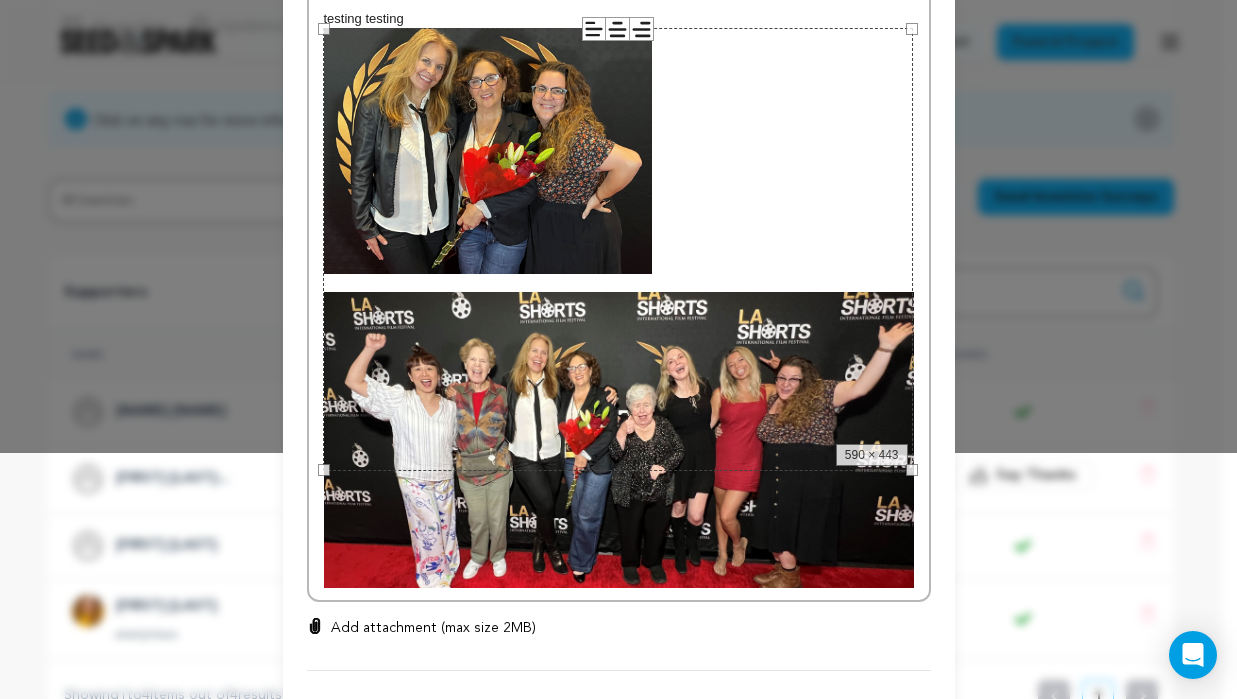 click at bounding box center [619, 439] 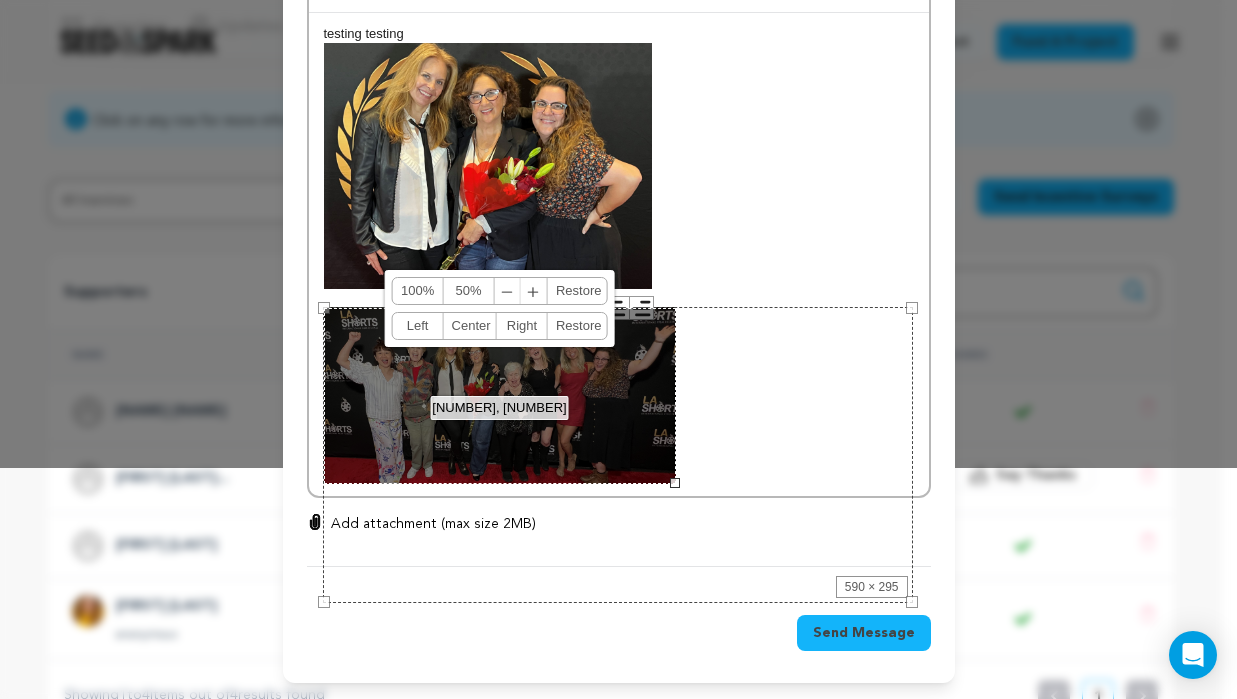 scroll, scrollTop: 222, scrollLeft: 0, axis: vertical 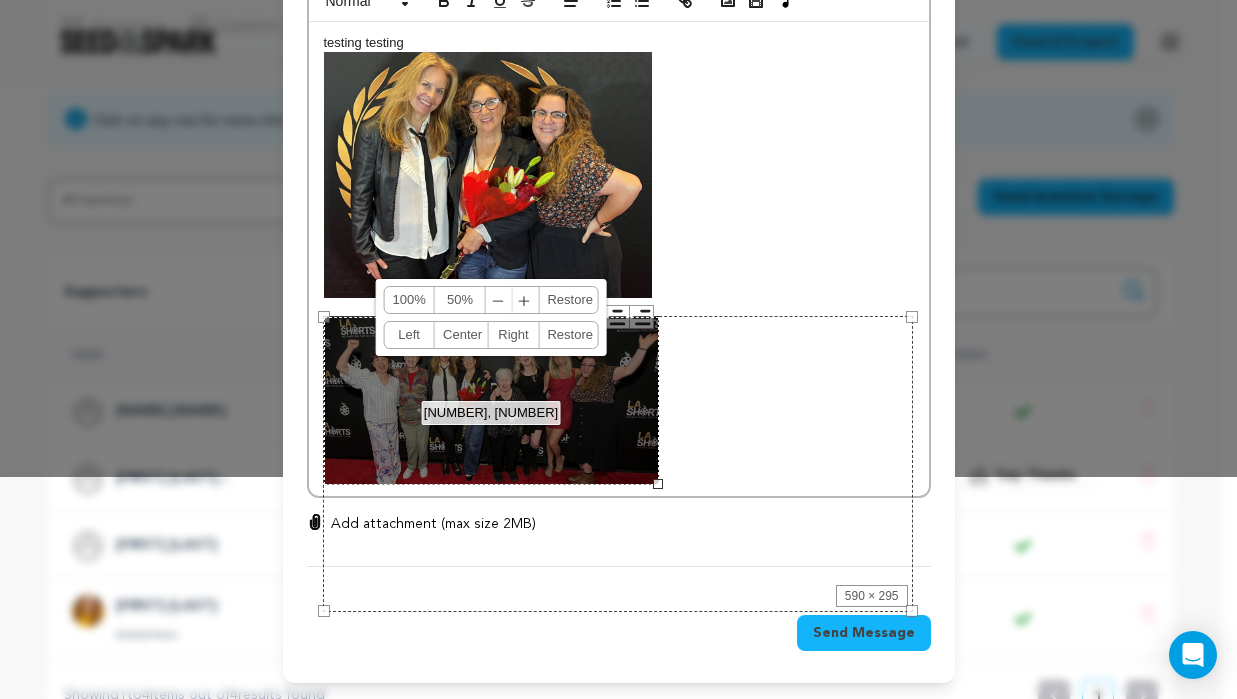 drag, startPoint x: 905, startPoint y: 586, endPoint x: 650, endPoint y: 498, distance: 269.7573 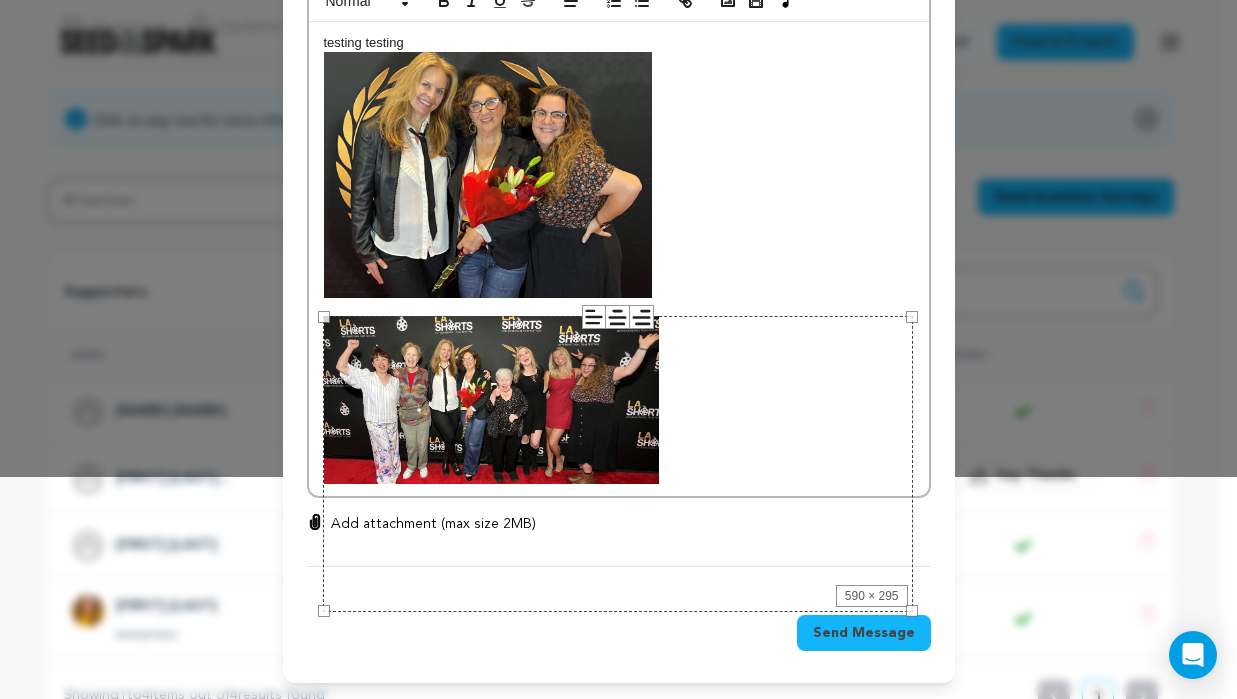 click on "testing testing" at bounding box center (619, 166) 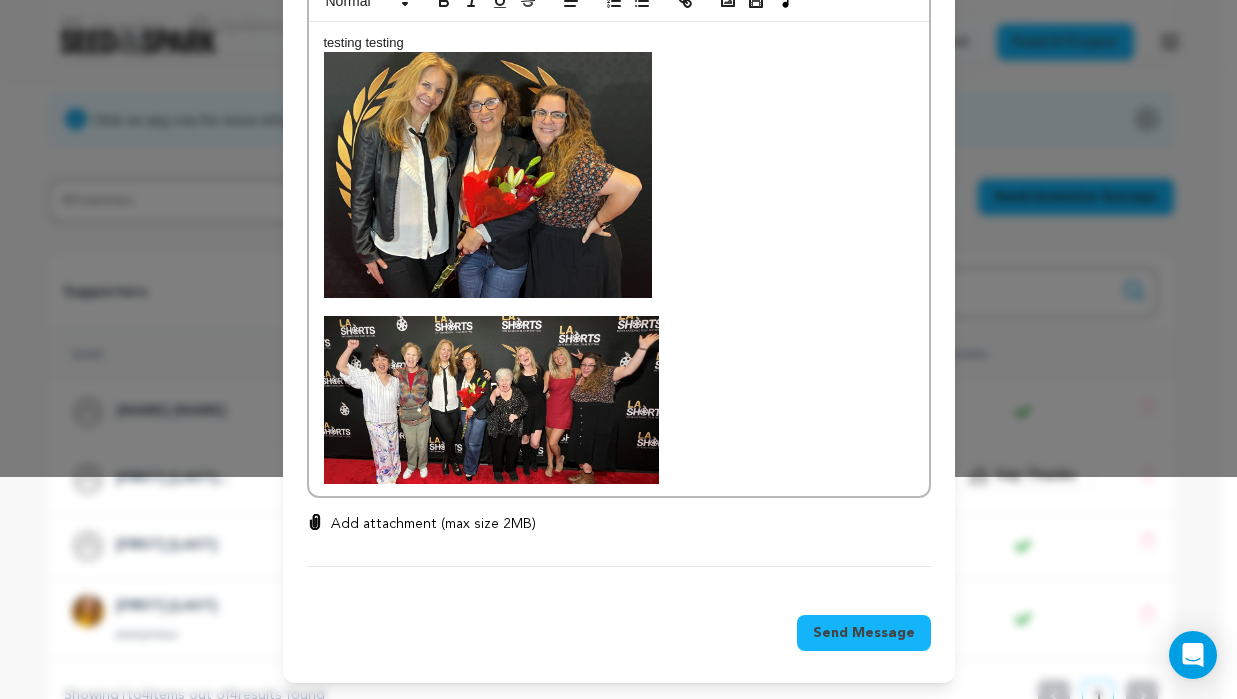 click at bounding box center [491, 400] 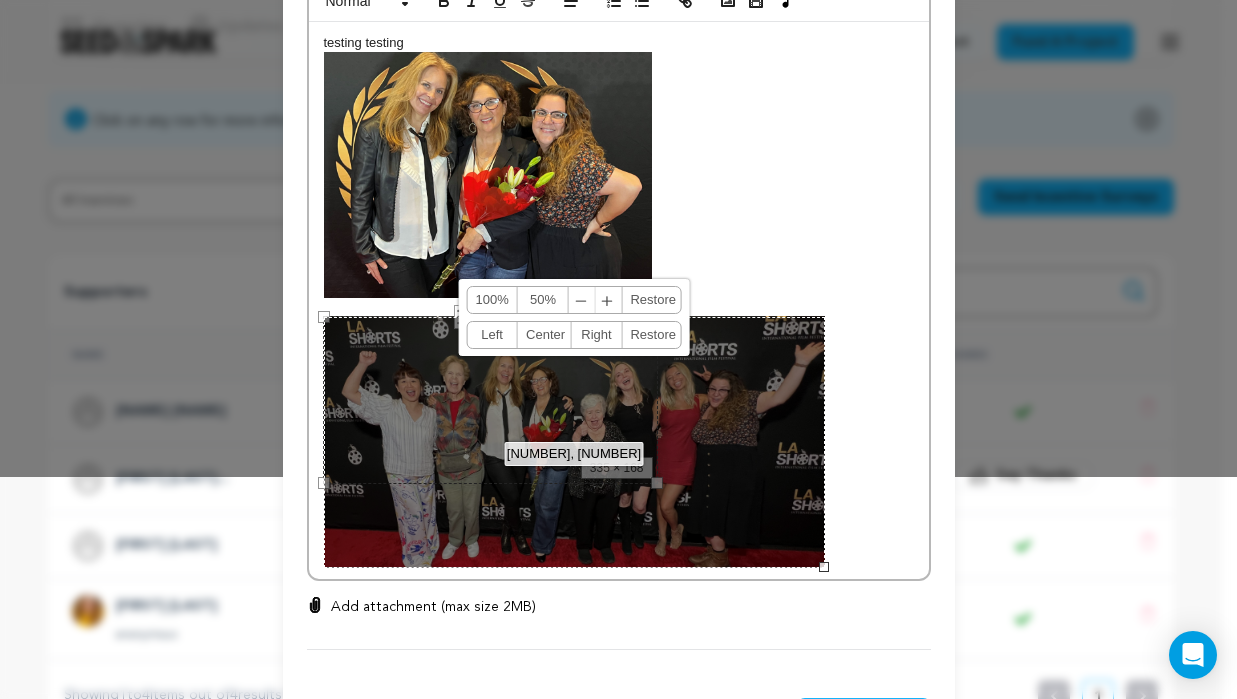drag, startPoint x: 649, startPoint y: 484, endPoint x: 814, endPoint y: 536, distance: 173 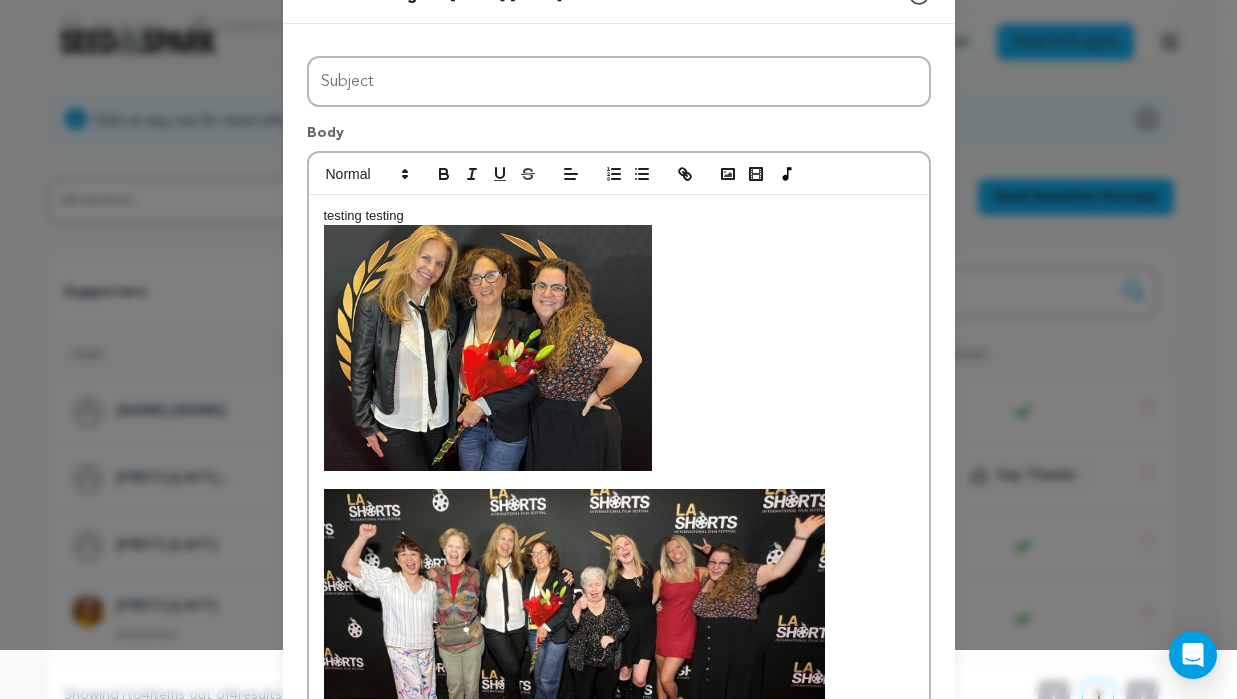scroll, scrollTop: 0, scrollLeft: 0, axis: both 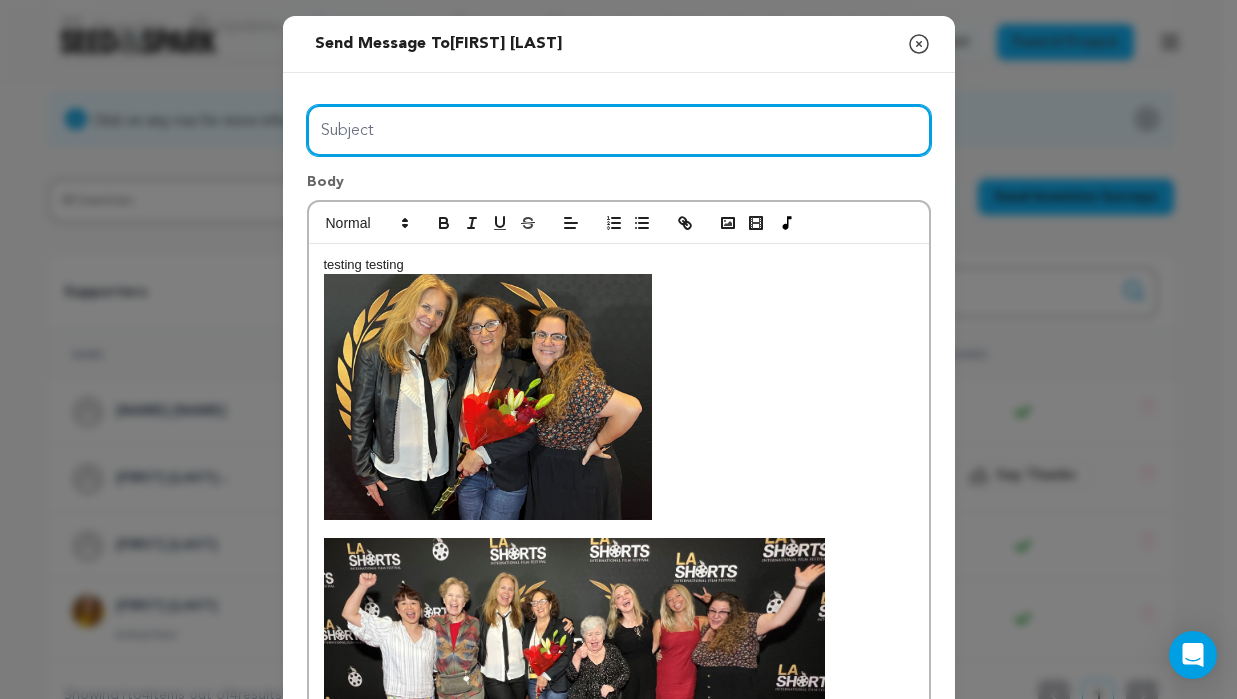 click on "Subject" at bounding box center (619, 130) 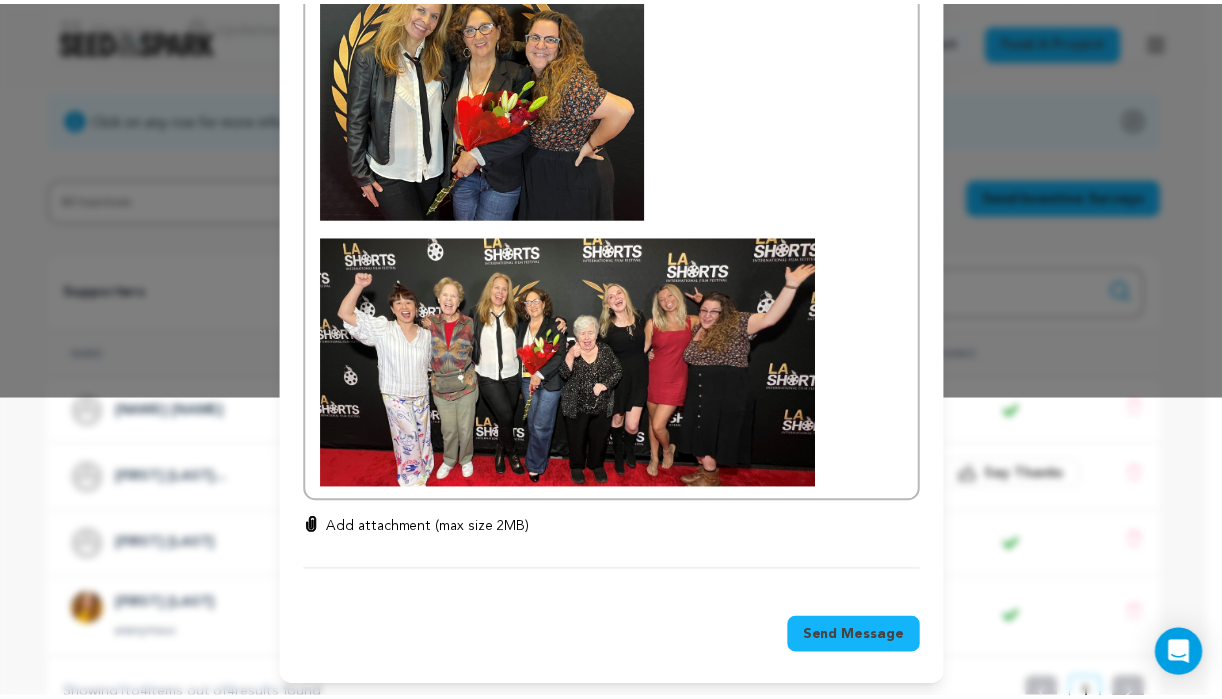 scroll, scrollTop: 305, scrollLeft: 0, axis: vertical 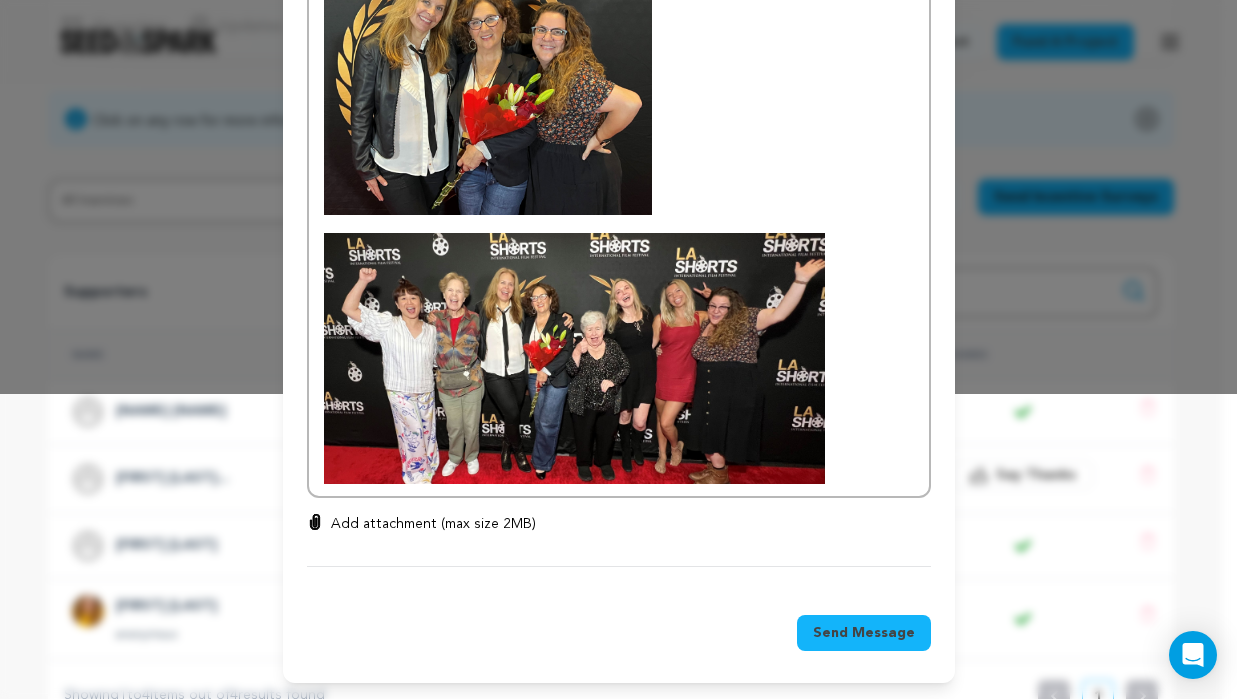 type on "test for pics" 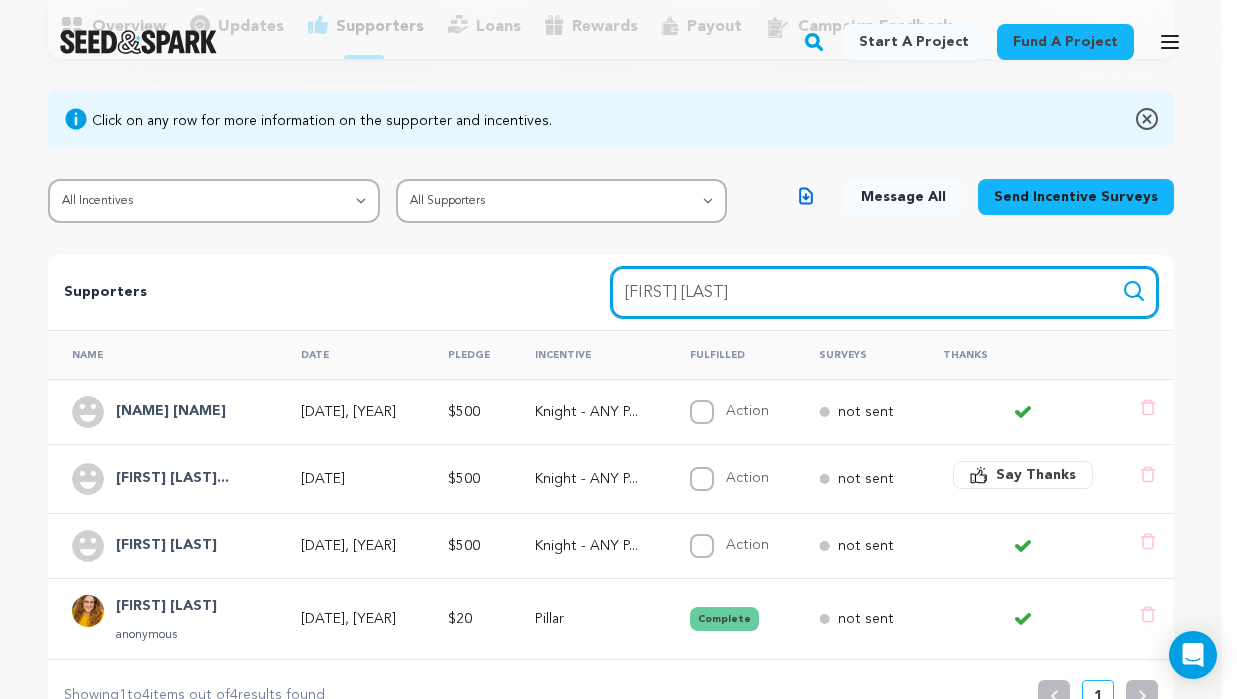 click on "[FIRST] [LAST]" at bounding box center [884, 292] 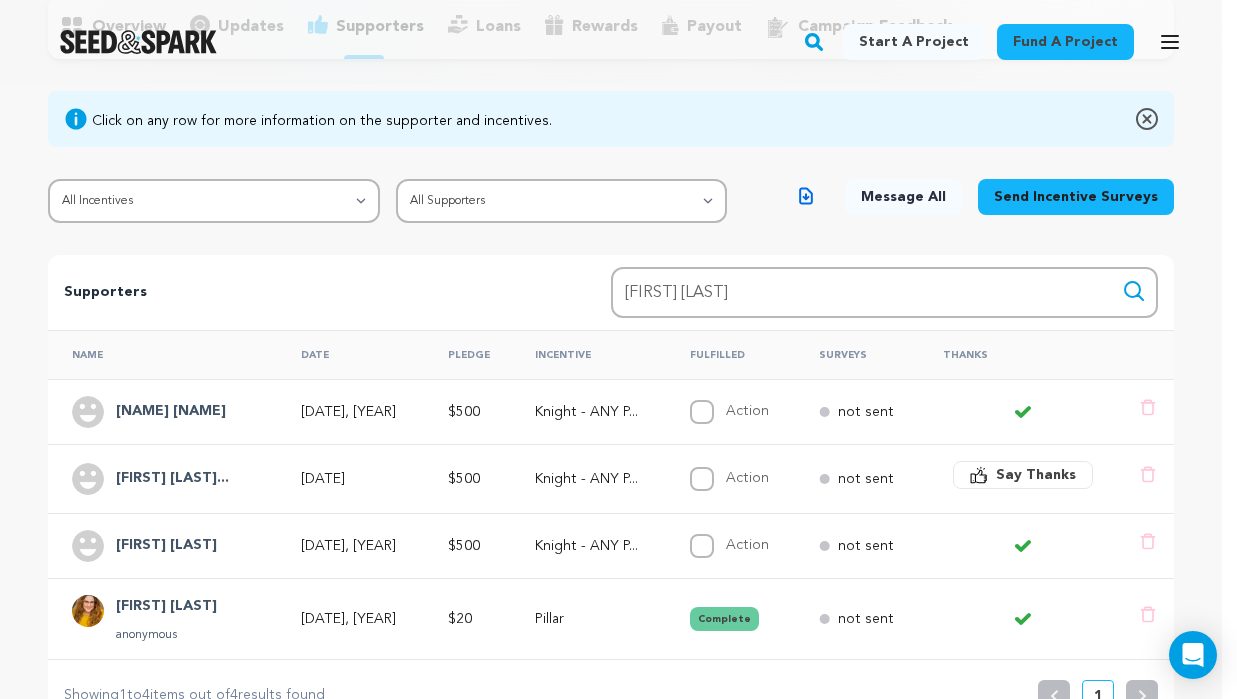 click on "[FIRST] [LAST]" at bounding box center [166, 607] 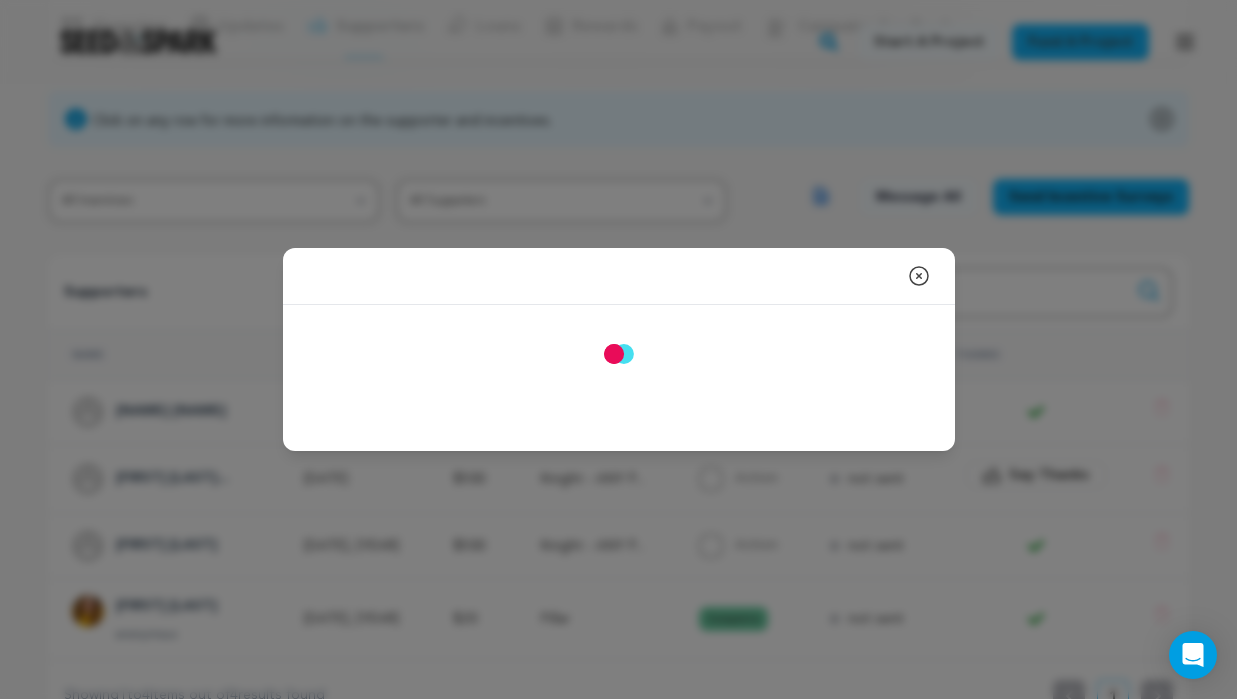 click on "Close modal
[FIRST] [LAST]
[CITY], [STATE]
[EMAIL]" at bounding box center [618, 349] 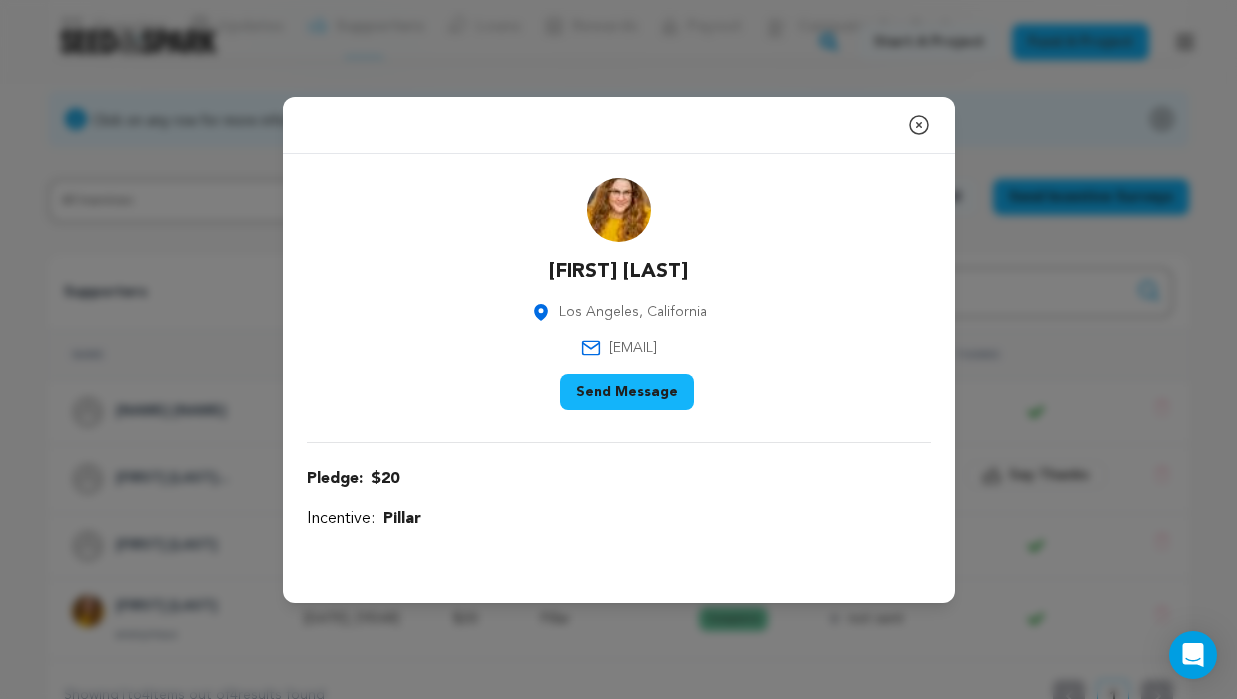 click on "Send Message" at bounding box center (627, 392) 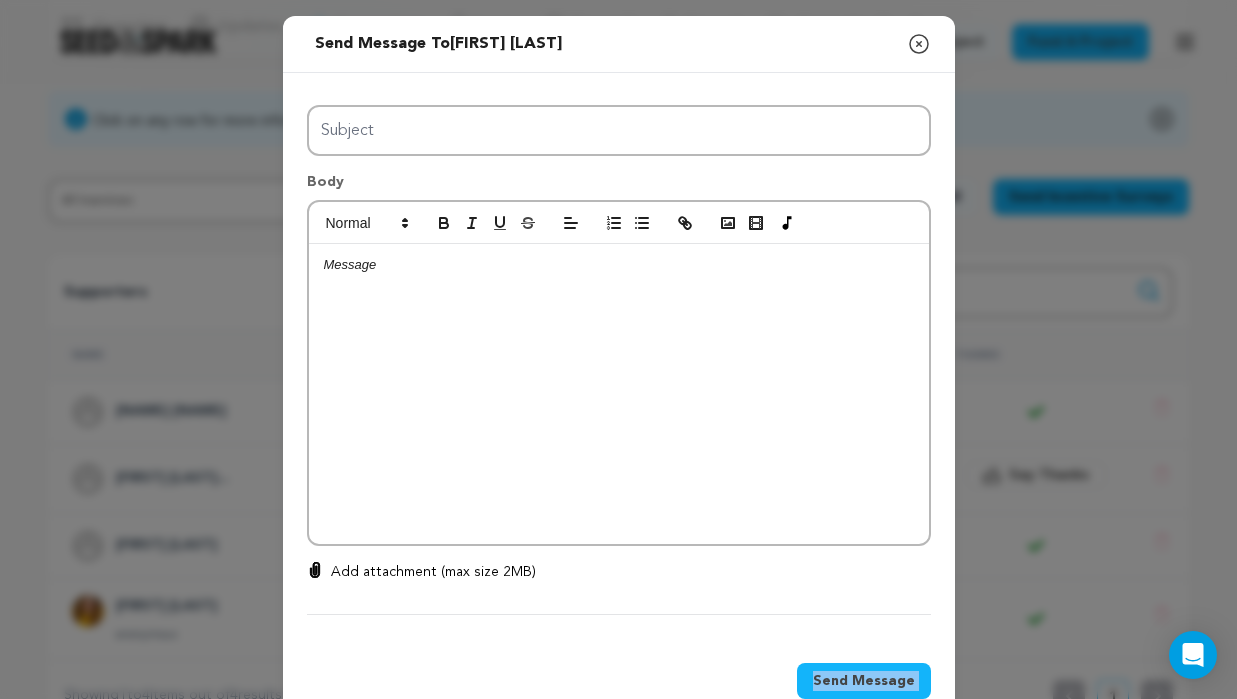 click 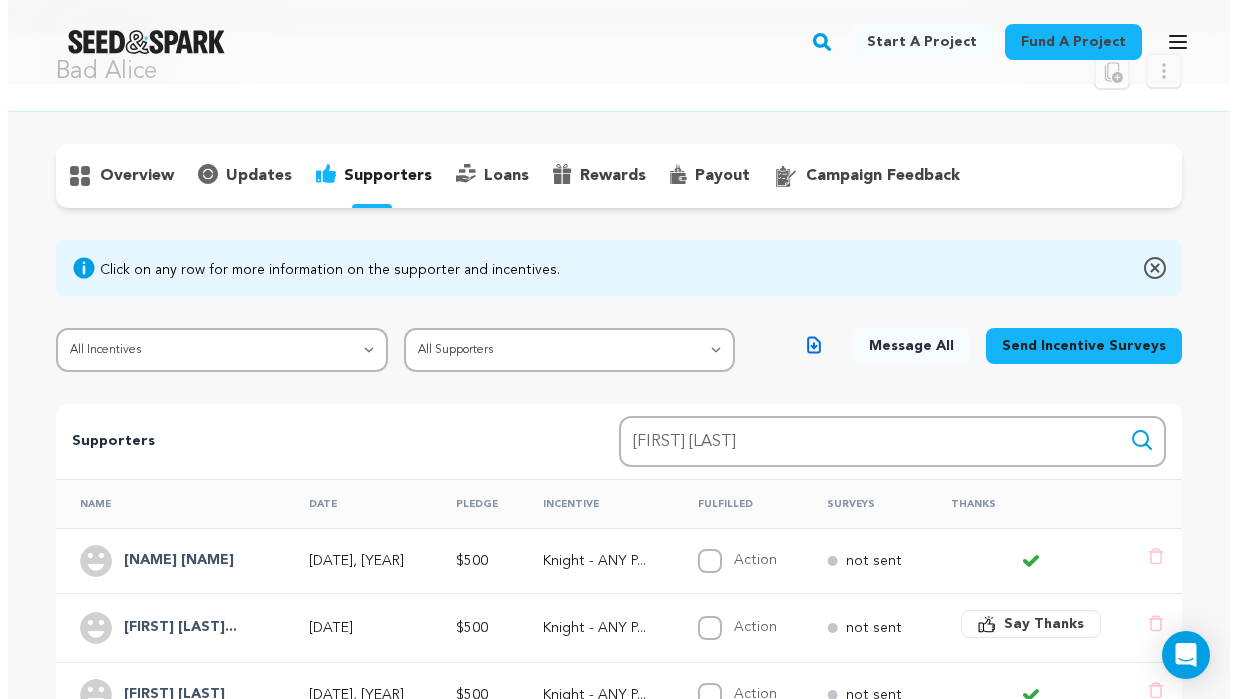 scroll, scrollTop: 0, scrollLeft: 0, axis: both 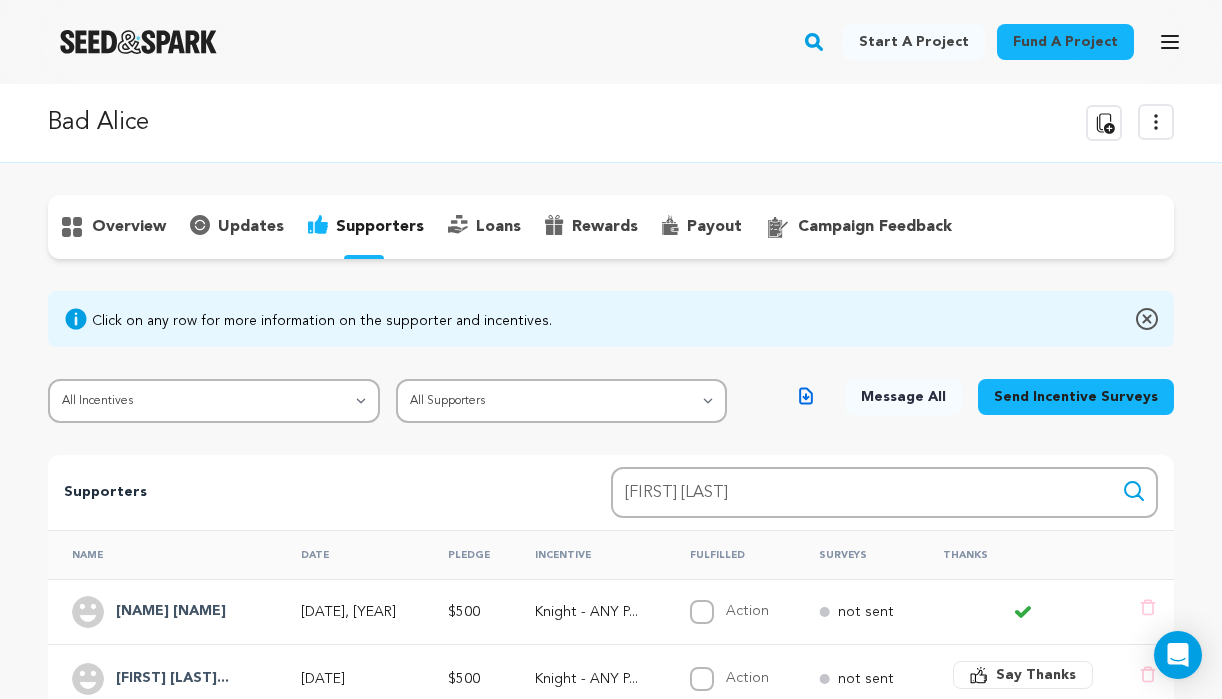 click 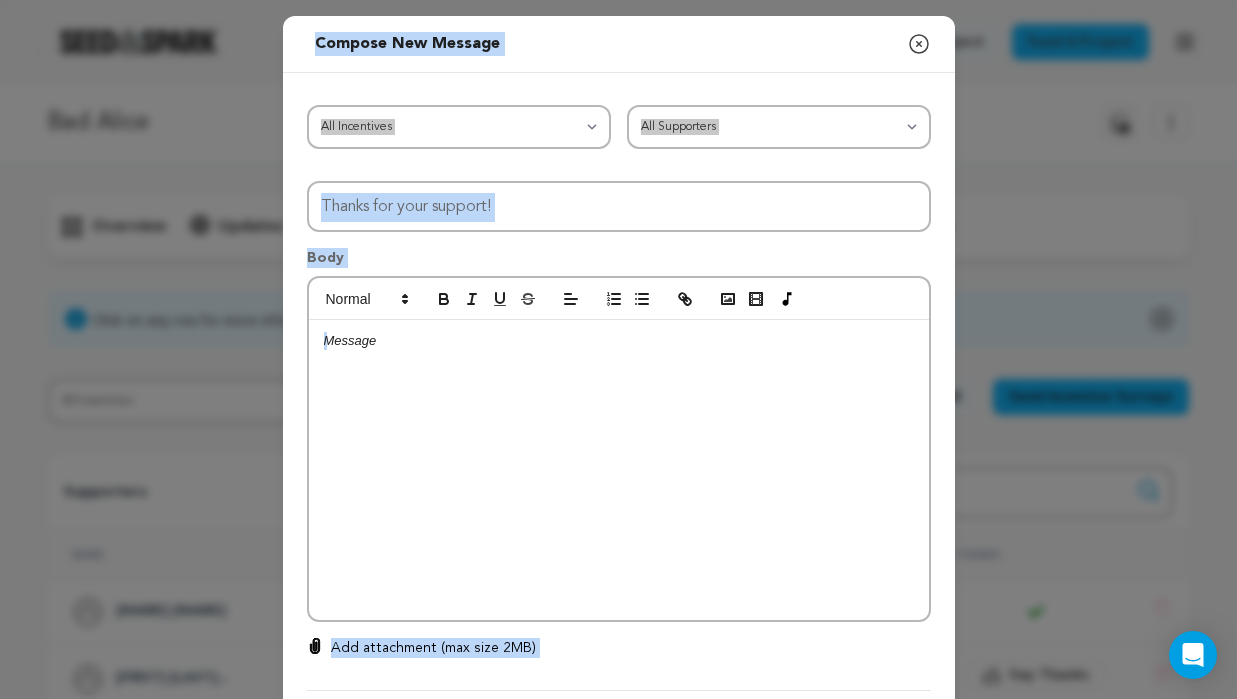 click at bounding box center (619, 470) 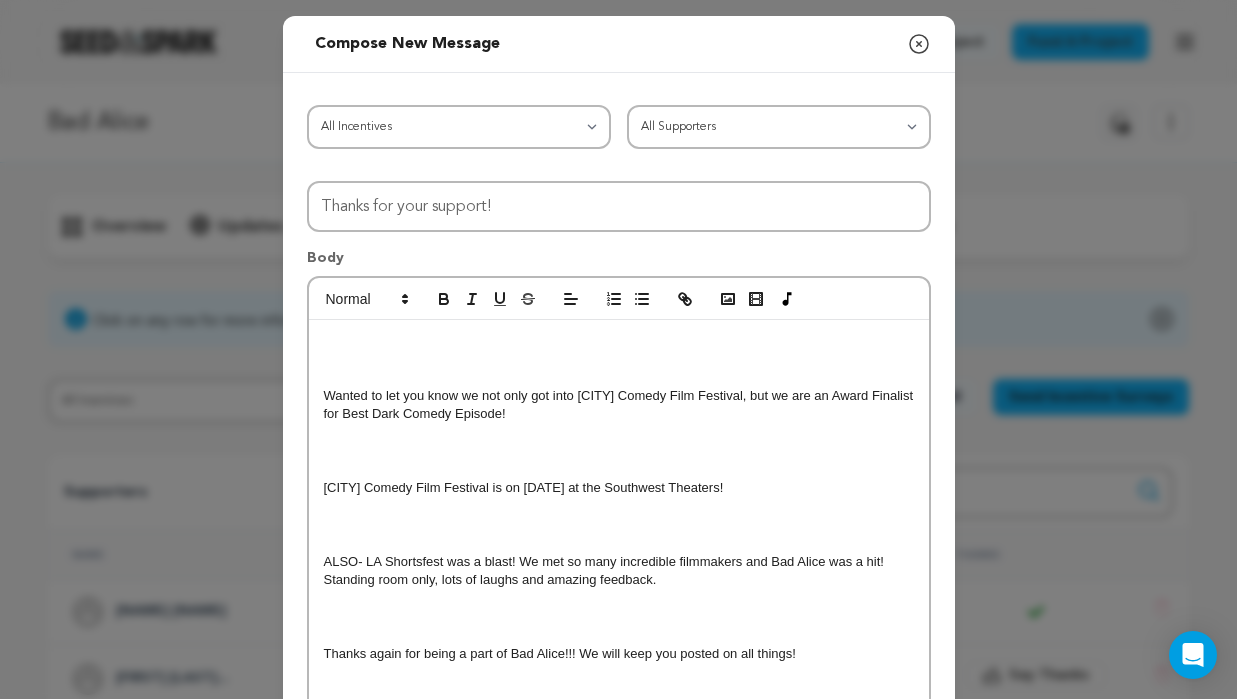 scroll, scrollTop: 0, scrollLeft: 0, axis: both 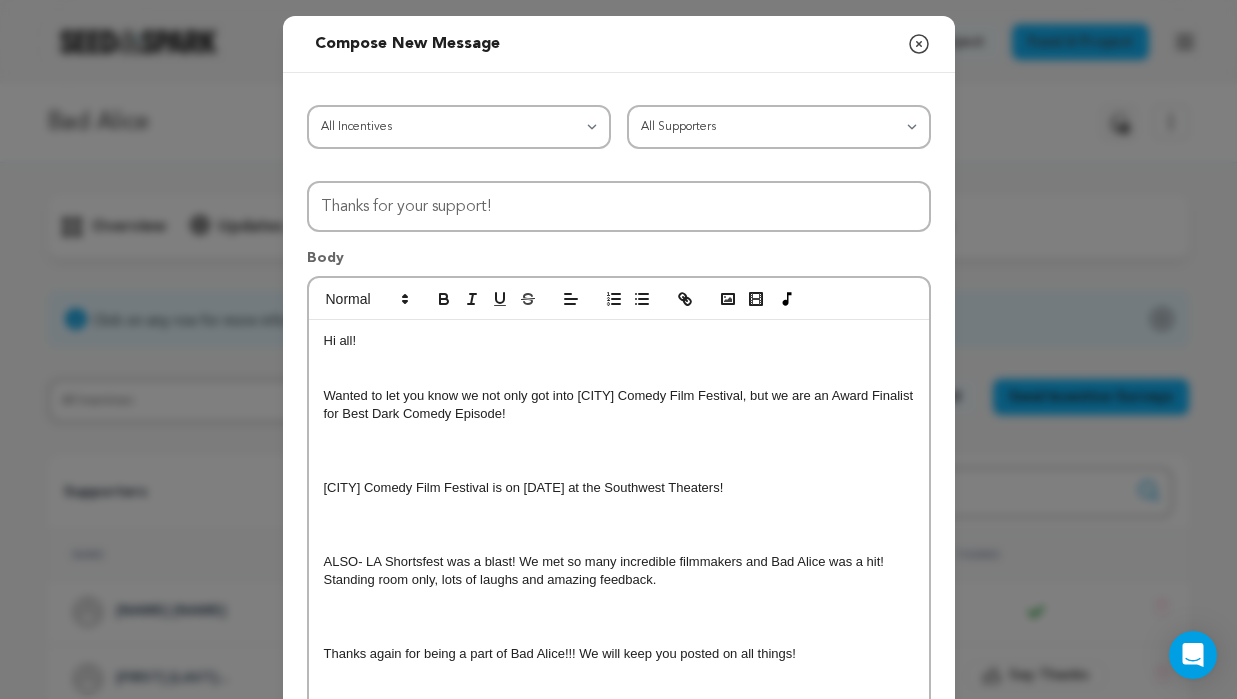 click on "Wanted to let you know we not only got into [CITY] Comedy Film Festival, but we are an Award Finalist for Best Dark Comedy Episode!" at bounding box center [619, 405] 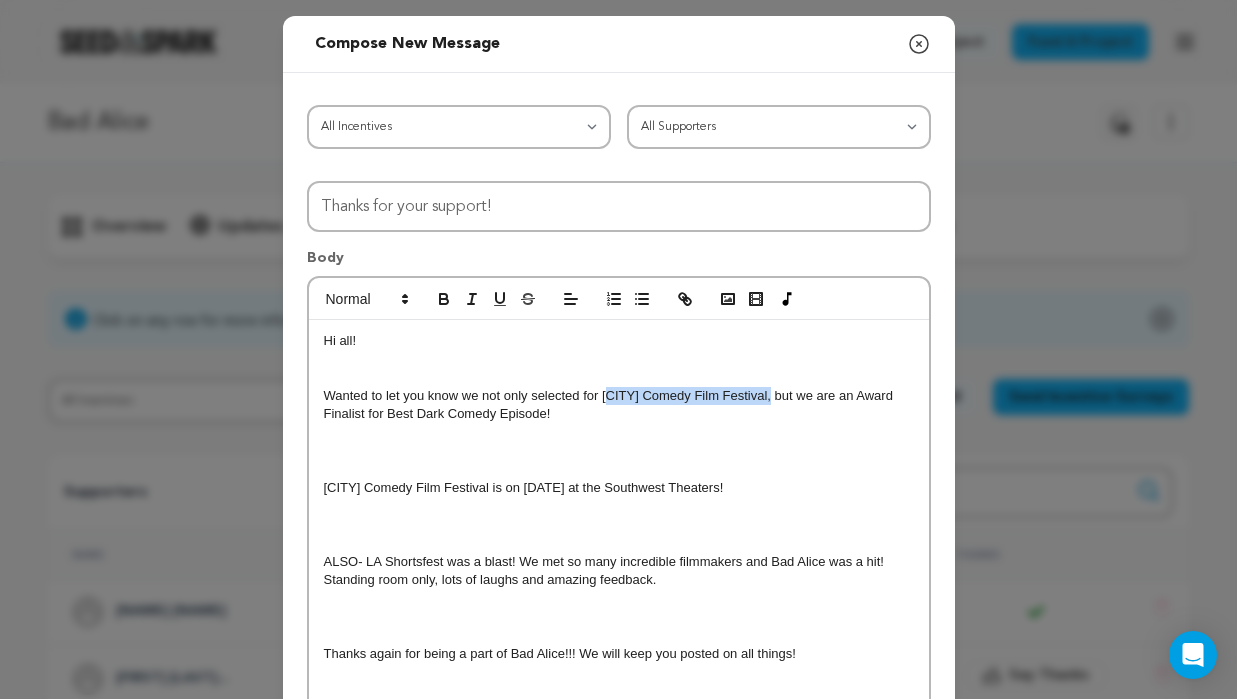 drag, startPoint x: 762, startPoint y: 393, endPoint x: 600, endPoint y: 394, distance: 162.00308 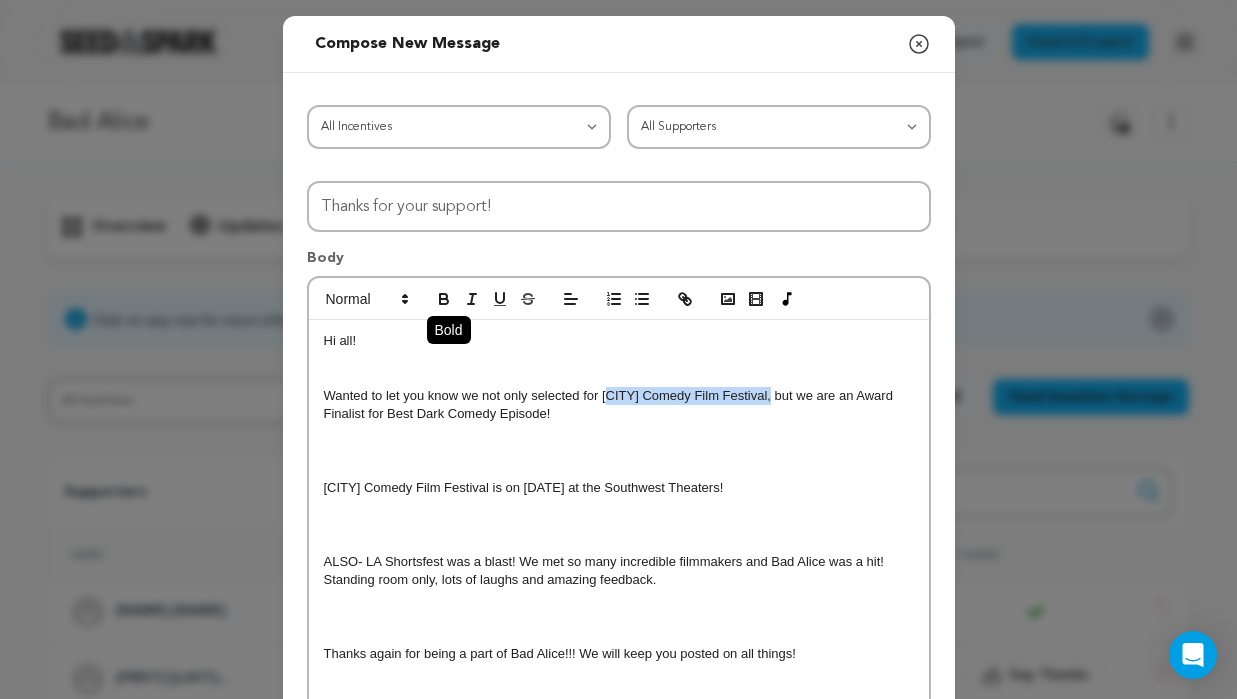 click 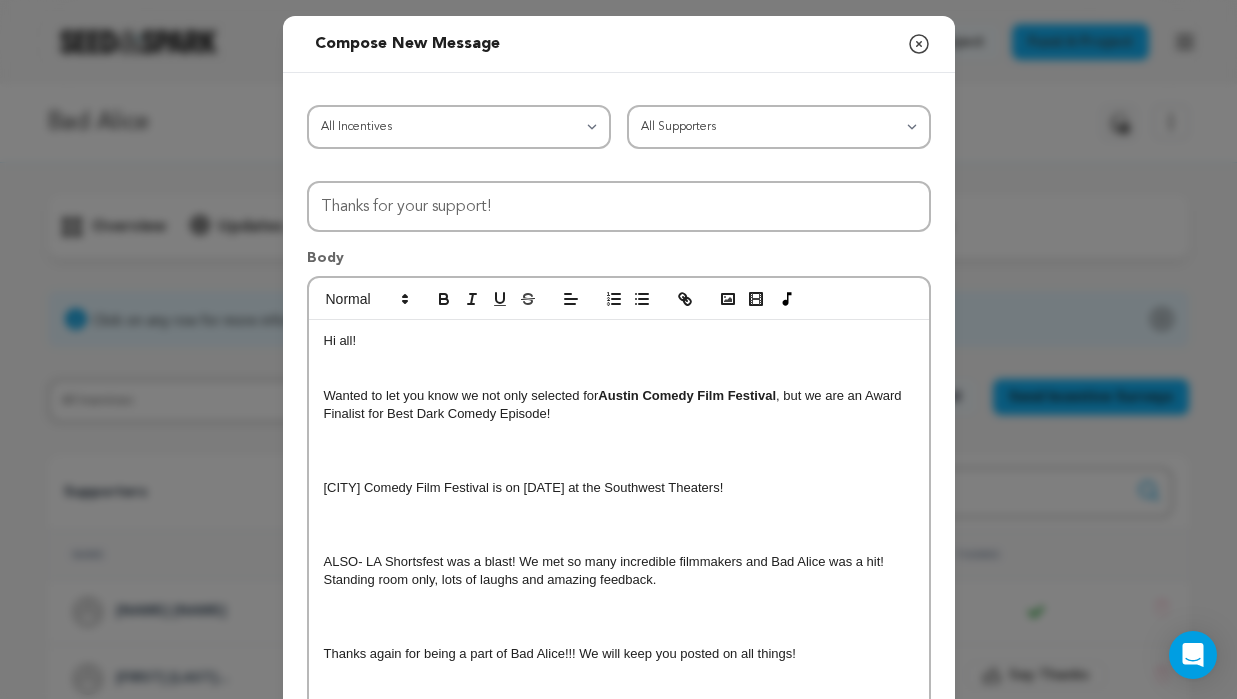 click on "Wanted to let you know we not only selected for   Austin Comedy Film Festival , but we are an Award Finalist for Best Dark Comedy Episode!" at bounding box center (619, 405) 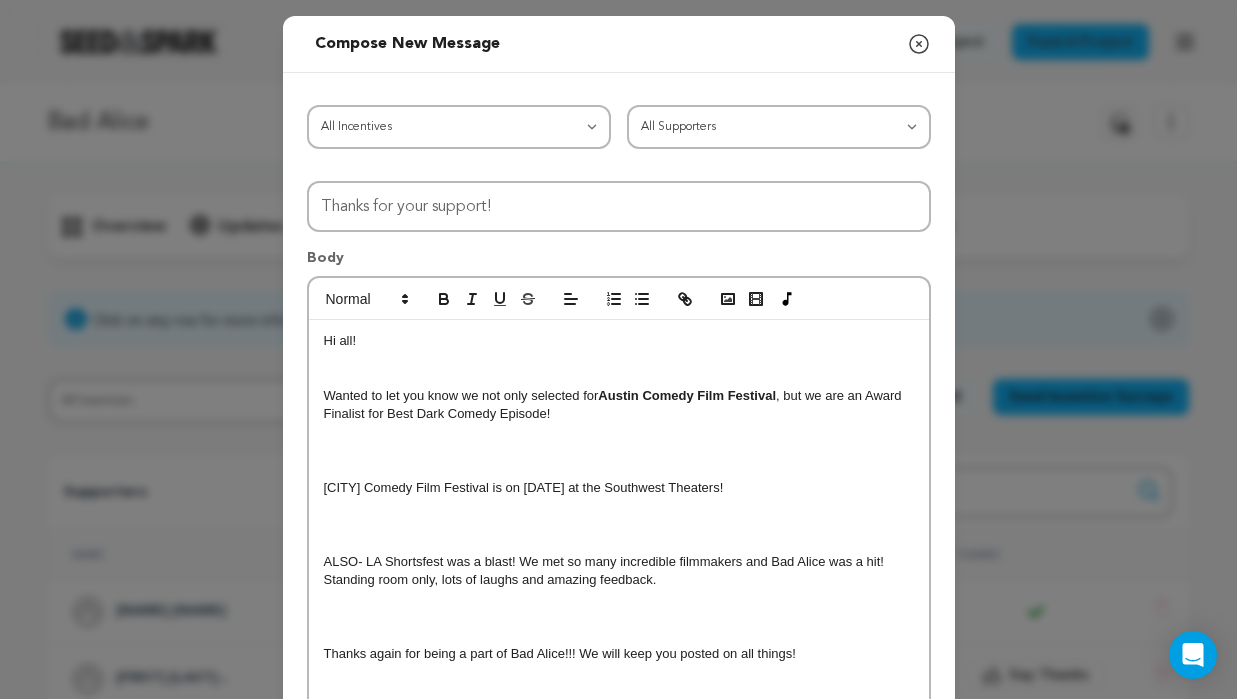 click on "Wanted to let you know we not only selected for   Austin Comedy Film Festival , but we are an Award Finalist for Best Dark Comedy Episode!" at bounding box center [619, 405] 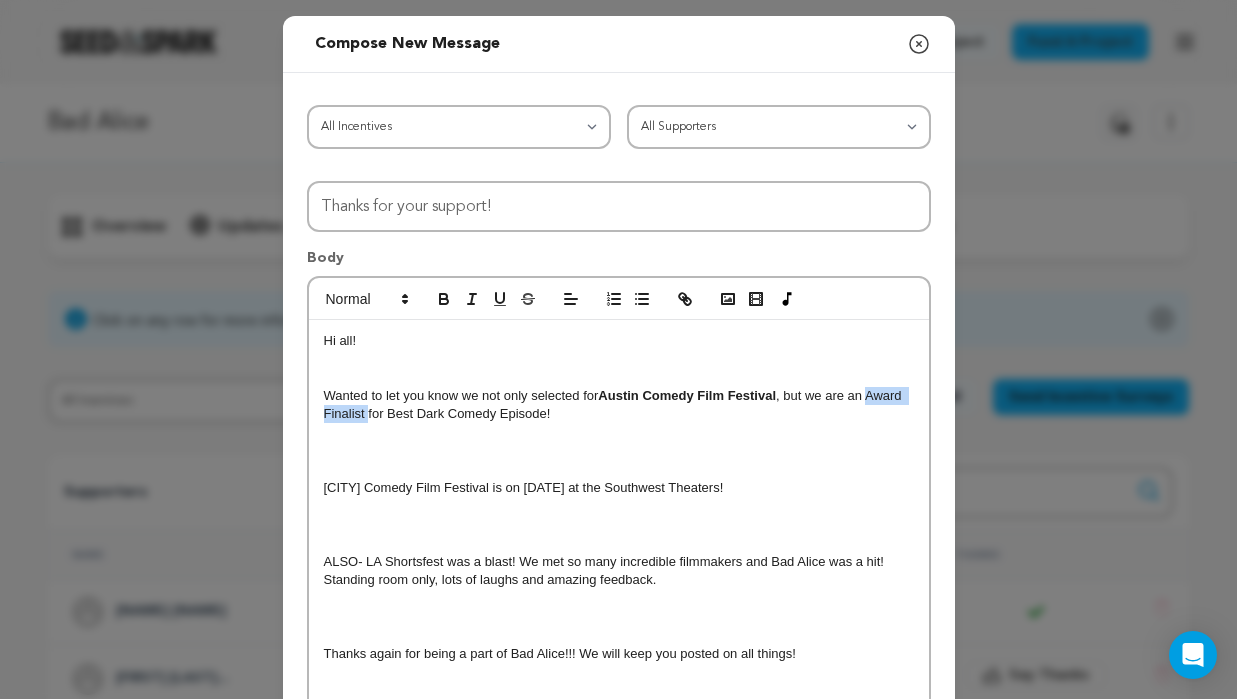 drag, startPoint x: 861, startPoint y: 396, endPoint x: 359, endPoint y: 416, distance: 502.39825 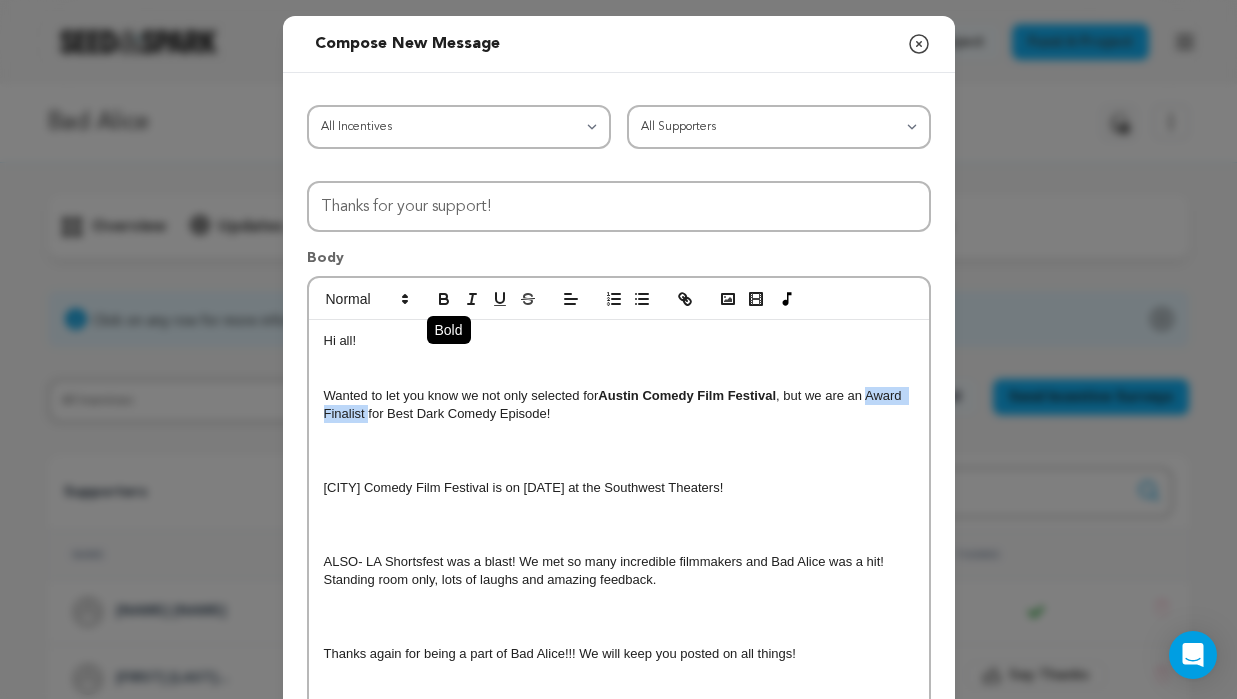 click at bounding box center [444, 299] 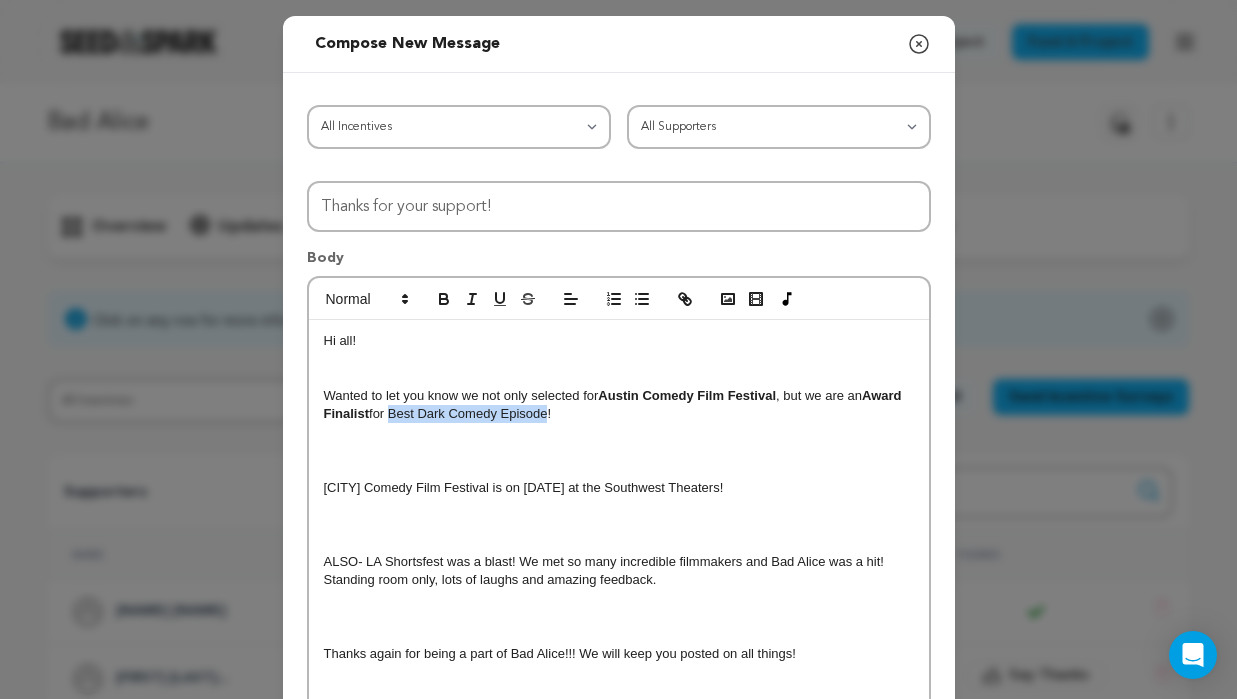 drag, startPoint x: 385, startPoint y: 414, endPoint x: 541, endPoint y: 414, distance: 156 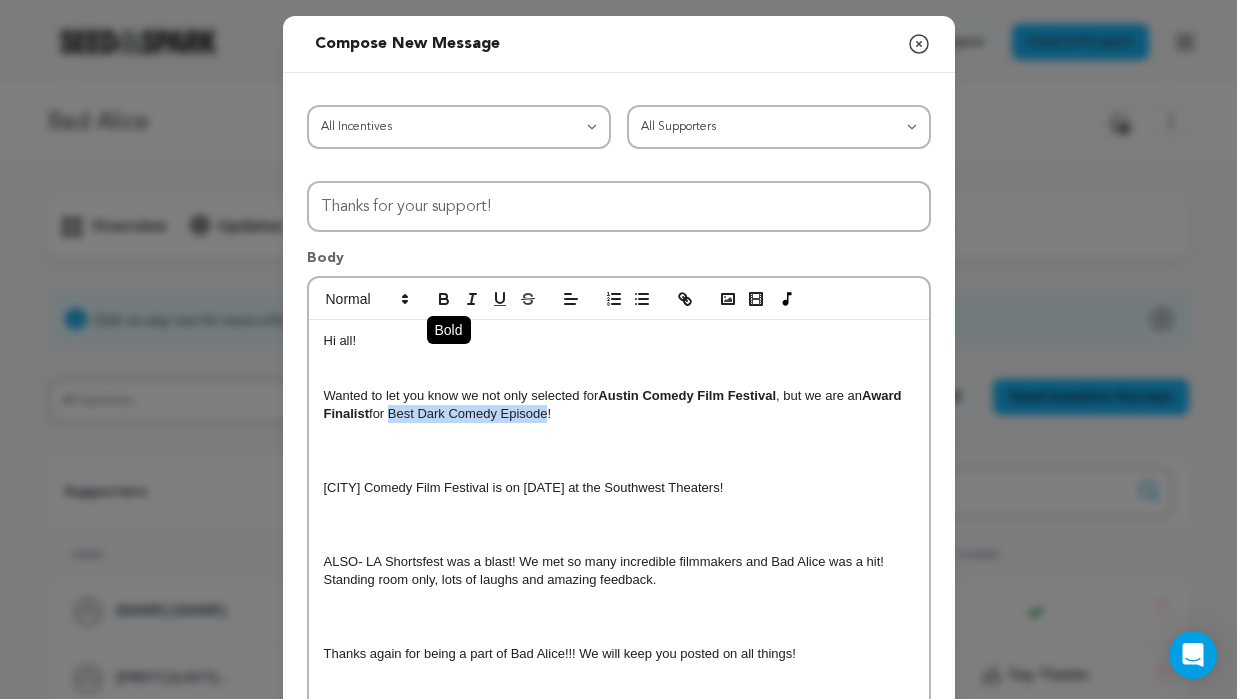 click 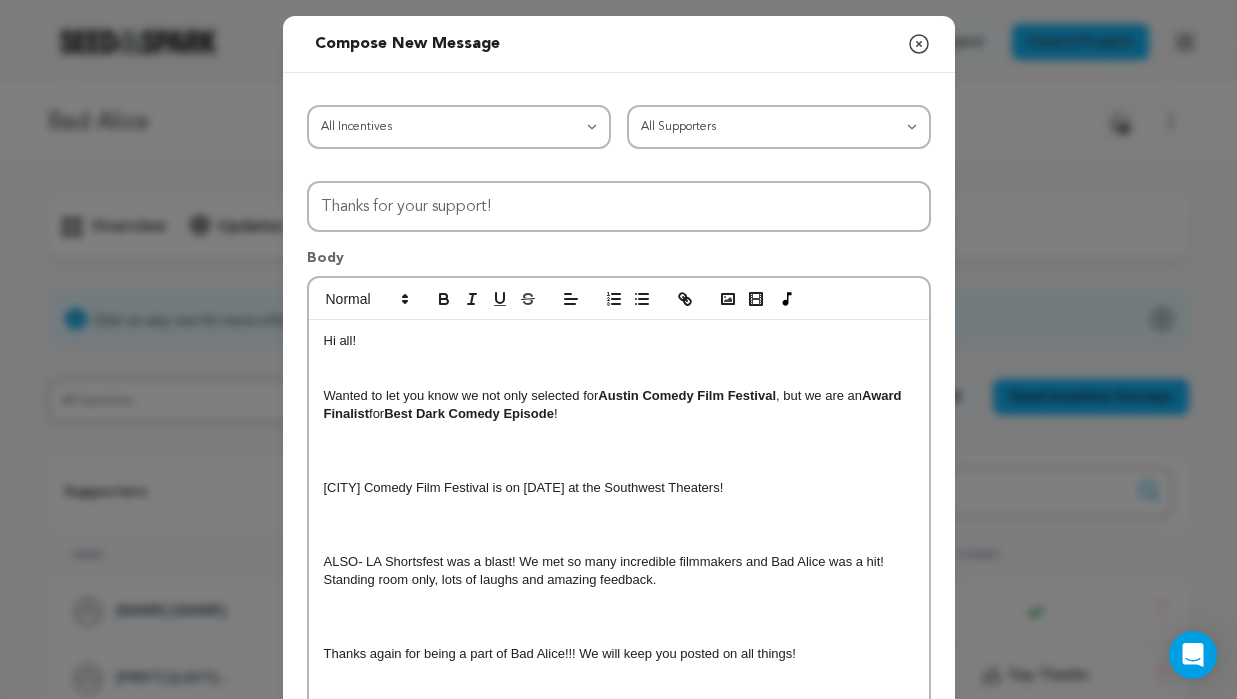 drag, startPoint x: 567, startPoint y: 423, endPoint x: 590, endPoint y: 436, distance: 26.41969 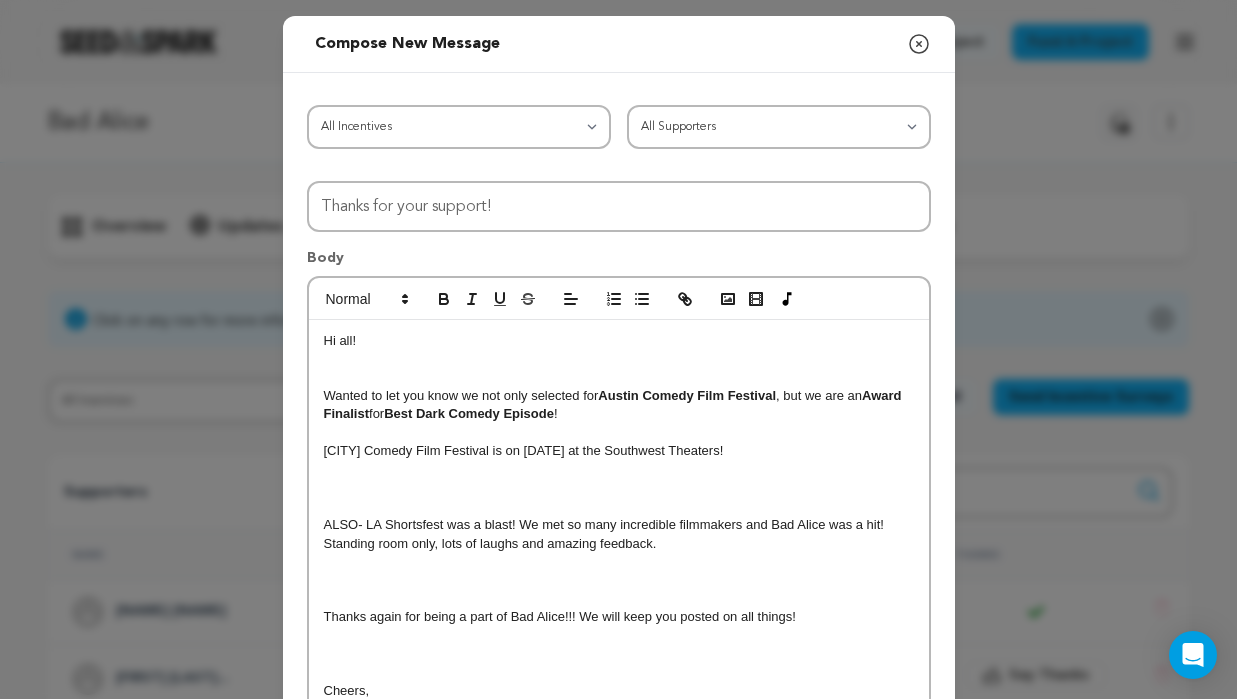 click at bounding box center [619, 507] 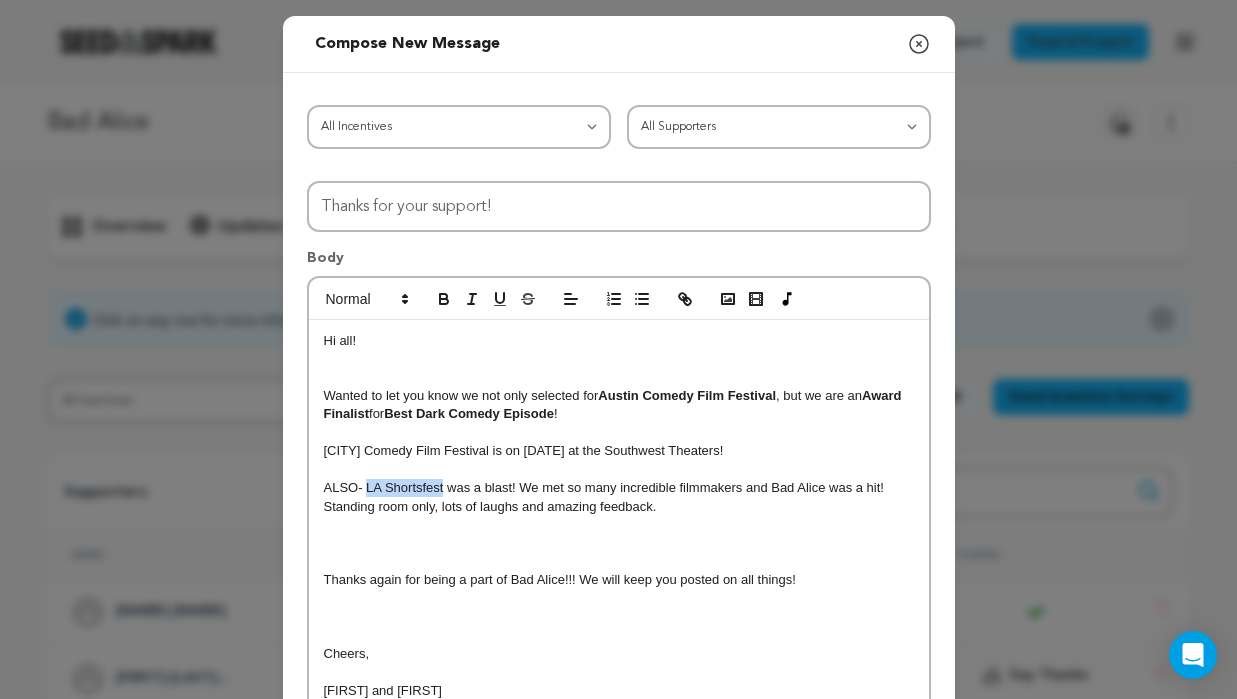 drag, startPoint x: 437, startPoint y: 486, endPoint x: 359, endPoint y: 485, distance: 78.00641 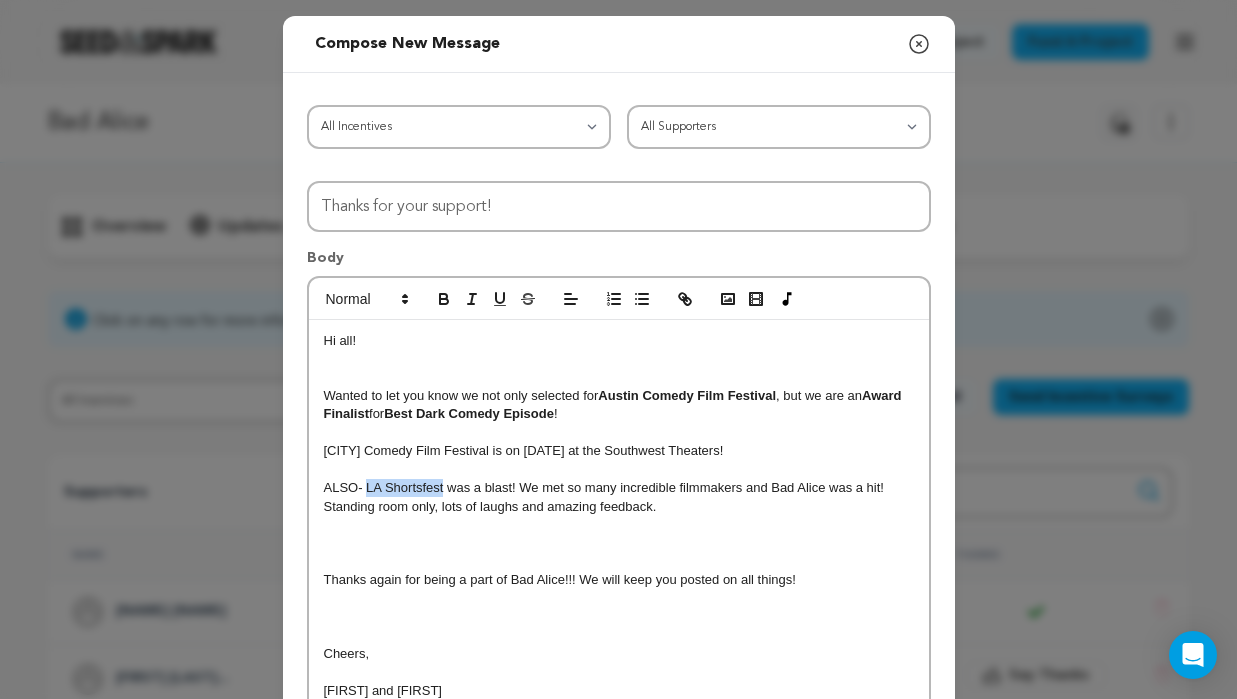 drag, startPoint x: 430, startPoint y: 296, endPoint x: 479, endPoint y: 385, distance: 101.597244 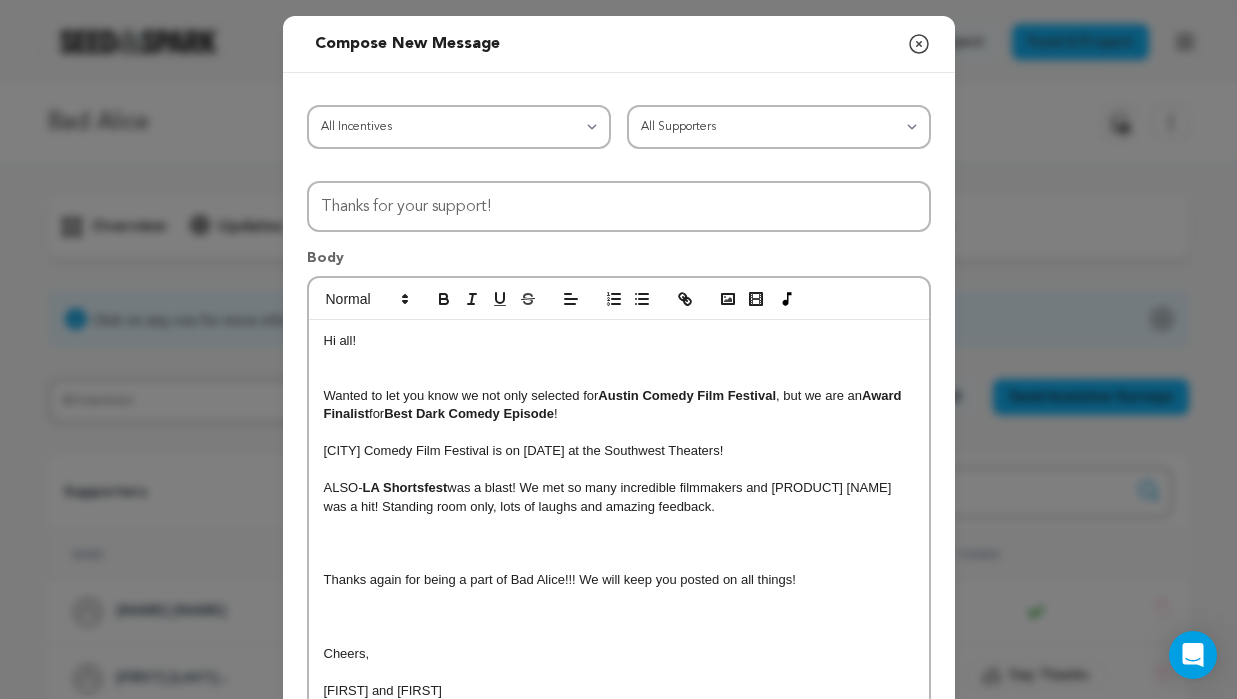 click on "ALSO-  LA Shortsfest  was a blast! We met so many incredible filmmakers and Bad Alice was a hit! Standing room only, lots of laughs and amazing feedback." at bounding box center [619, 497] 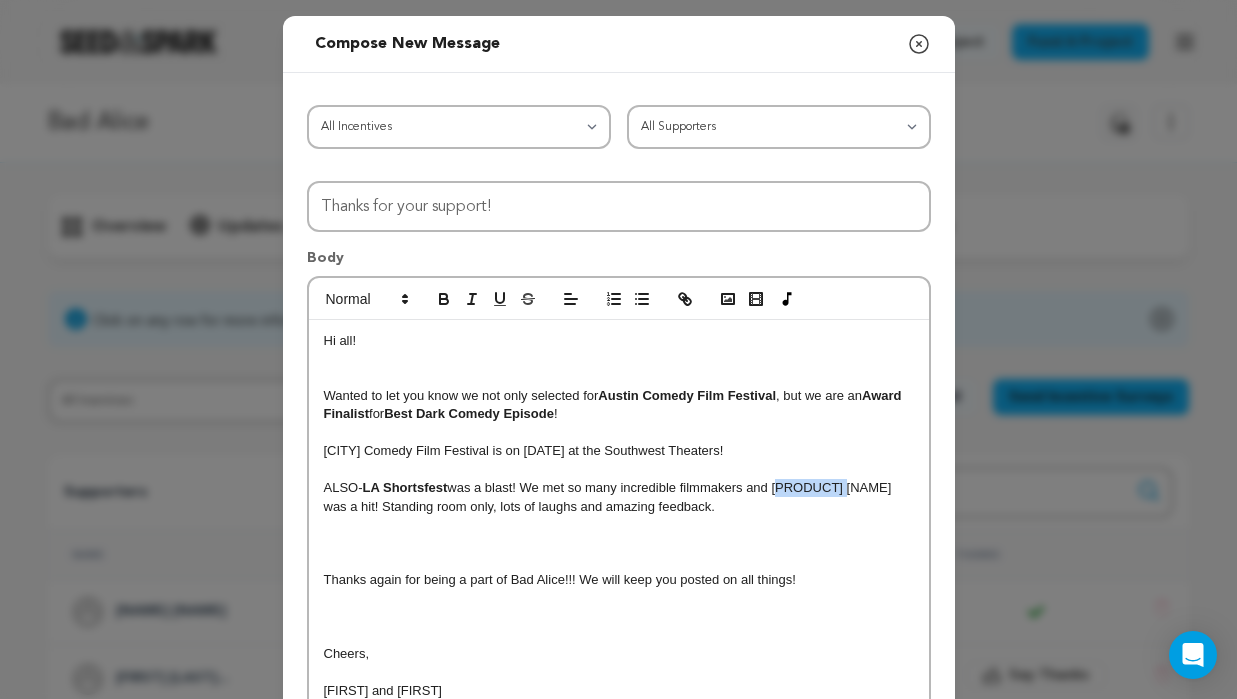 drag, startPoint x: 802, startPoint y: 487, endPoint x: 673, endPoint y: 422, distance: 144.45068 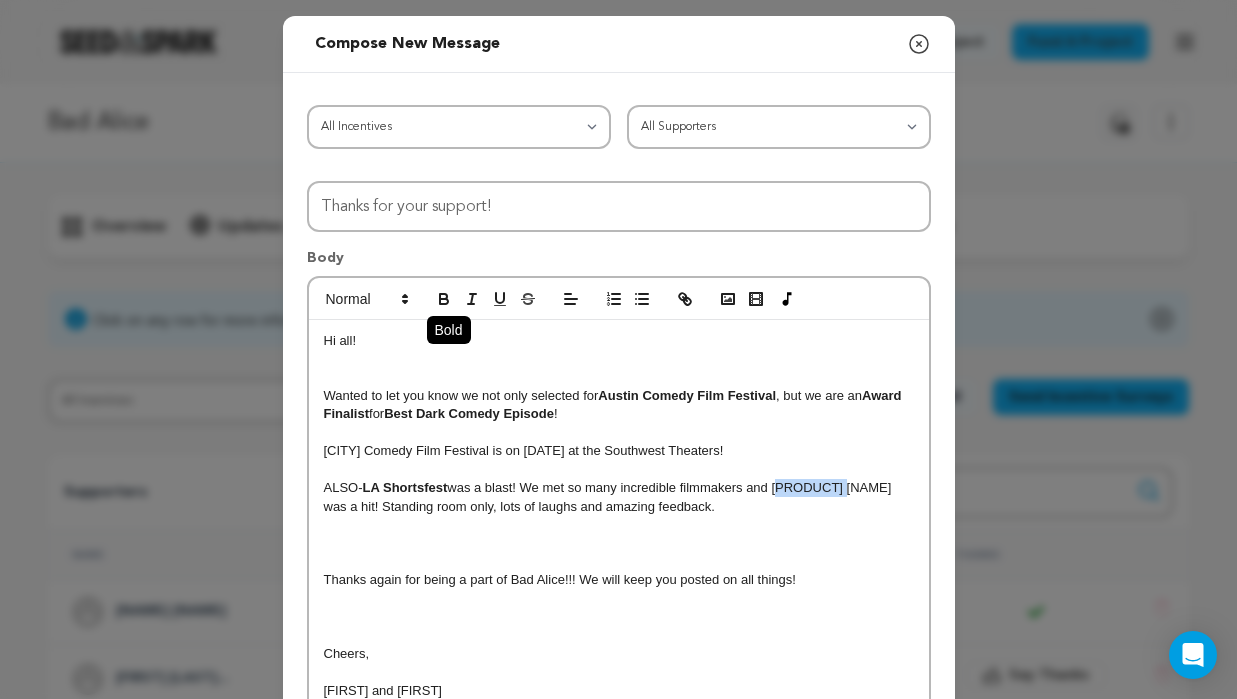 drag, startPoint x: 438, startPoint y: 301, endPoint x: 526, endPoint y: 358, distance: 104.84751 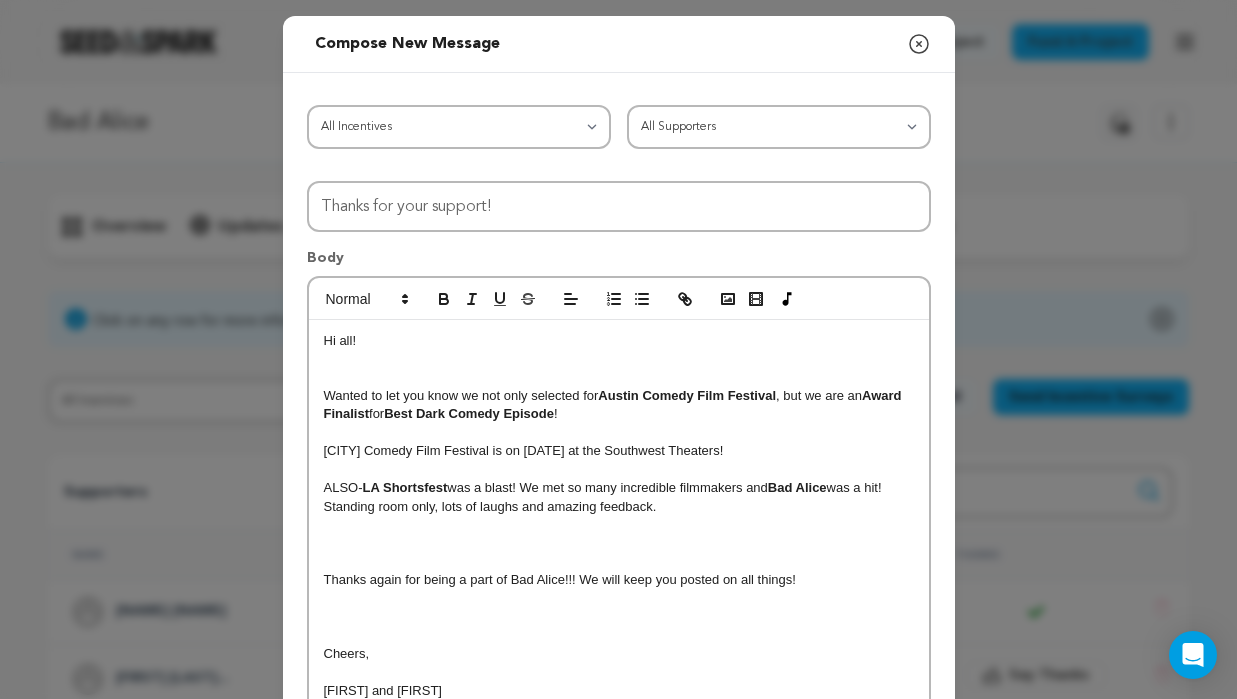 drag, startPoint x: 692, startPoint y: 512, endPoint x: 670, endPoint y: 514, distance: 22.090721 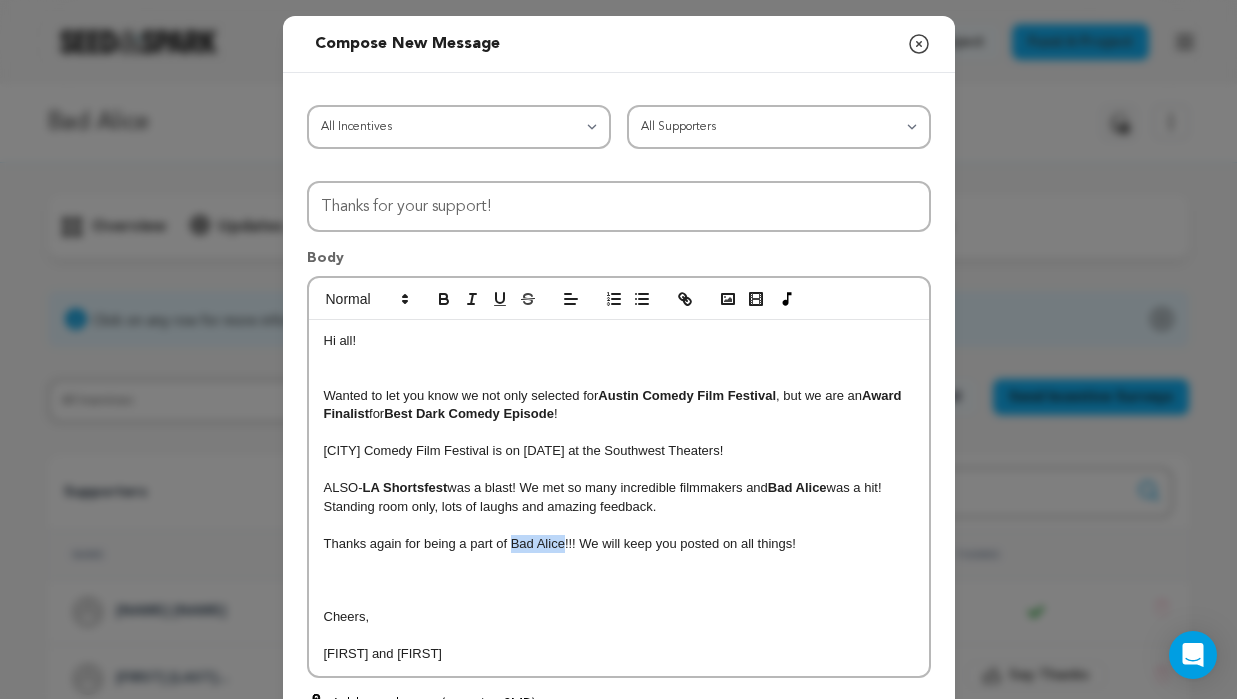 drag, startPoint x: 555, startPoint y: 546, endPoint x: 507, endPoint y: 542, distance: 48.166378 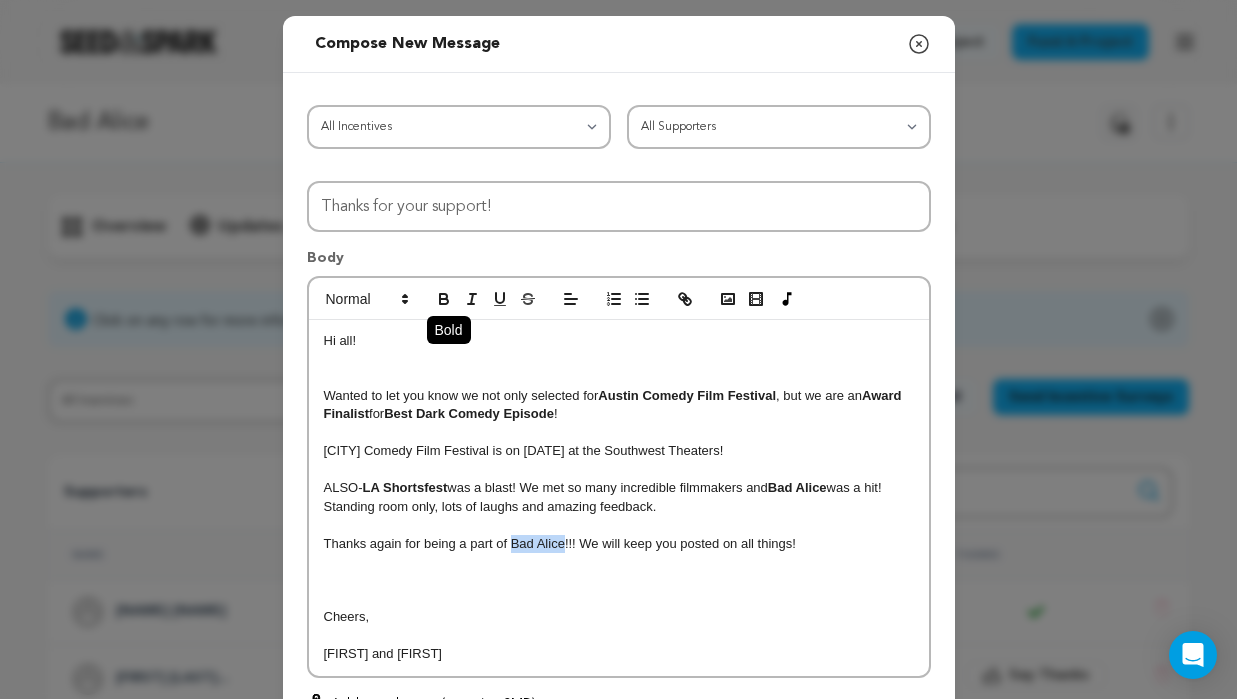 click 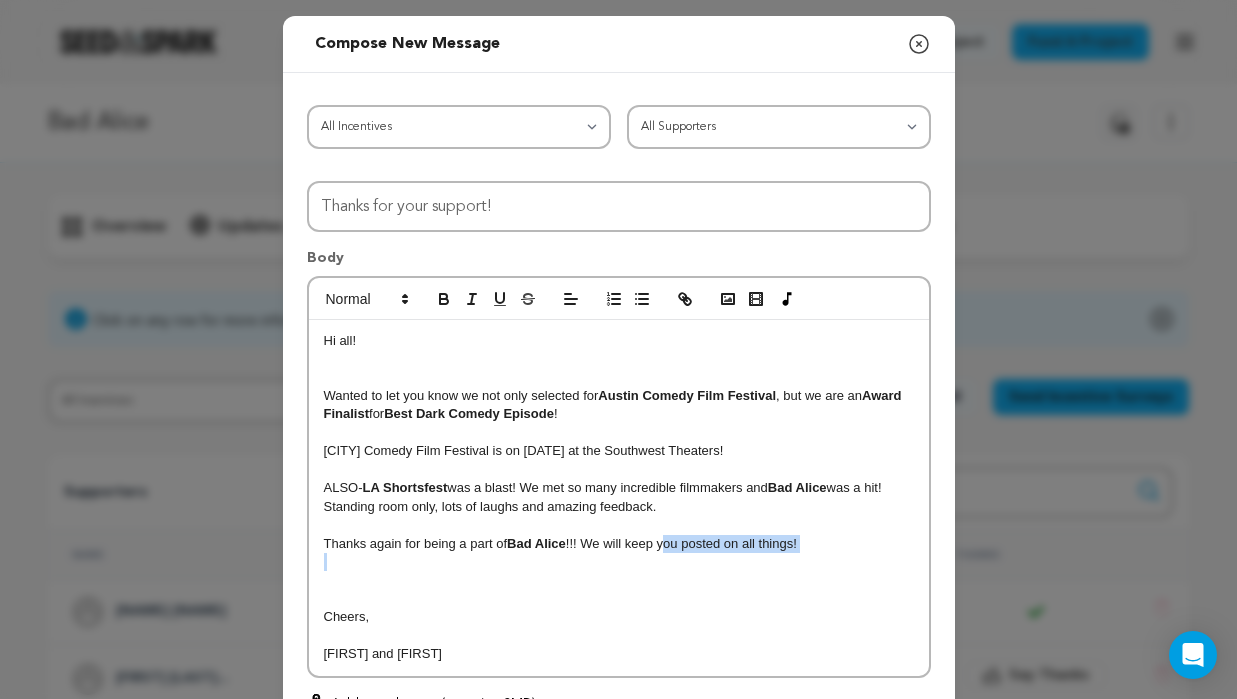 click on "Hi all!  Wanted to let you know we not only selected for  Austin Comedy Film Festival , but we are an  Award Finalist  for  Best Dark Comedy Episode ! Austin Comedy Film Festival is on [DATE] at the Southwest Theaters!  ALSO-  LA Shortsfest  was a blast! We met so many incredible filmmakers and  Bad Alice  was a hit! Standing room only, lots of laughs and amazing feedback.  Thanks again for being a part of  Bad Alice !!! We will keep you posted on all things! Cheers, [NAME] and [NAME]" at bounding box center (619, 498) 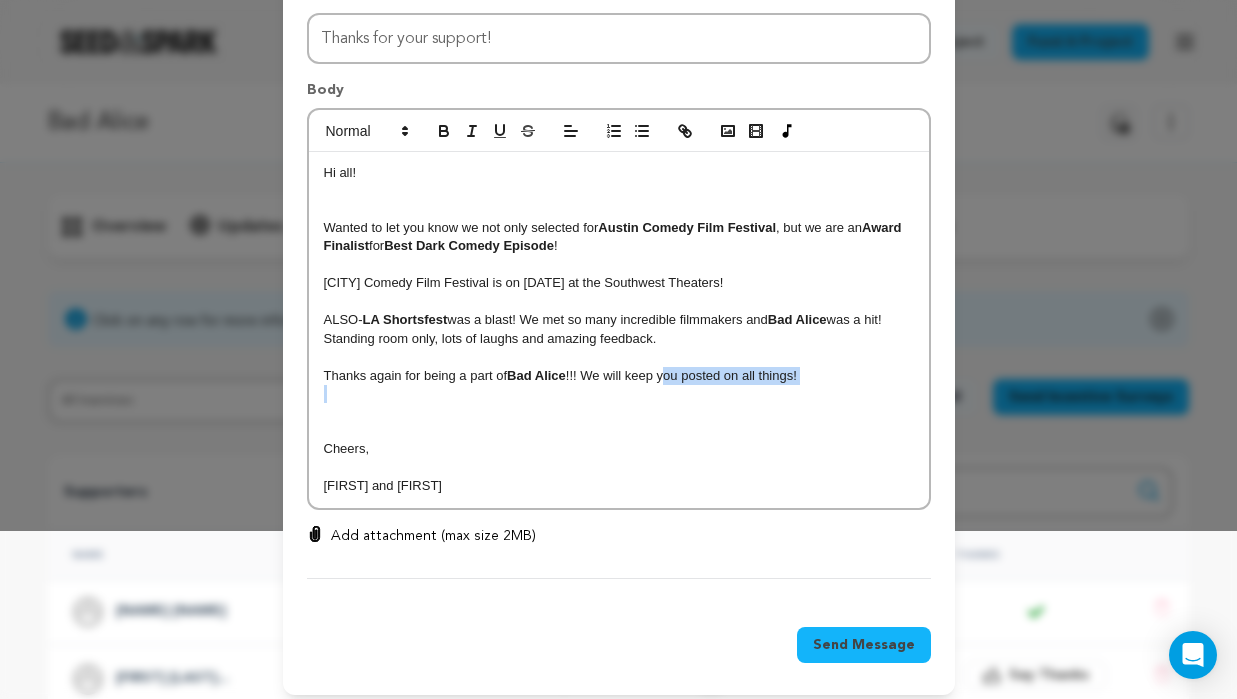 scroll, scrollTop: 180, scrollLeft: 0, axis: vertical 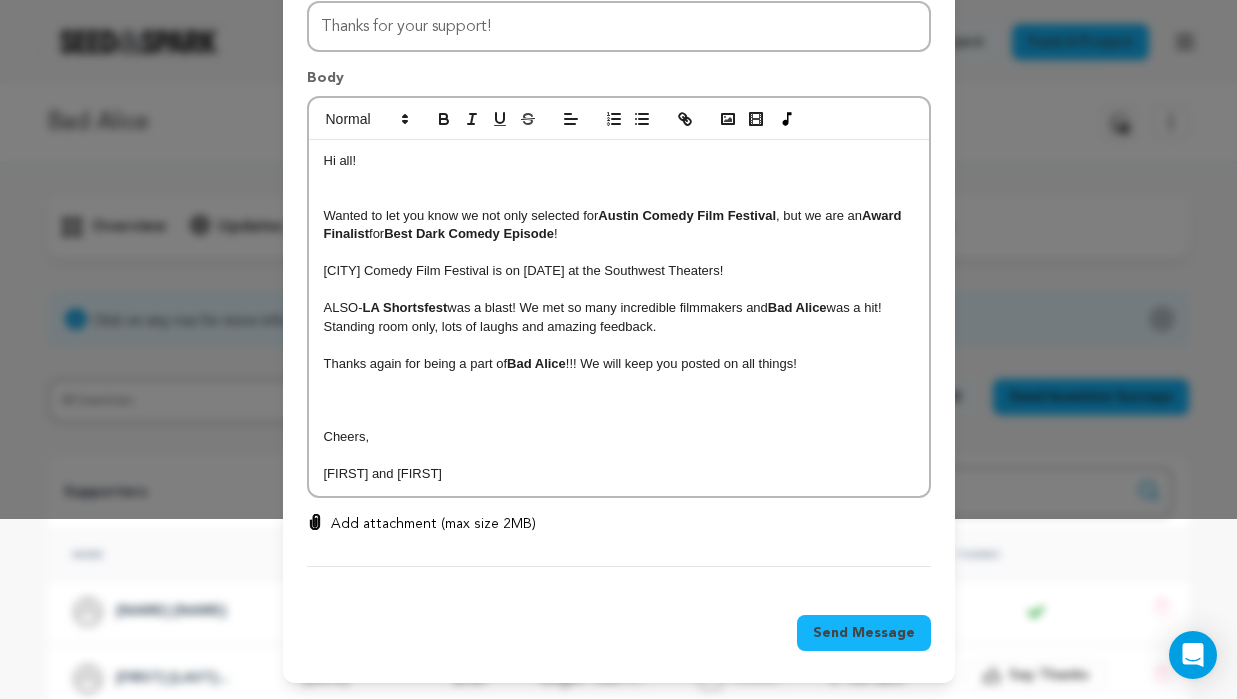 click at bounding box center (619, 419) 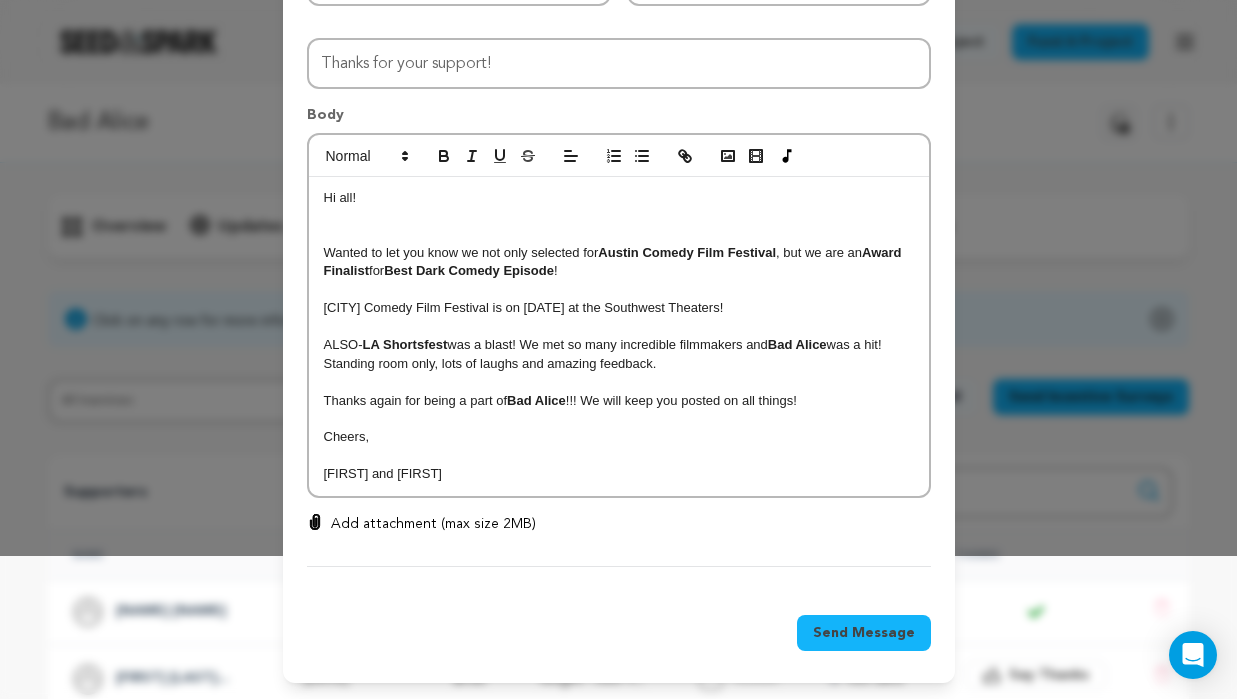 scroll, scrollTop: 143, scrollLeft: 0, axis: vertical 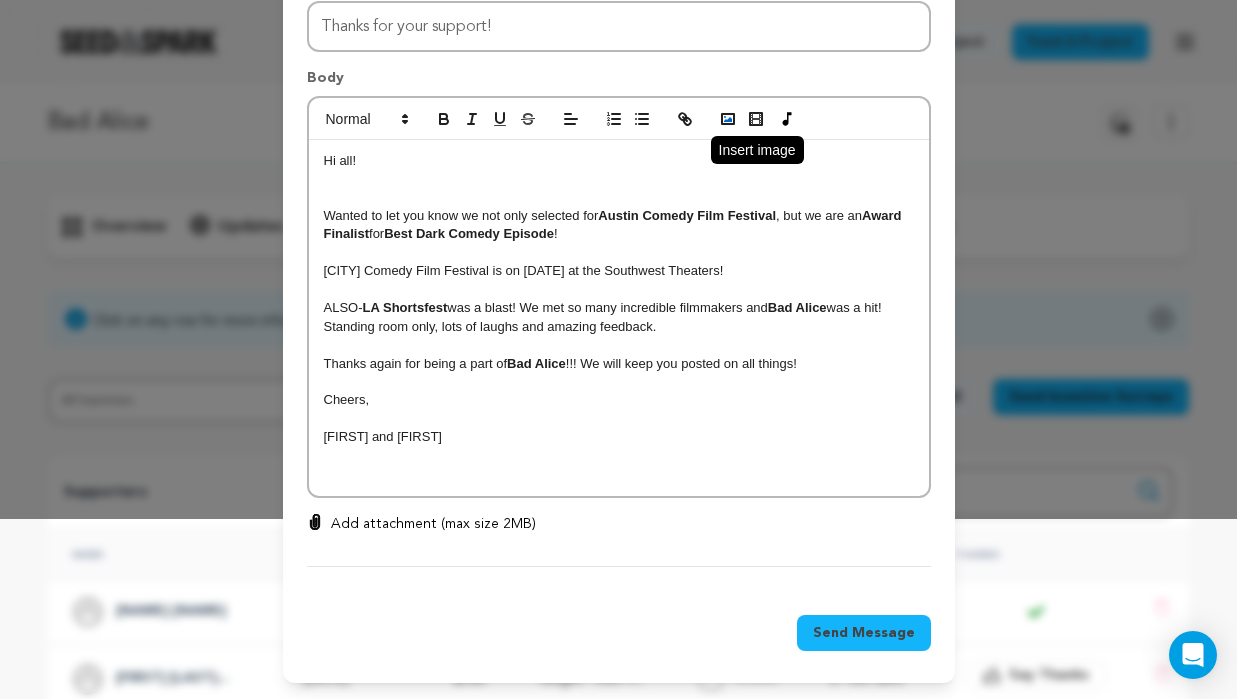 click 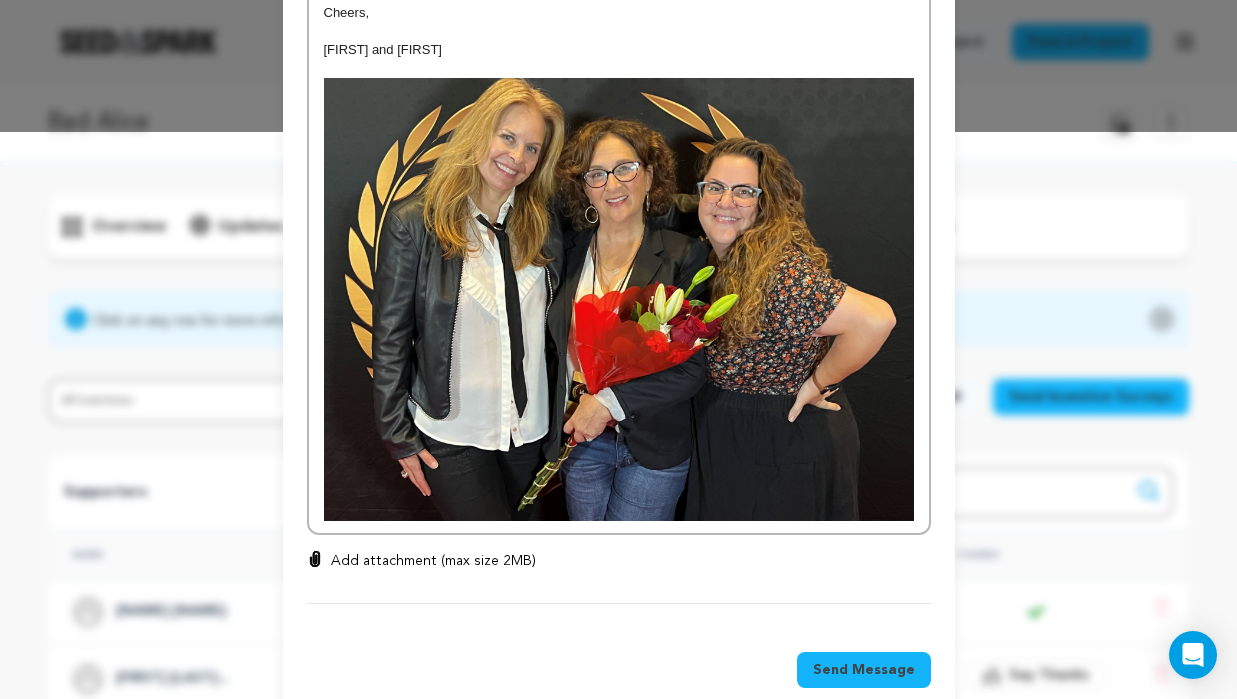 scroll, scrollTop: 580, scrollLeft: 0, axis: vertical 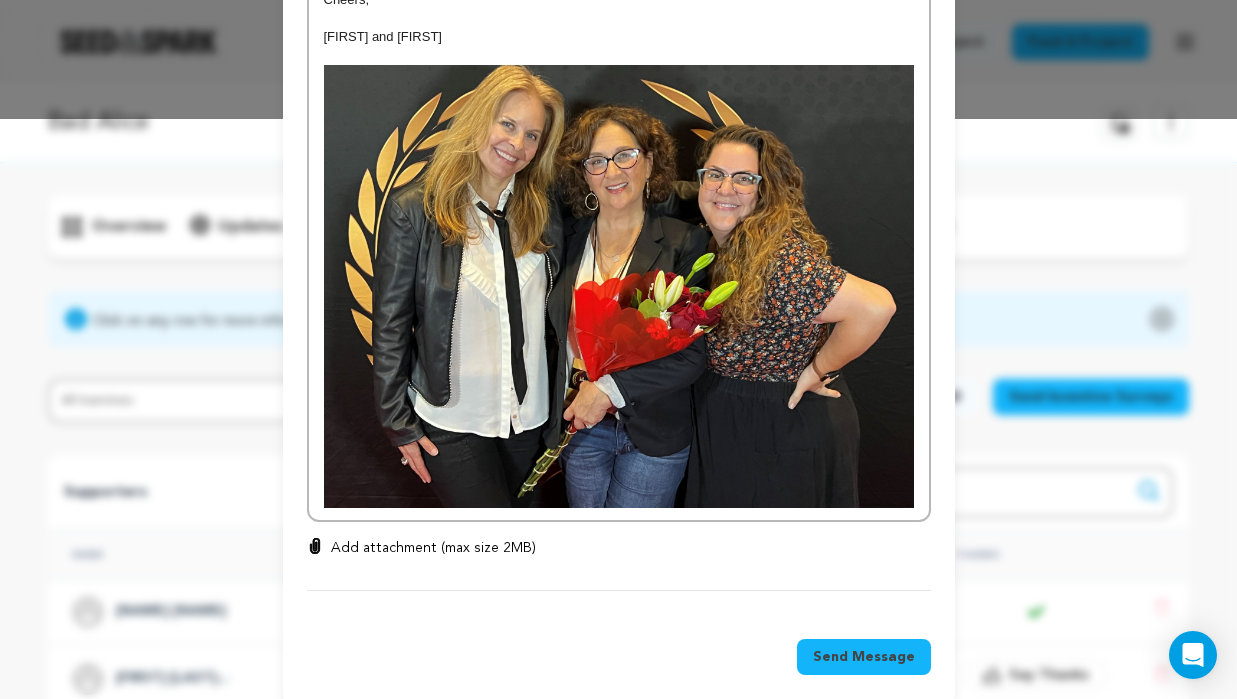 click at bounding box center [619, 286] 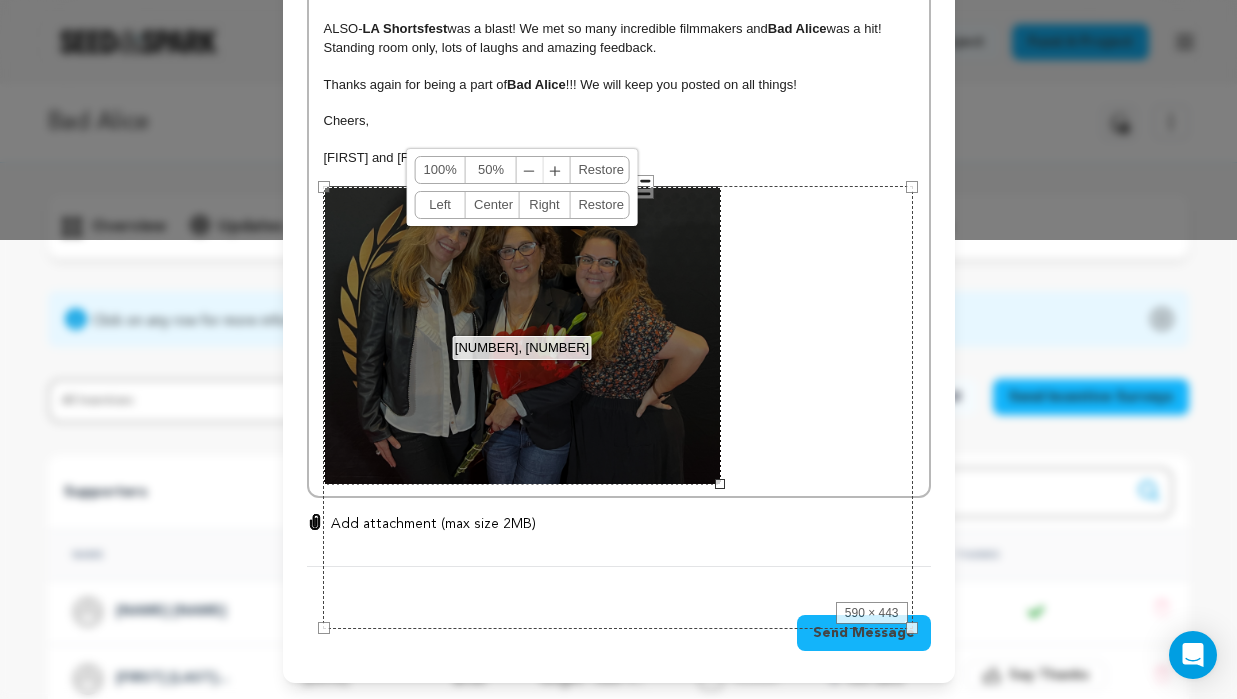 scroll, scrollTop: 422, scrollLeft: 0, axis: vertical 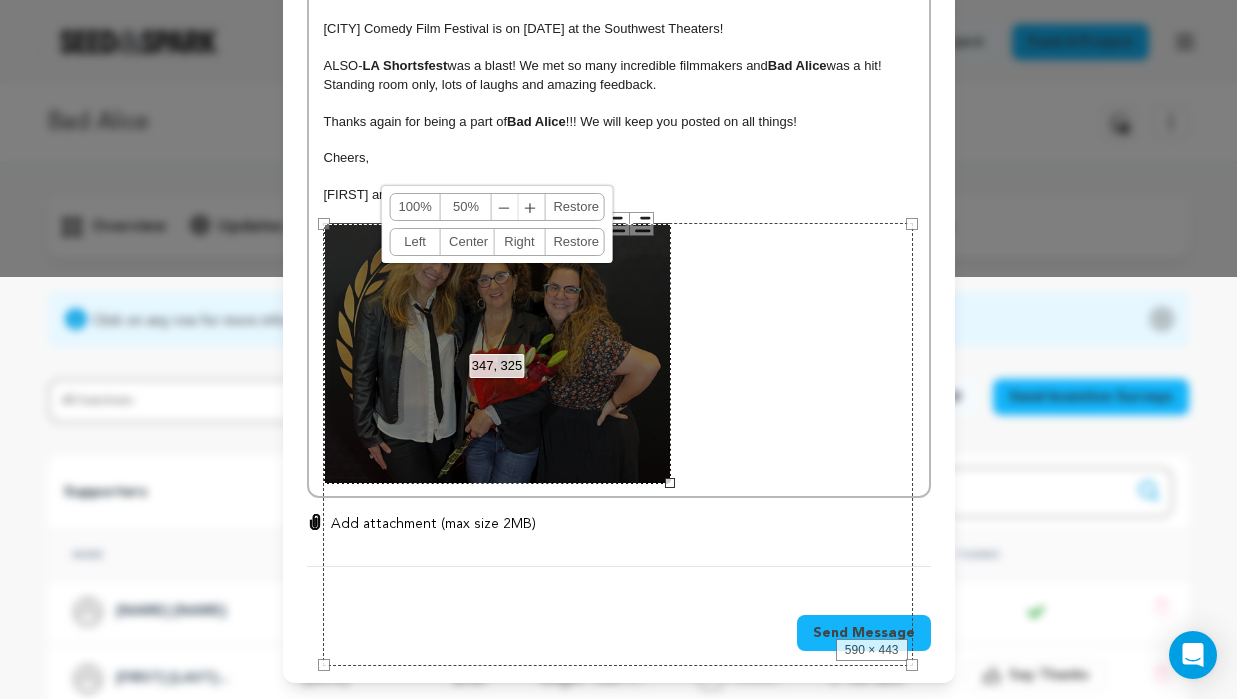 drag, startPoint x: 881, startPoint y: 489, endPoint x: 697, endPoint y: 401, distance: 203.96078 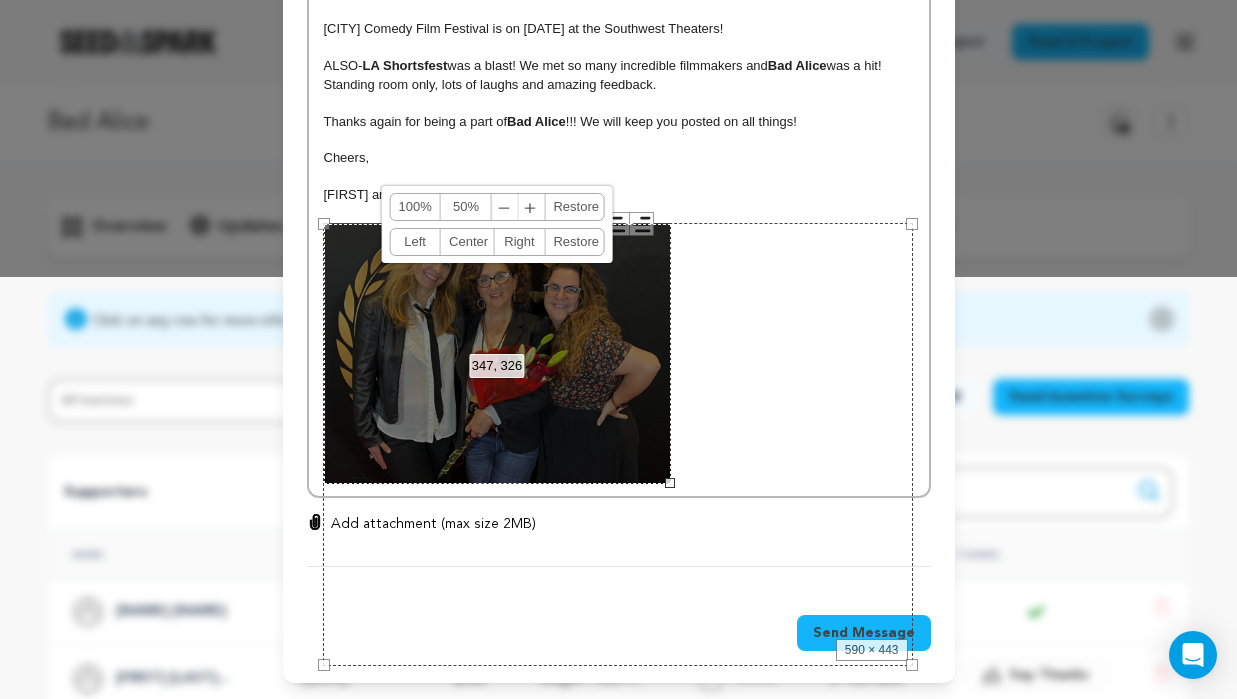 click on "590 × 443" at bounding box center [618, 444] 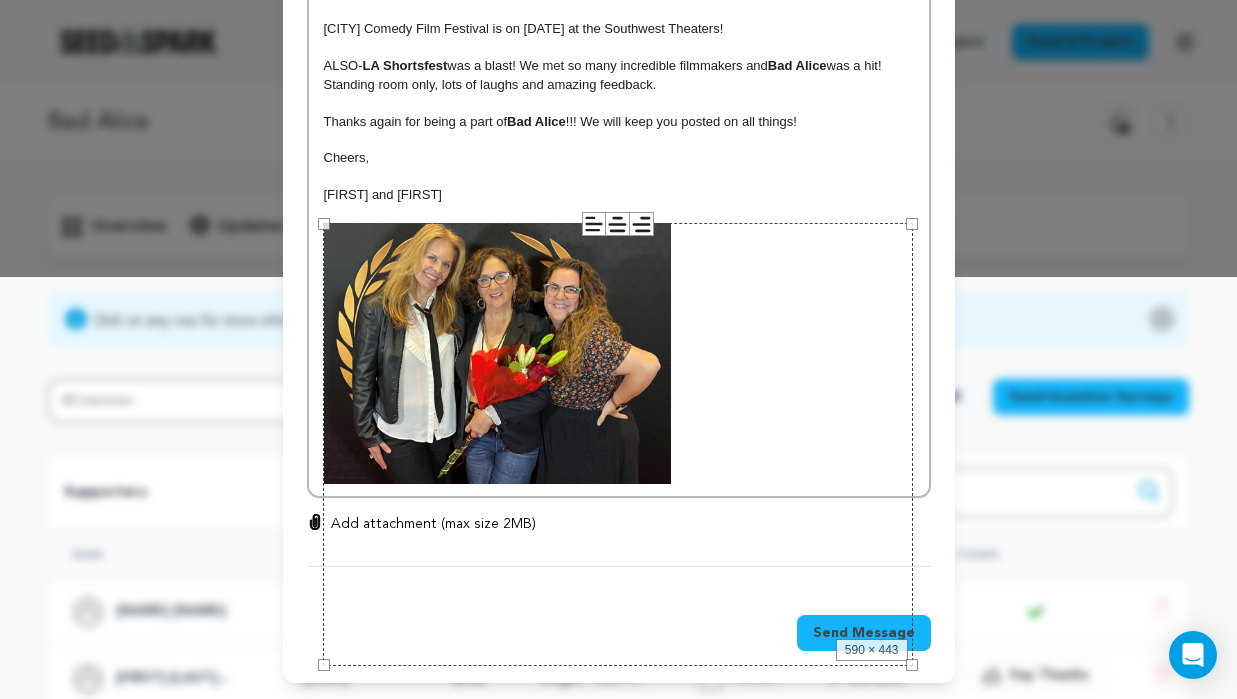 click on "590 × 443" at bounding box center [618, 444] 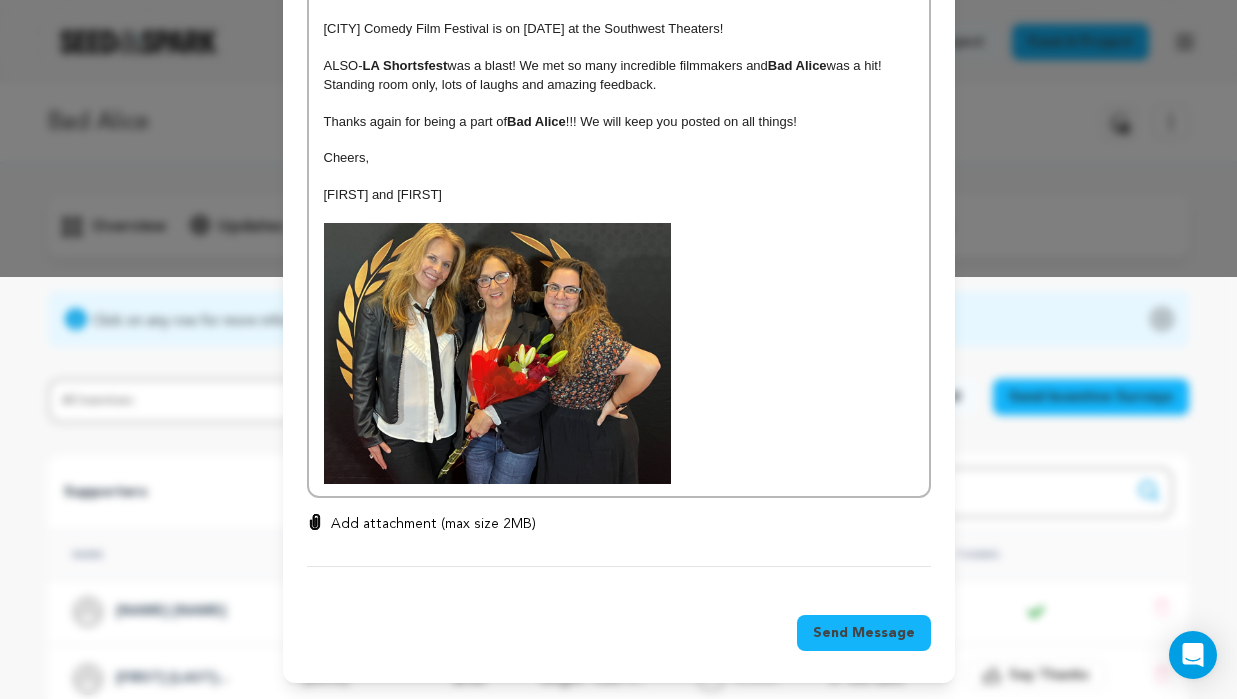 click at bounding box center [619, 353] 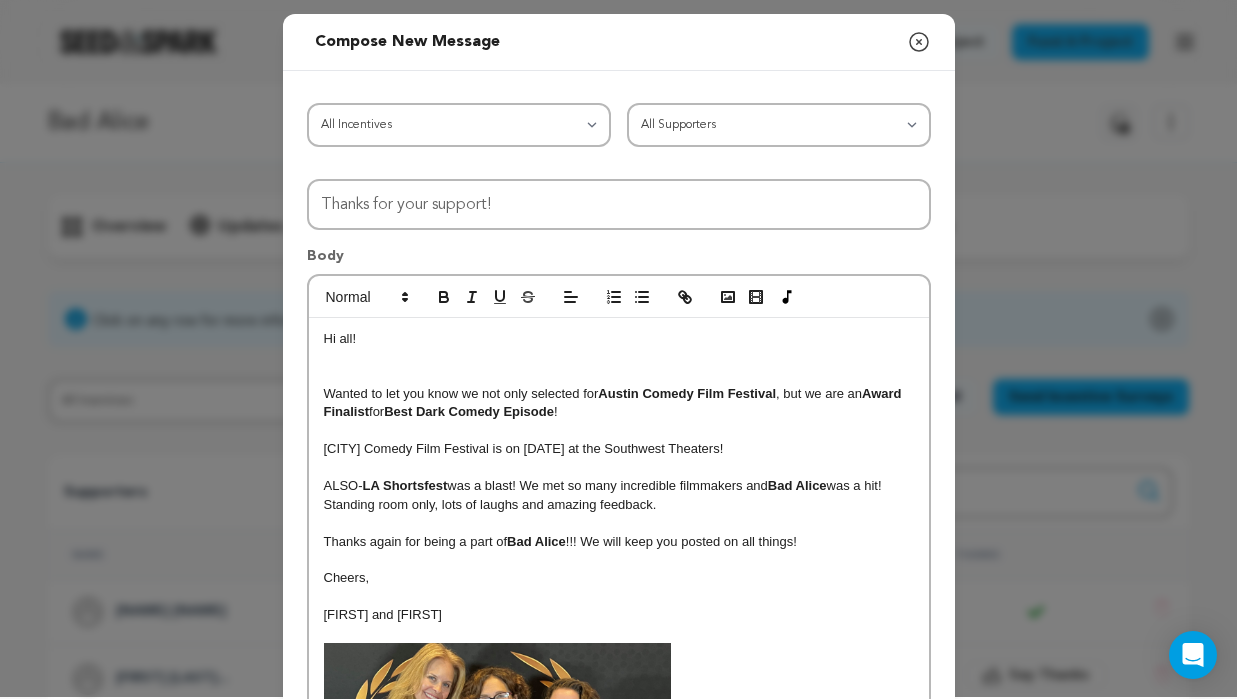 scroll, scrollTop: 0, scrollLeft: 0, axis: both 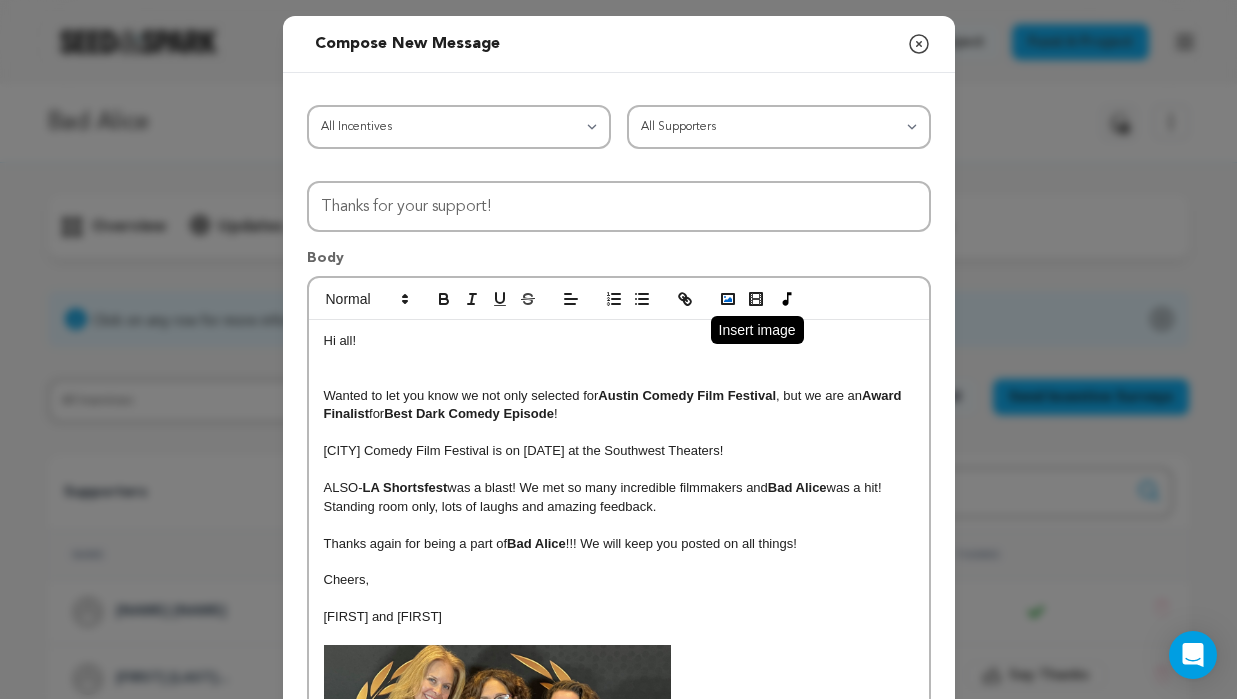 click 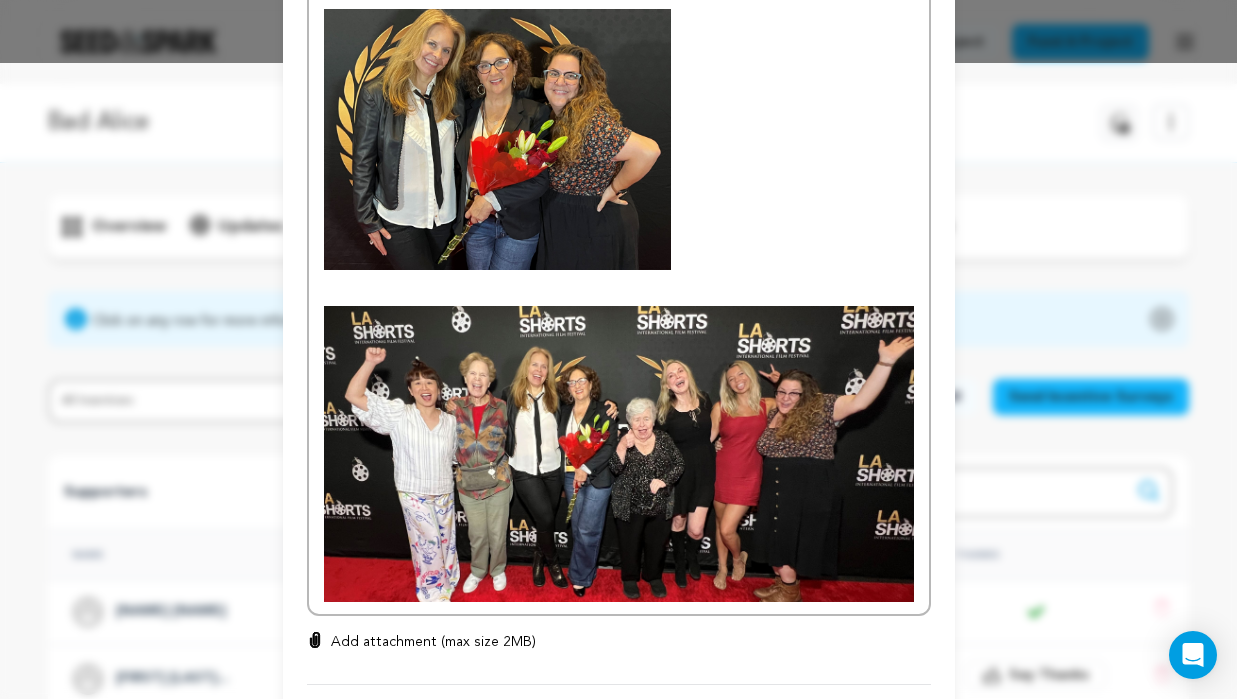 scroll, scrollTop: 754, scrollLeft: 0, axis: vertical 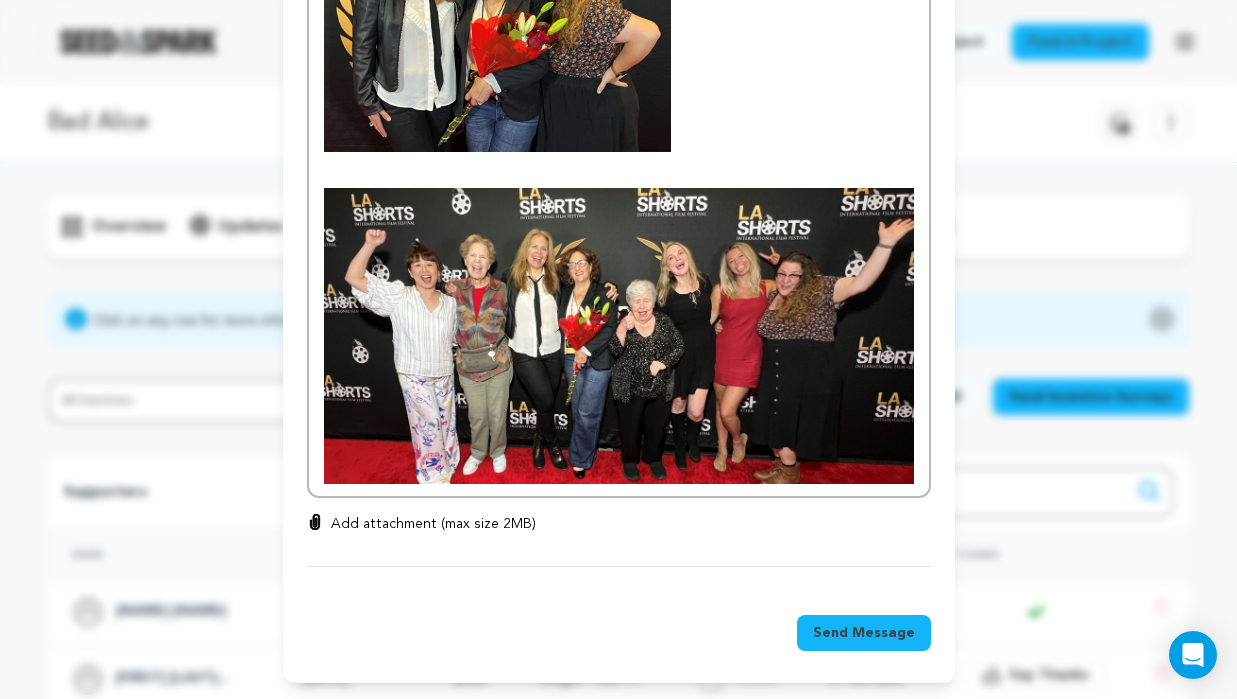 click on "Hi all!  Wanted to let you know we not only selected for  Austin Comedy Film Festival , but we are an  Award Finalist  for  Best Dark Comedy Episode ! Austin Comedy Film Festival is on [DATE] at the Southwest Theaters!  ALSO-  LA Shortsfest  was a blast! We met so many incredible filmmakers and  Bad Alice  was a hit! Standing room only, lots of laughs and amazing feedback.  Thanks again for being a part of  Bad Alice !!! We will keep you posted on all things! Cheers, [NAME] and [NAME]" at bounding box center [619, 31] 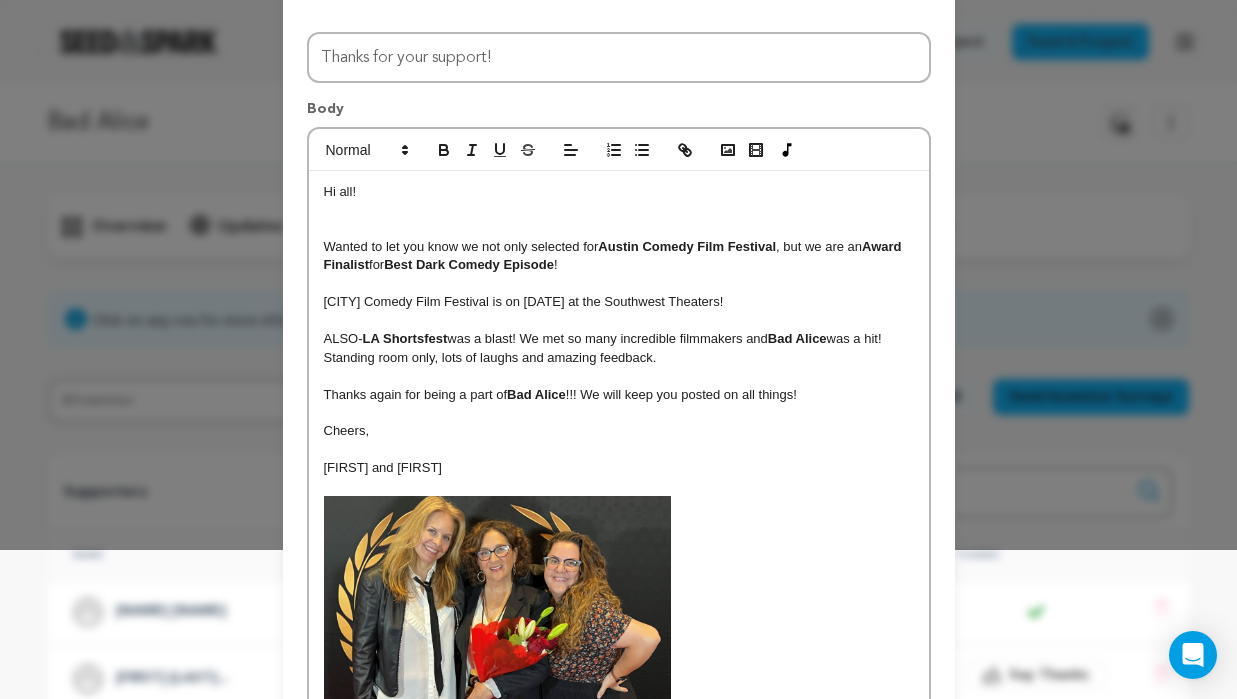 scroll, scrollTop: 0, scrollLeft: 0, axis: both 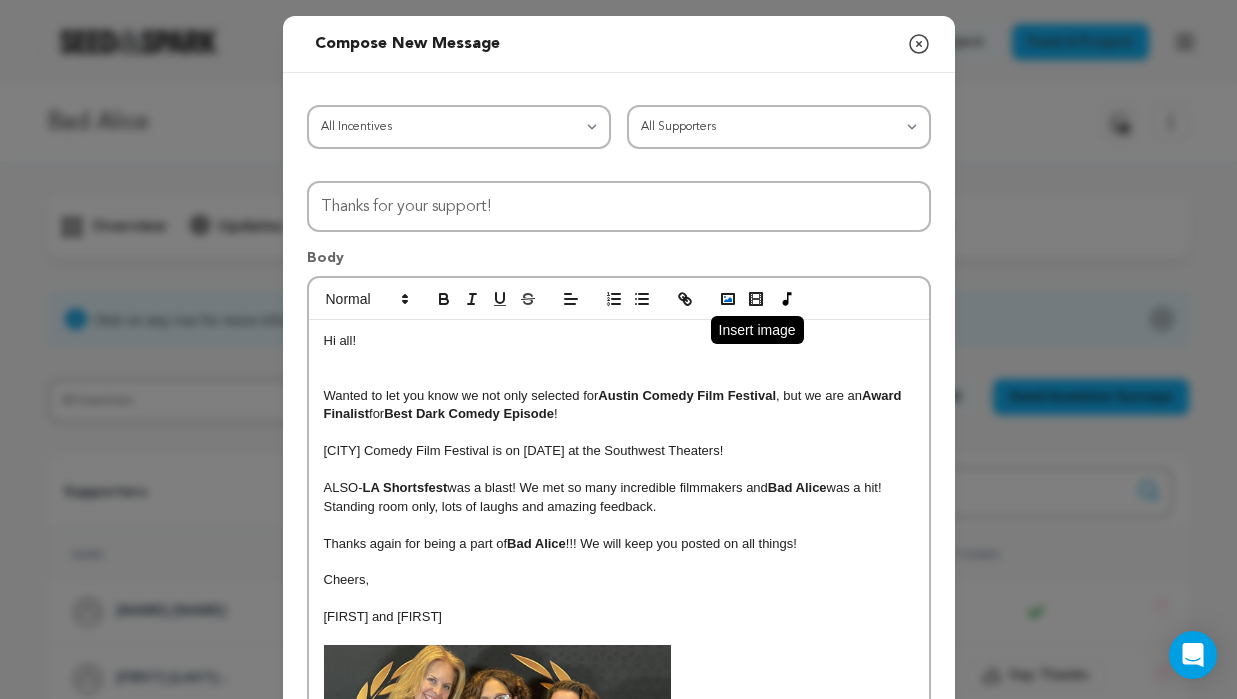 click 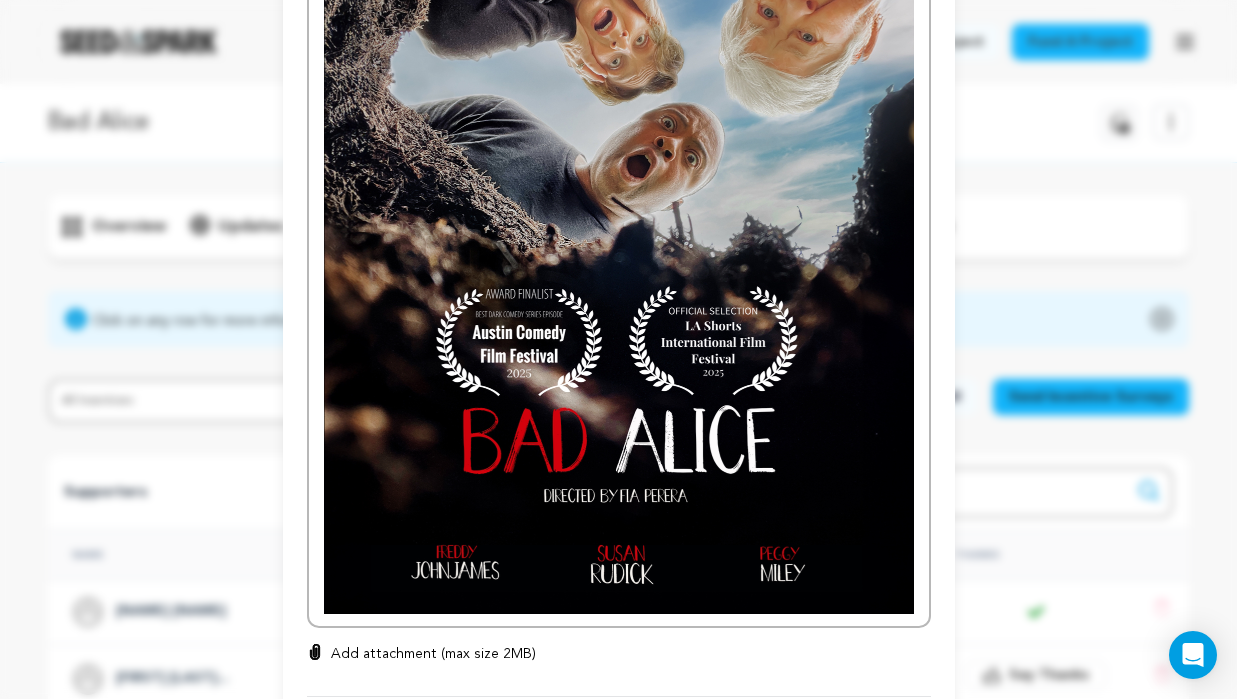 scroll, scrollTop: 1537, scrollLeft: 0, axis: vertical 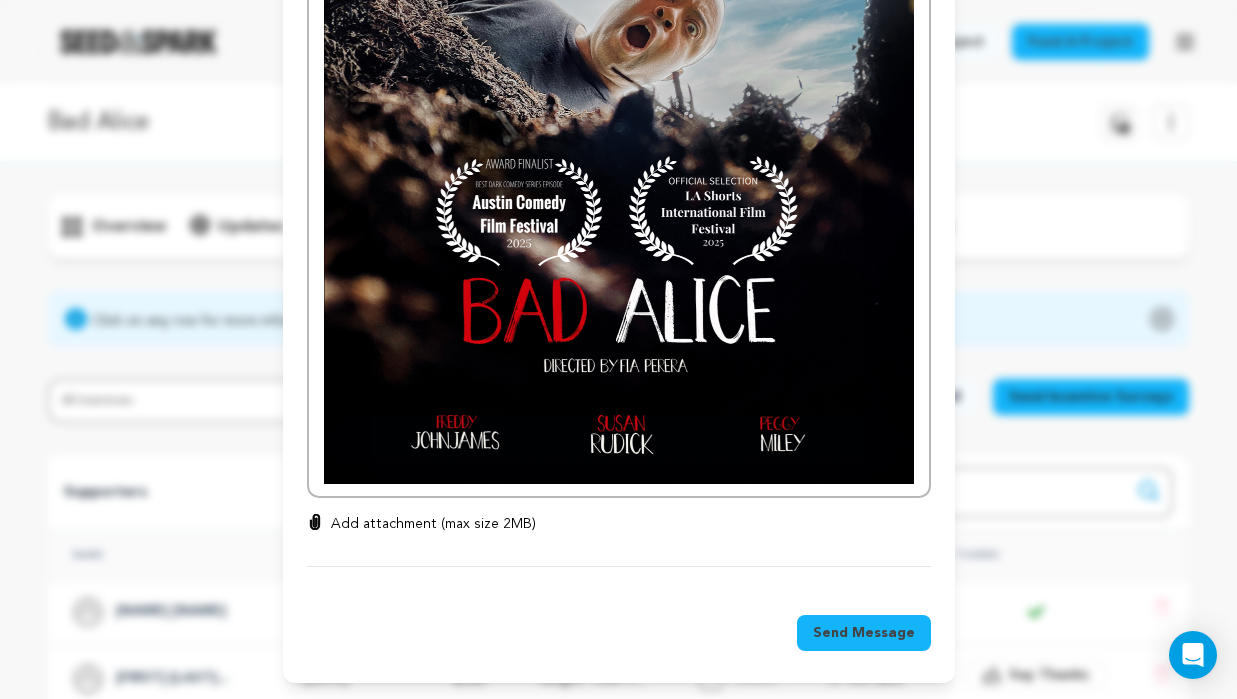 click at bounding box center (619, 101) 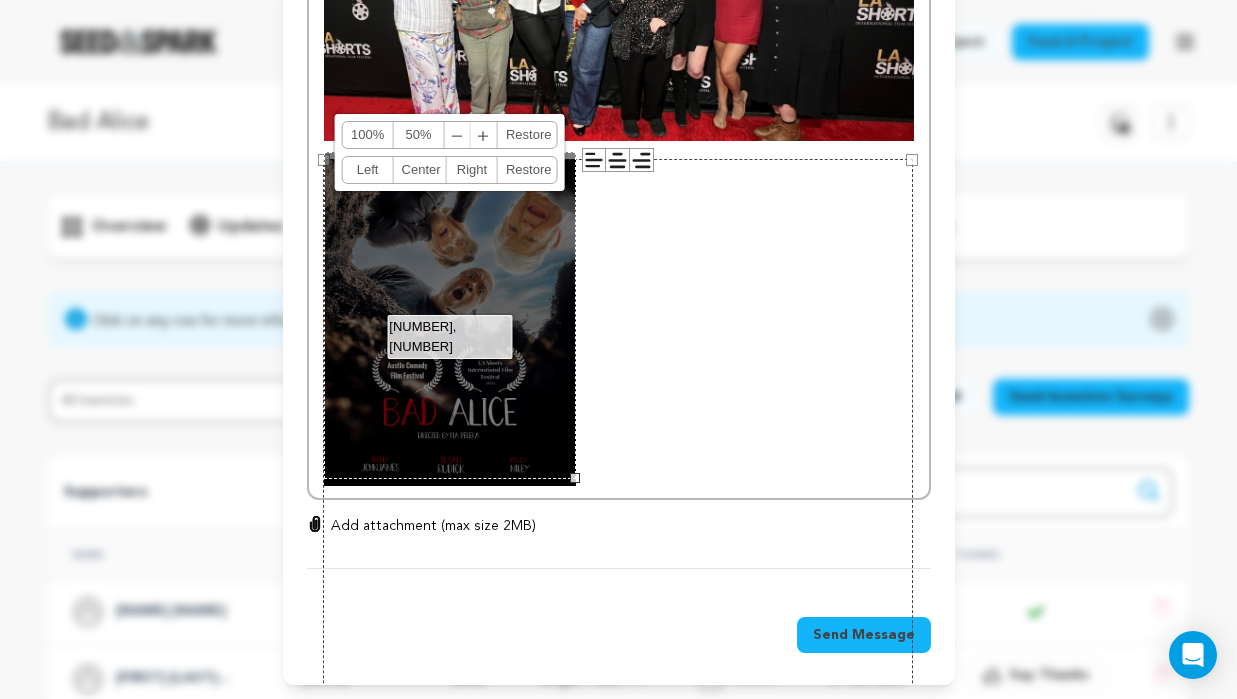 scroll, scrollTop: 1091, scrollLeft: 0, axis: vertical 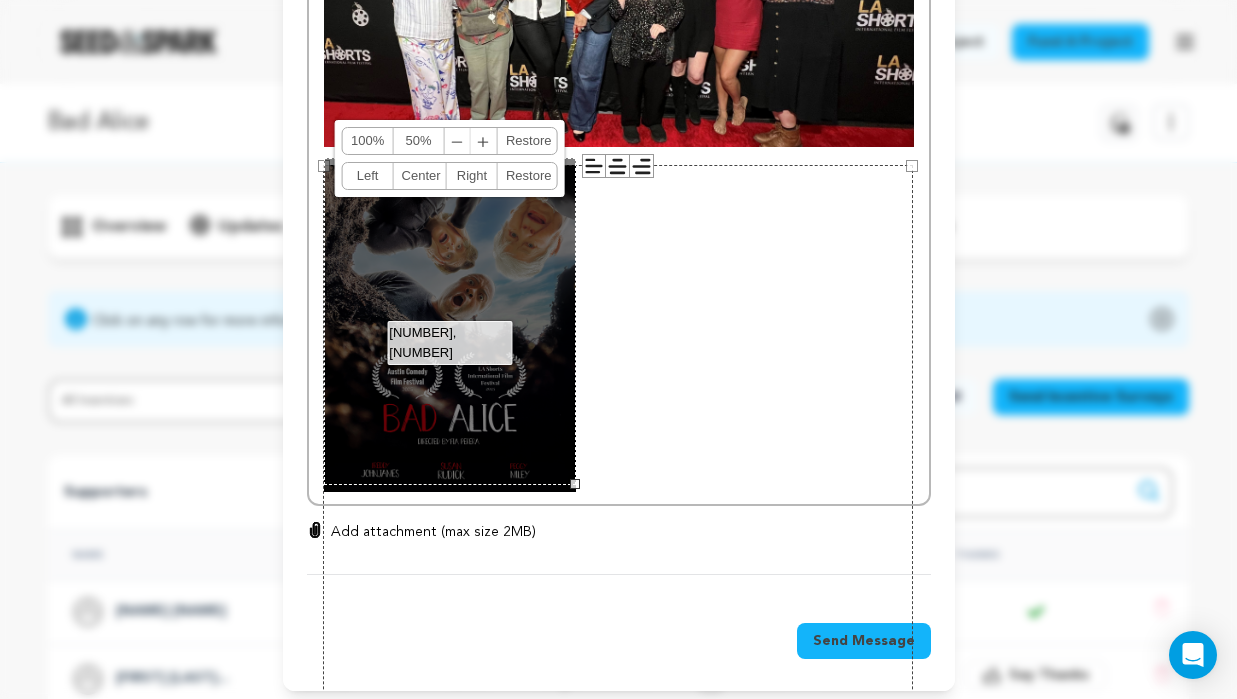 drag, startPoint x: 903, startPoint y: 482, endPoint x: 565, endPoint y: 236, distance: 418.04306 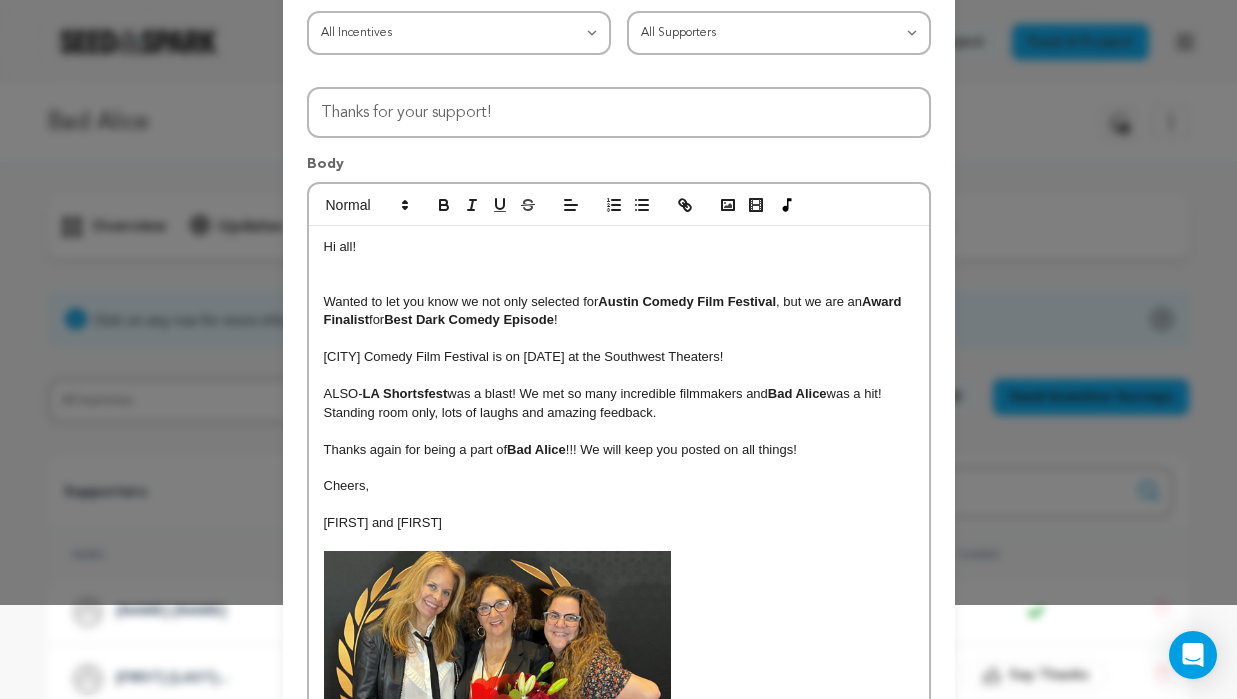 scroll, scrollTop: 91, scrollLeft: 0, axis: vertical 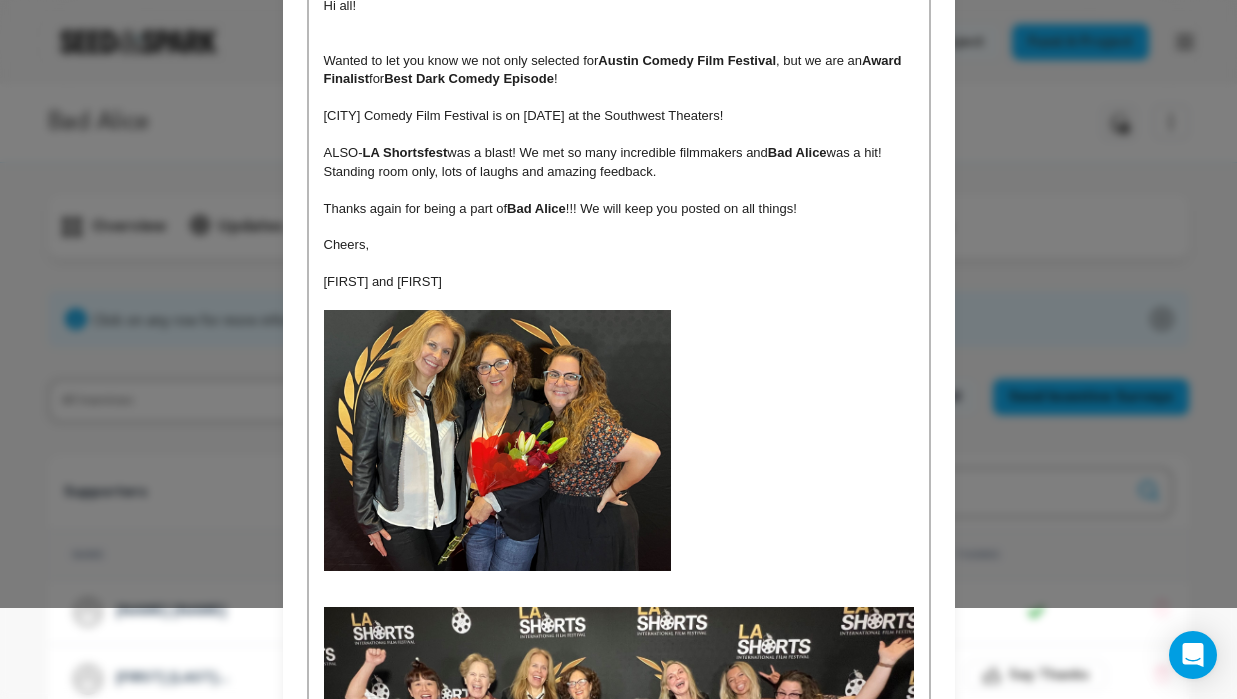 click at bounding box center [619, 598] 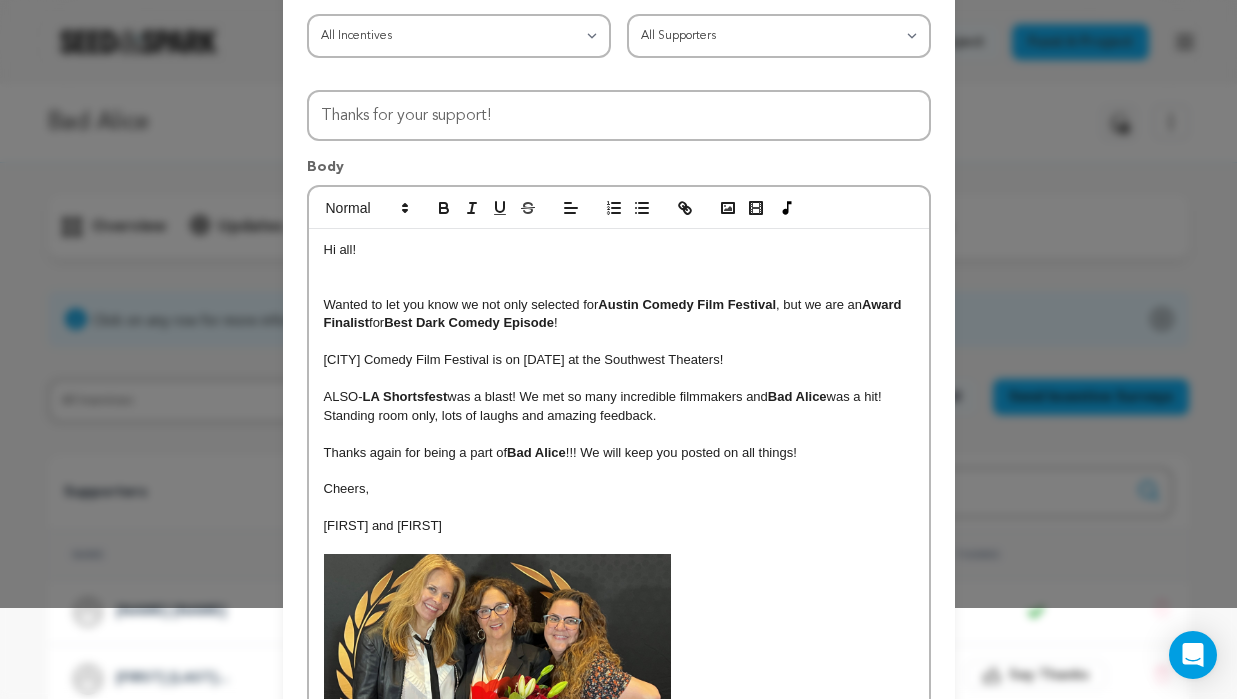 scroll, scrollTop: 0, scrollLeft: 0, axis: both 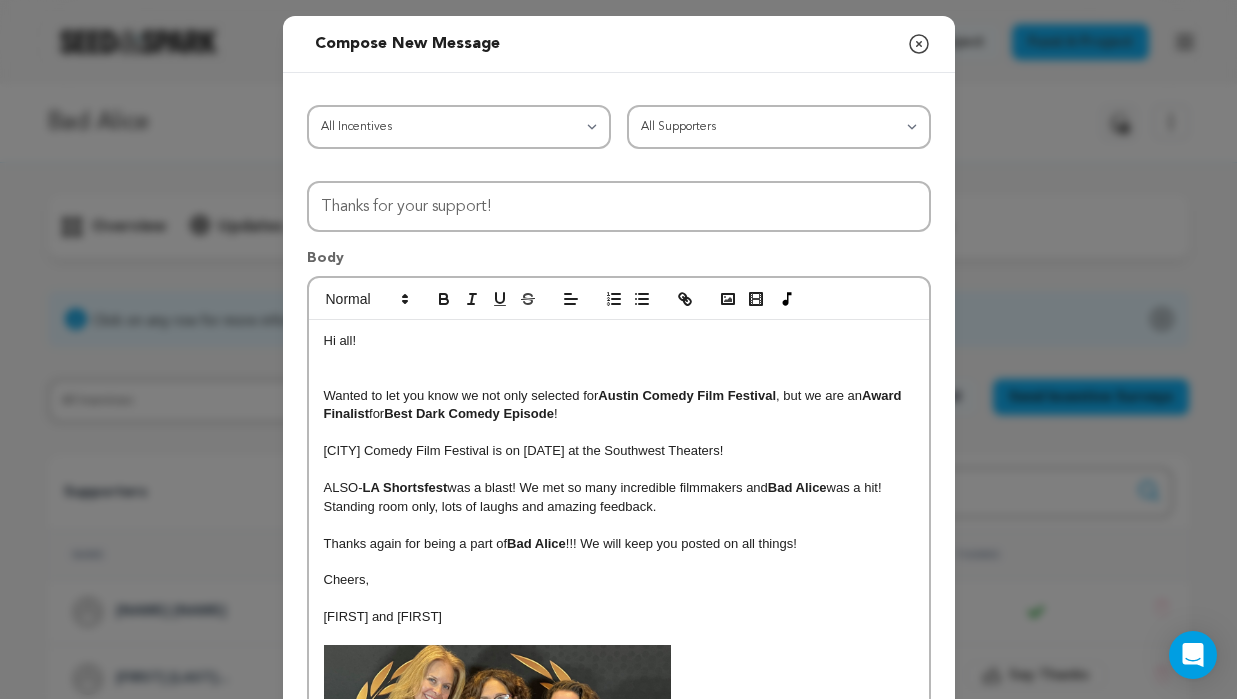 click at bounding box center (619, 377) 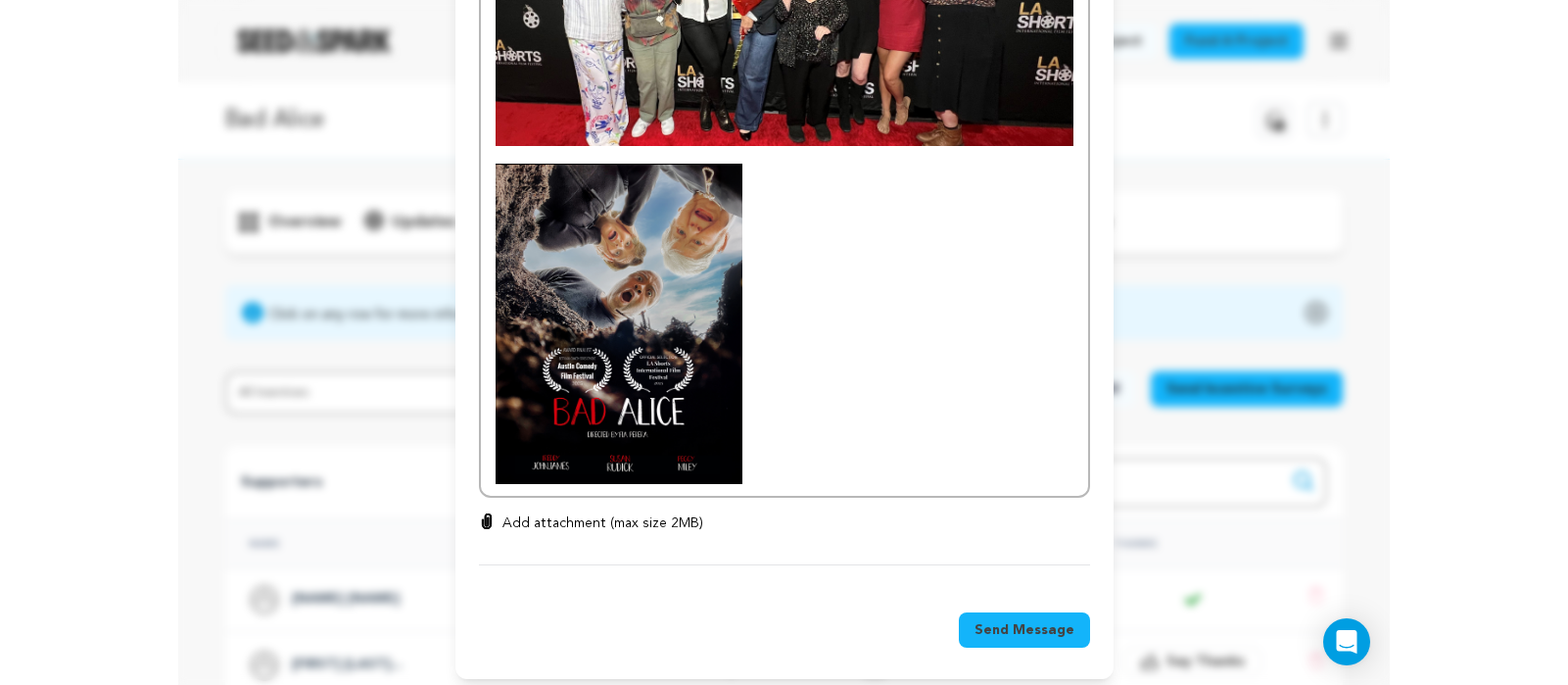 scroll, scrollTop: 1041, scrollLeft: 0, axis: vertical 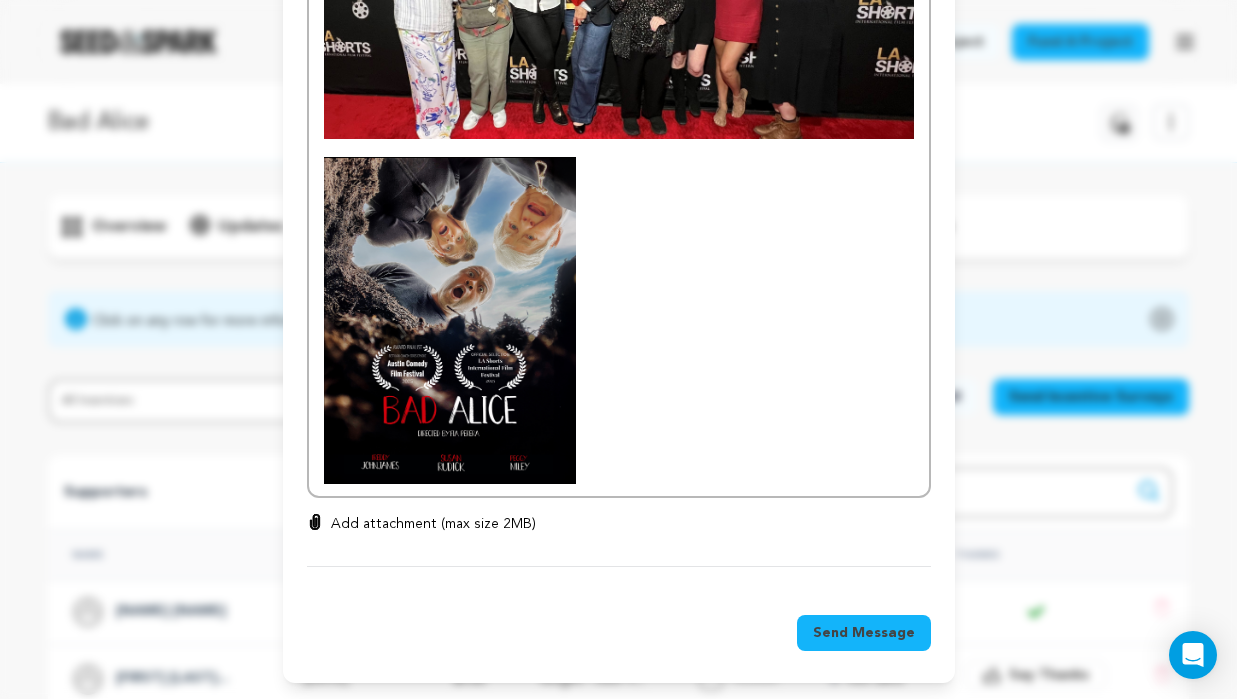 click on "Send Message" at bounding box center (864, 633) 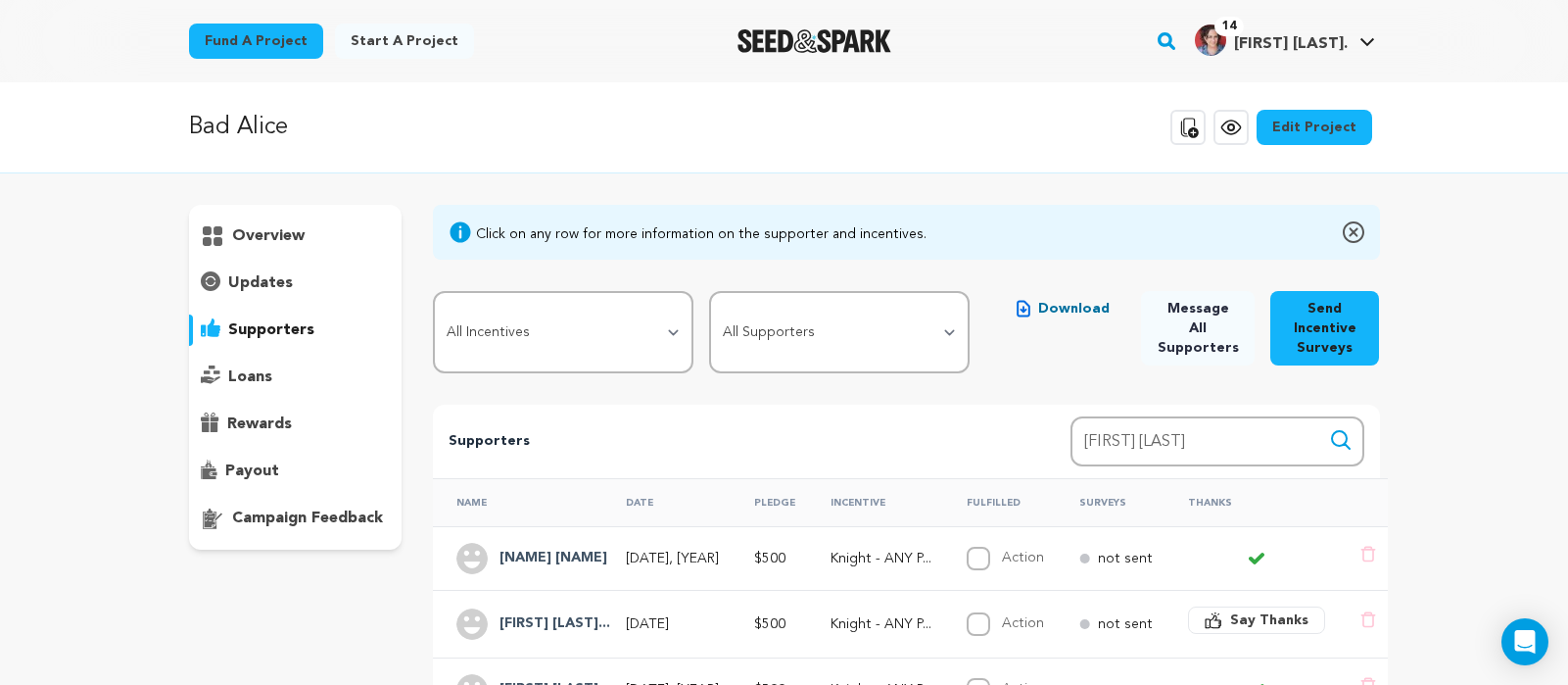 click on "Download" at bounding box center (1073, 309) 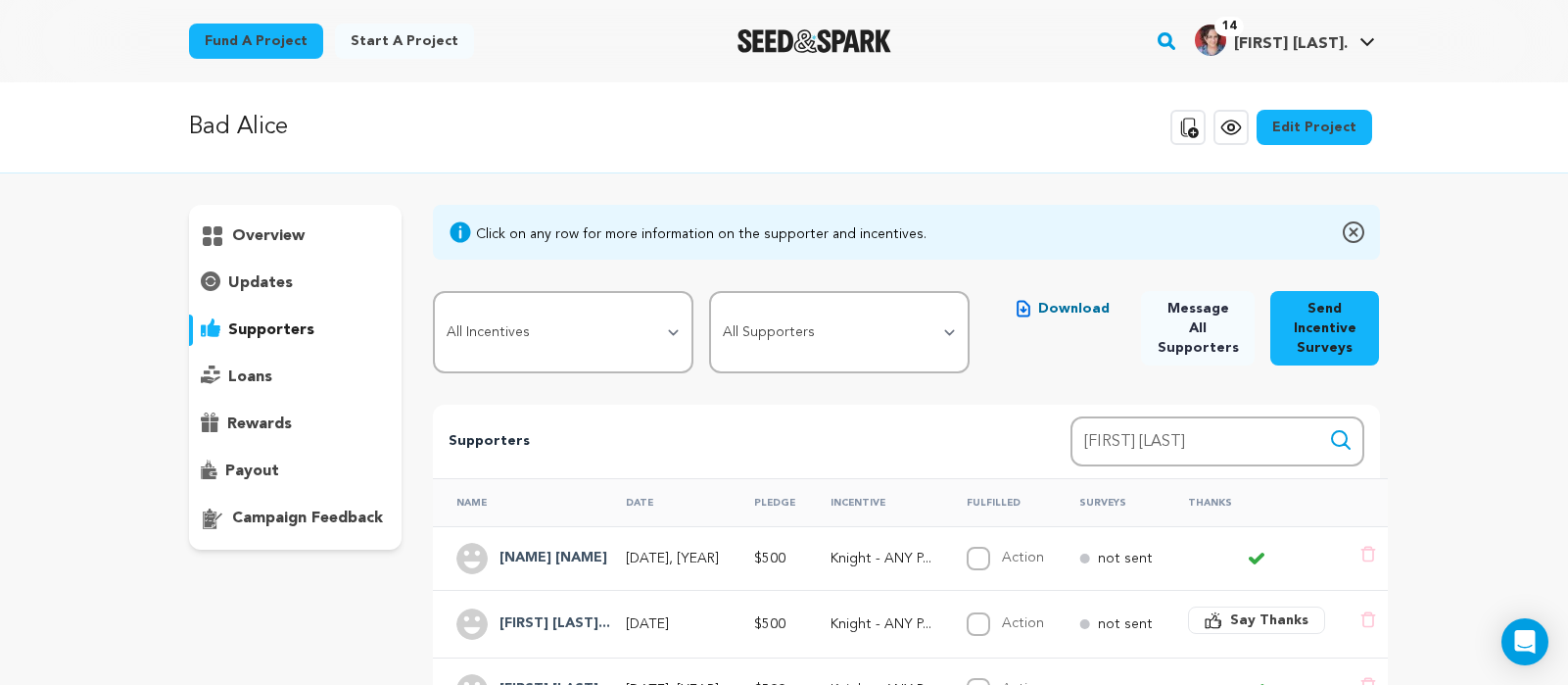 click on "Download" at bounding box center [1063, 309] 